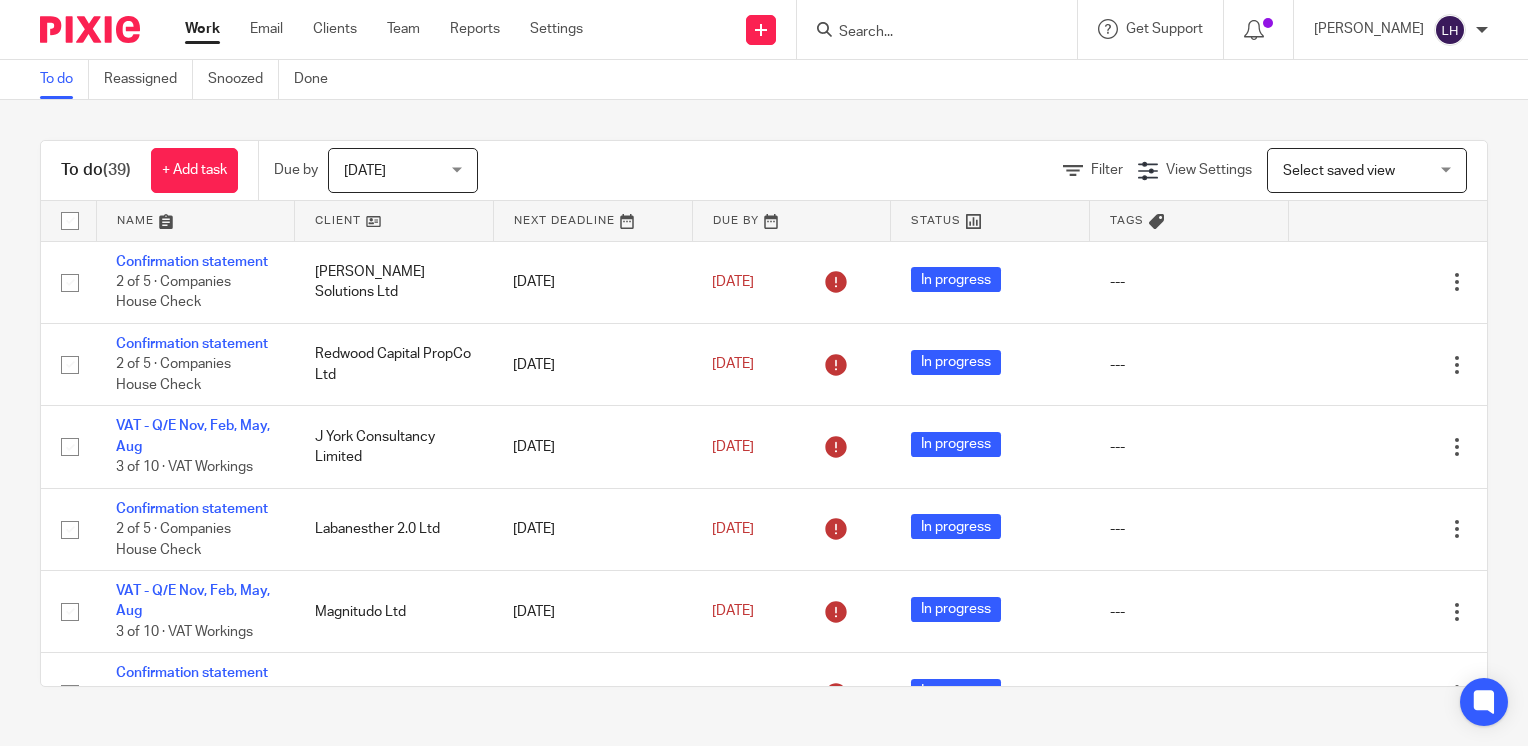 scroll, scrollTop: 0, scrollLeft: 0, axis: both 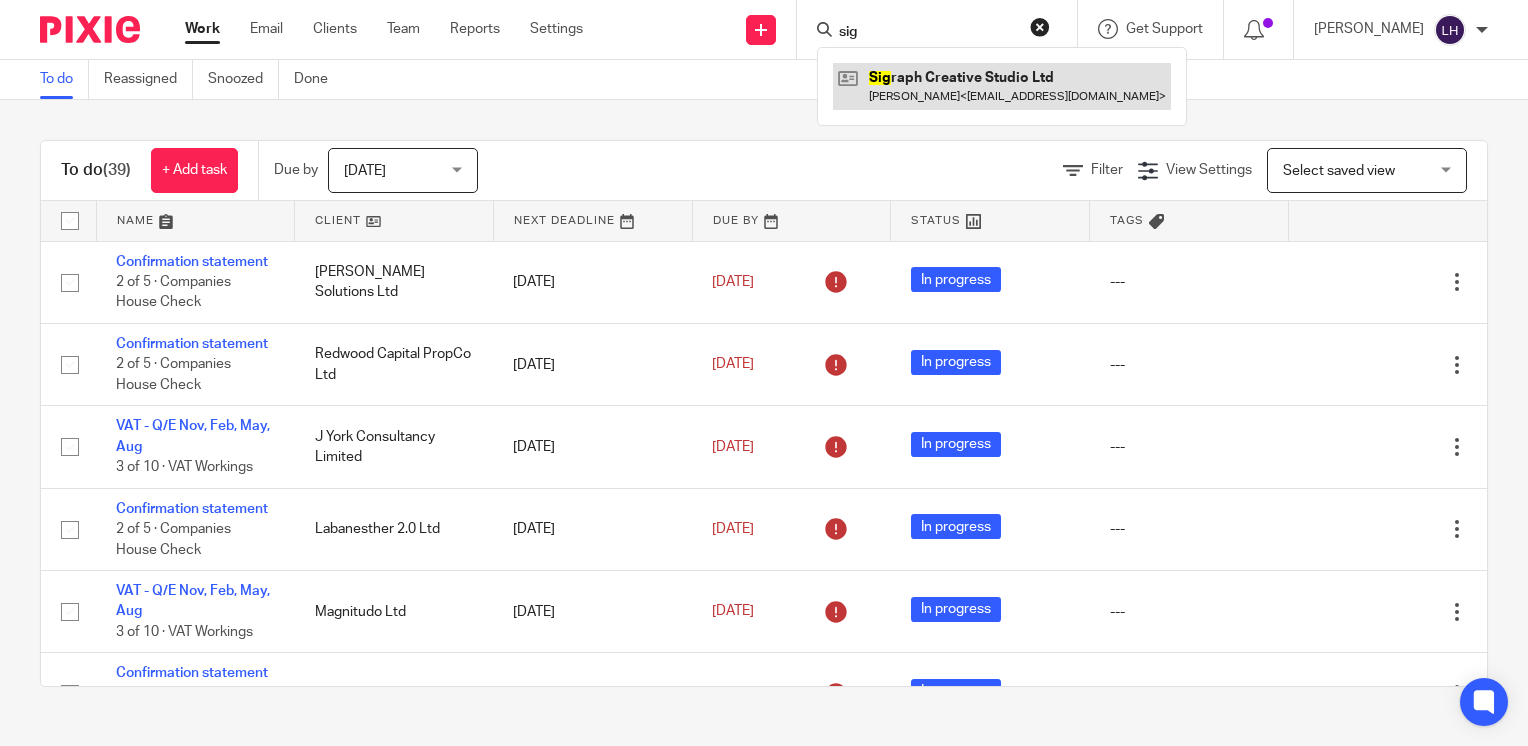 type on "sig" 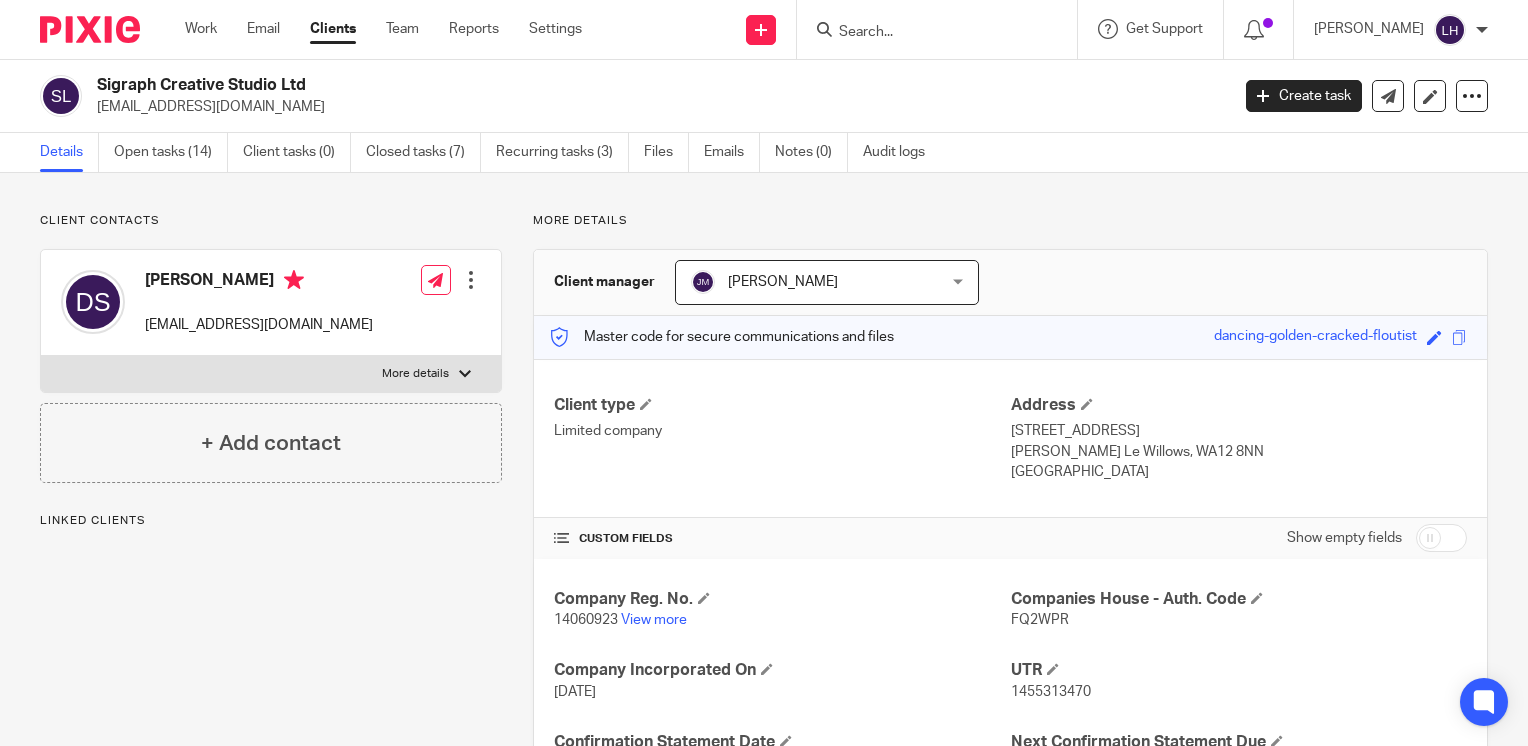 scroll, scrollTop: 0, scrollLeft: 0, axis: both 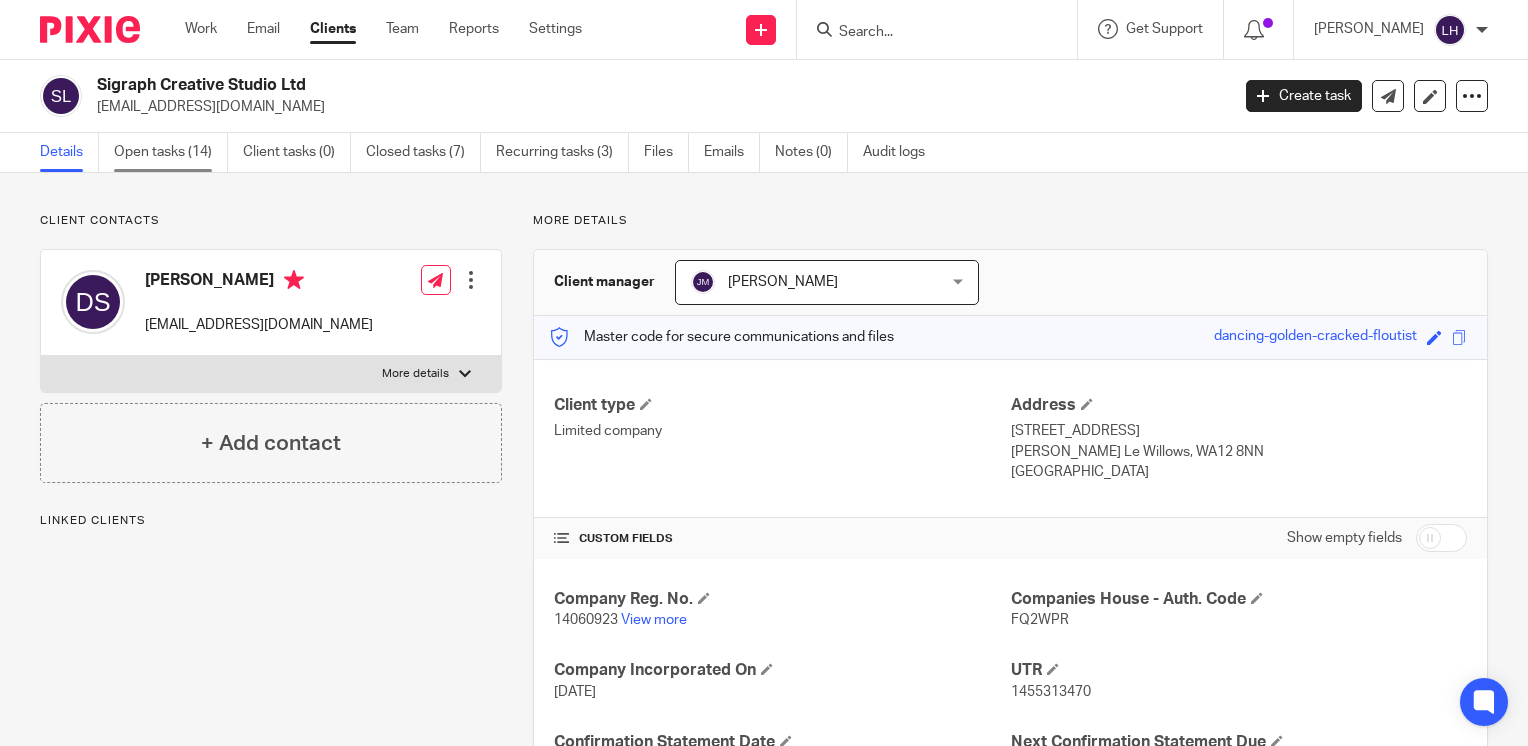 click on "Open tasks (14)" at bounding box center [171, 152] 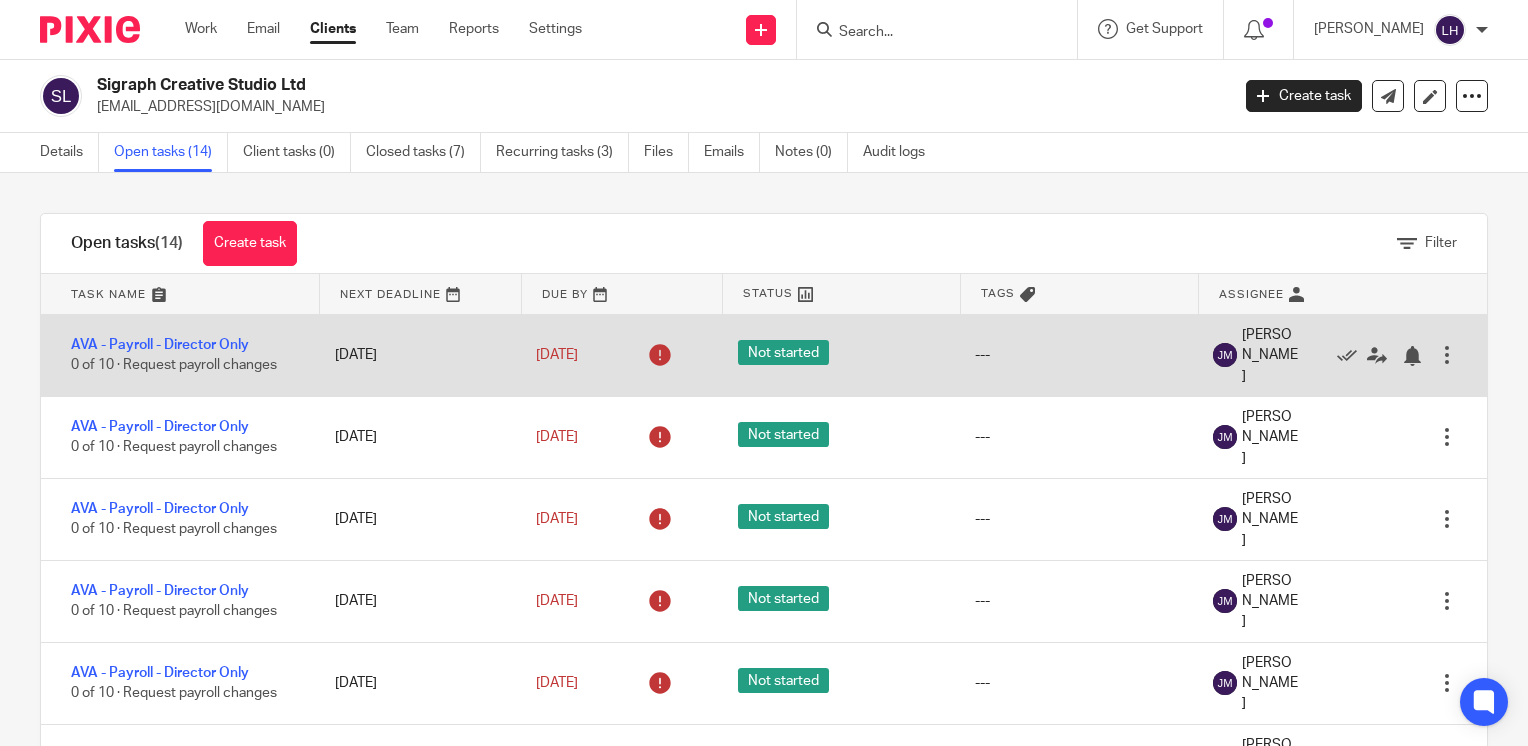 scroll, scrollTop: 0, scrollLeft: 0, axis: both 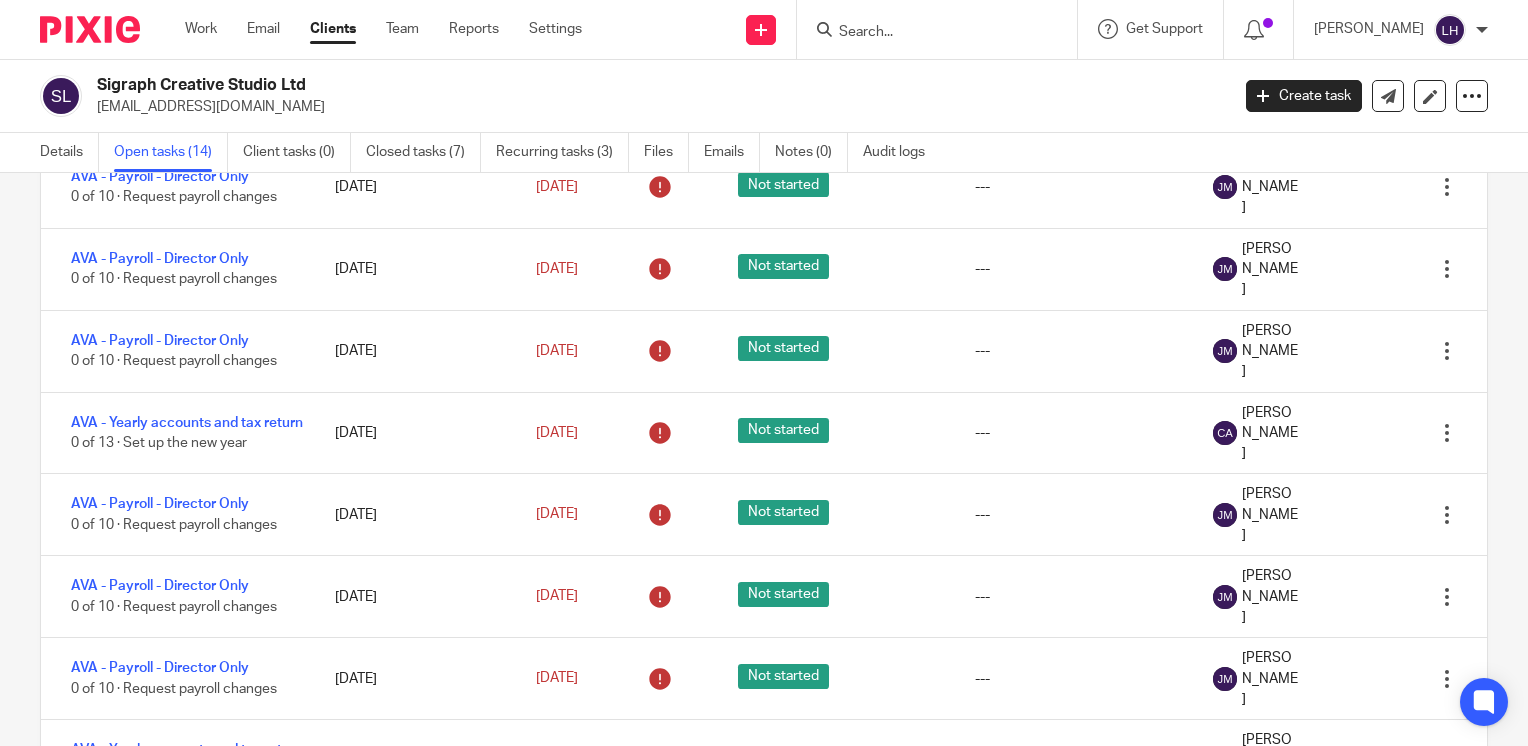 click on "AVA - Yearly accounts and tax return" at bounding box center [187, 832] 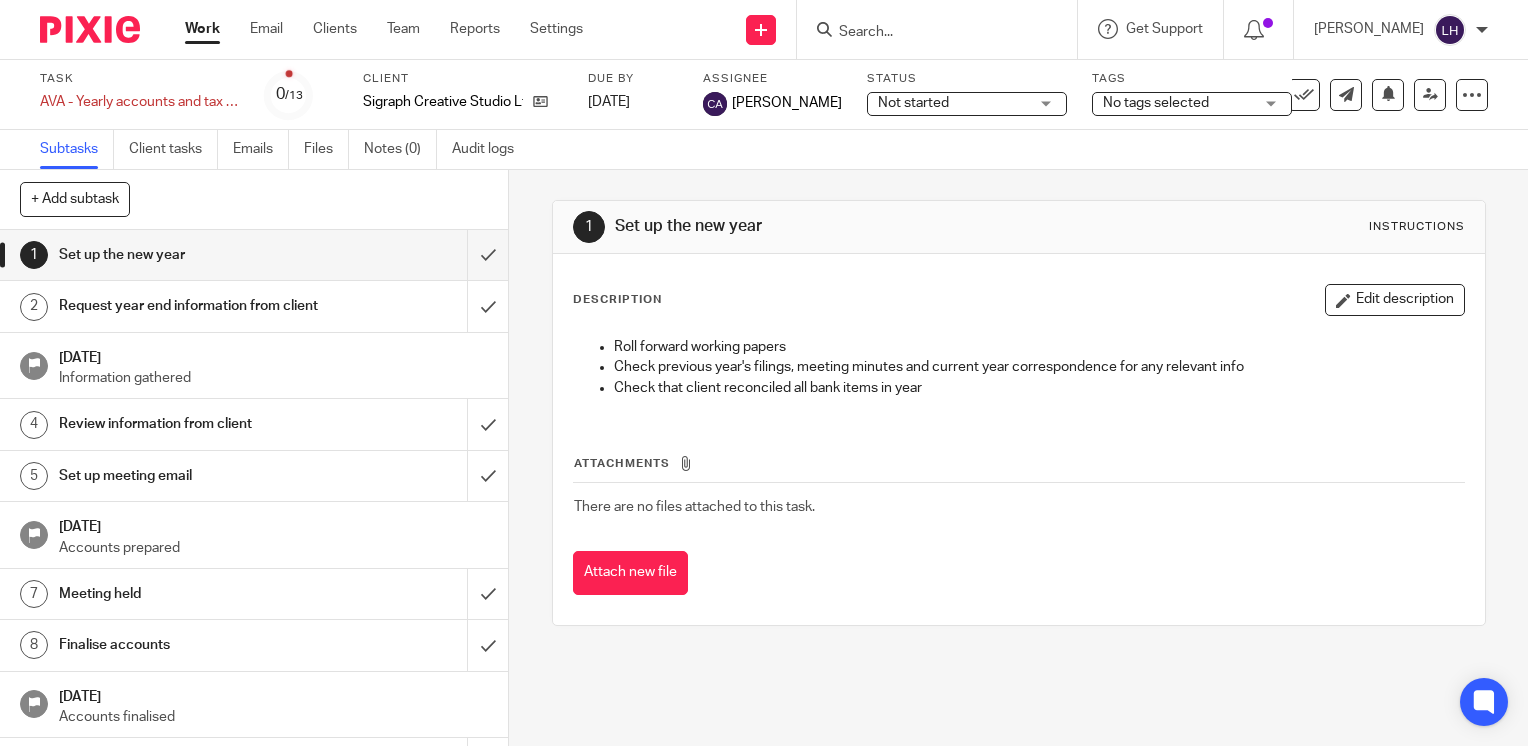 scroll, scrollTop: 0, scrollLeft: 0, axis: both 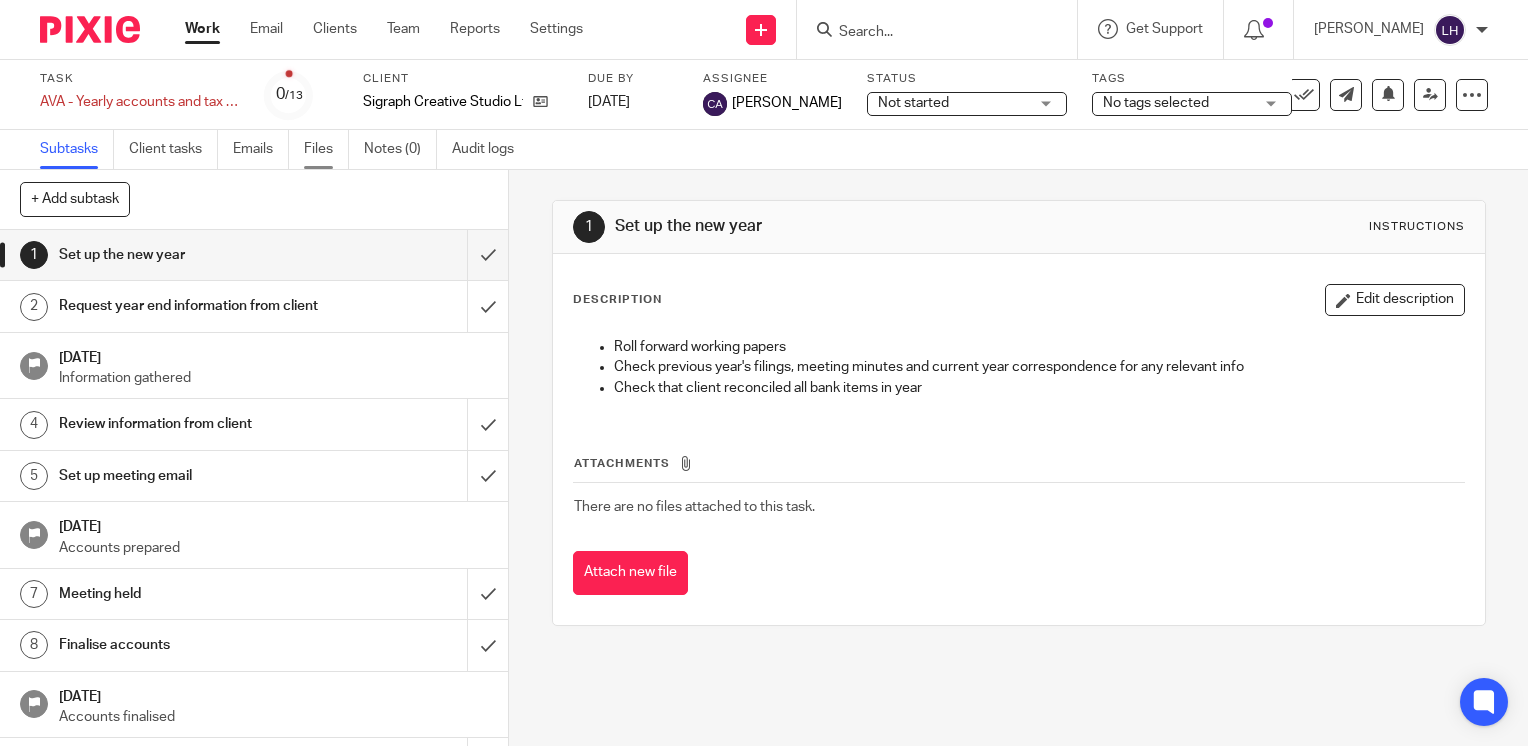 click on "Files" at bounding box center [326, 149] 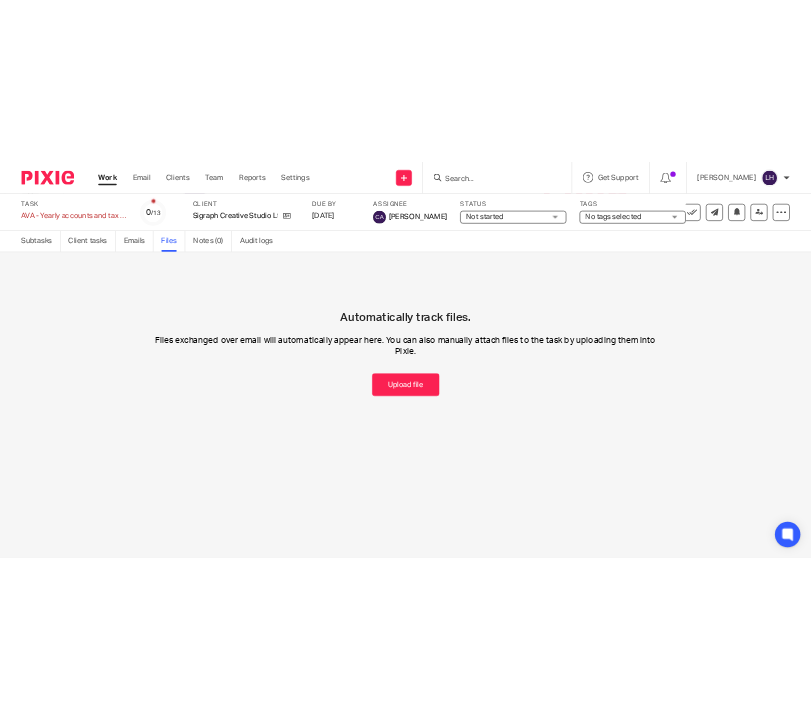 scroll, scrollTop: 0, scrollLeft: 0, axis: both 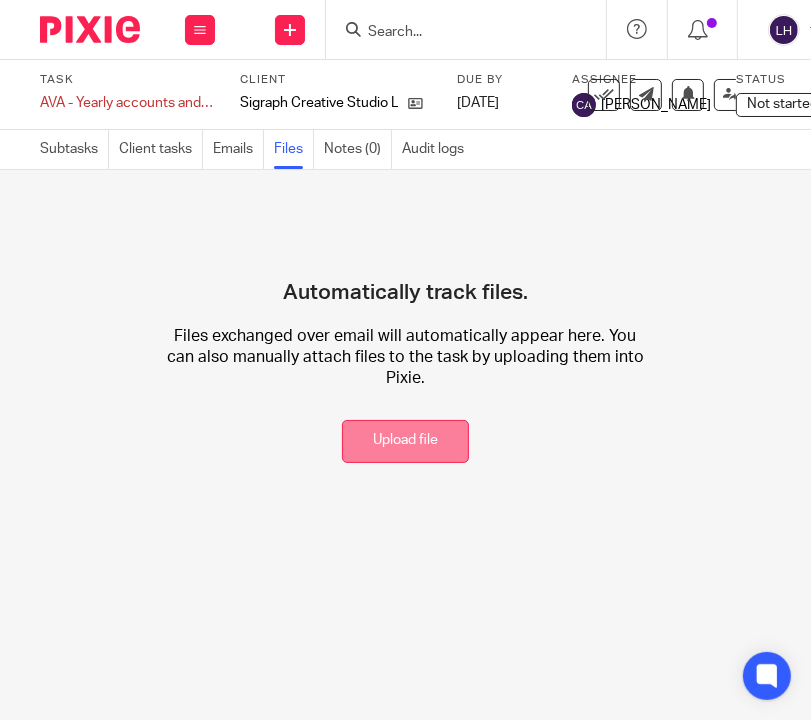 click on "Upload file" at bounding box center (405, 441) 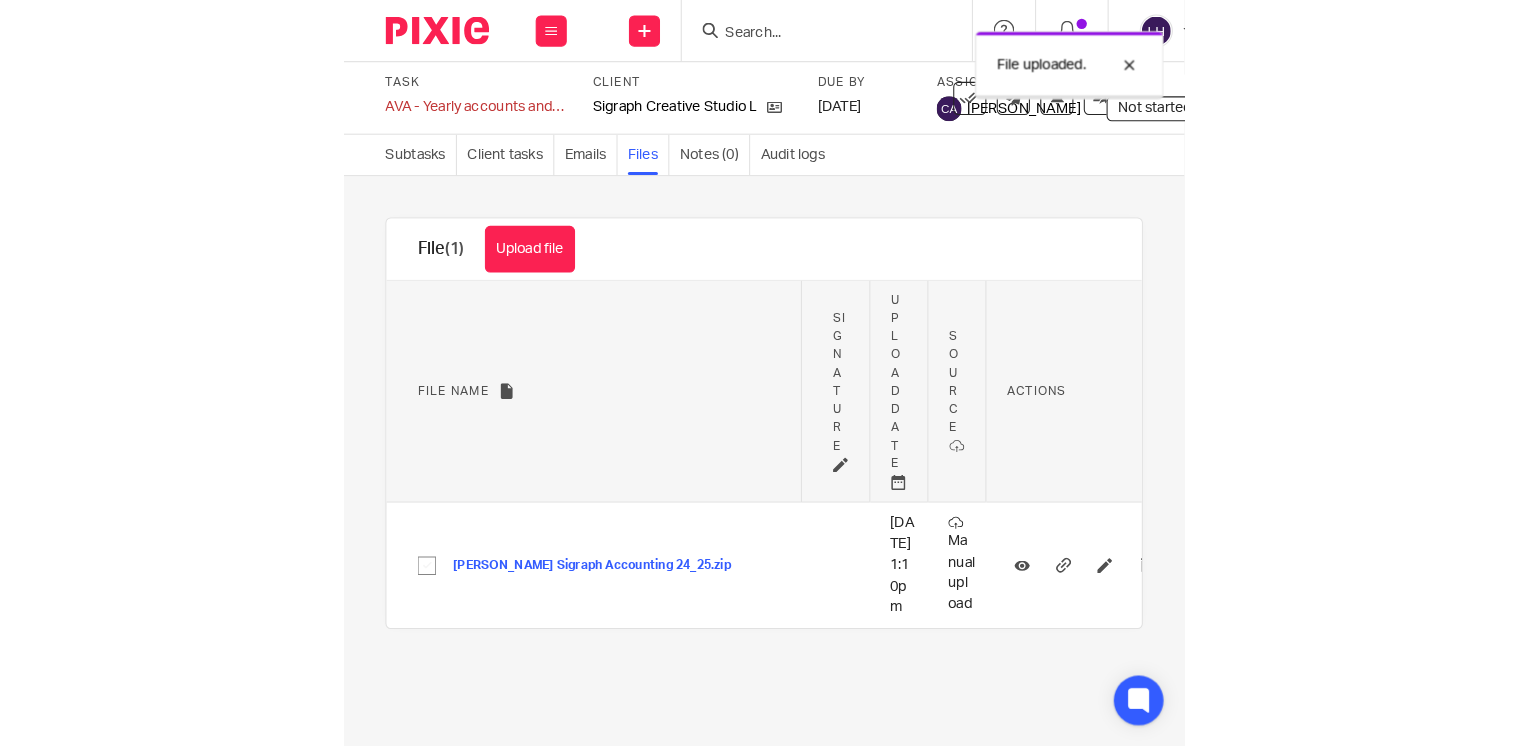 scroll, scrollTop: 0, scrollLeft: 0, axis: both 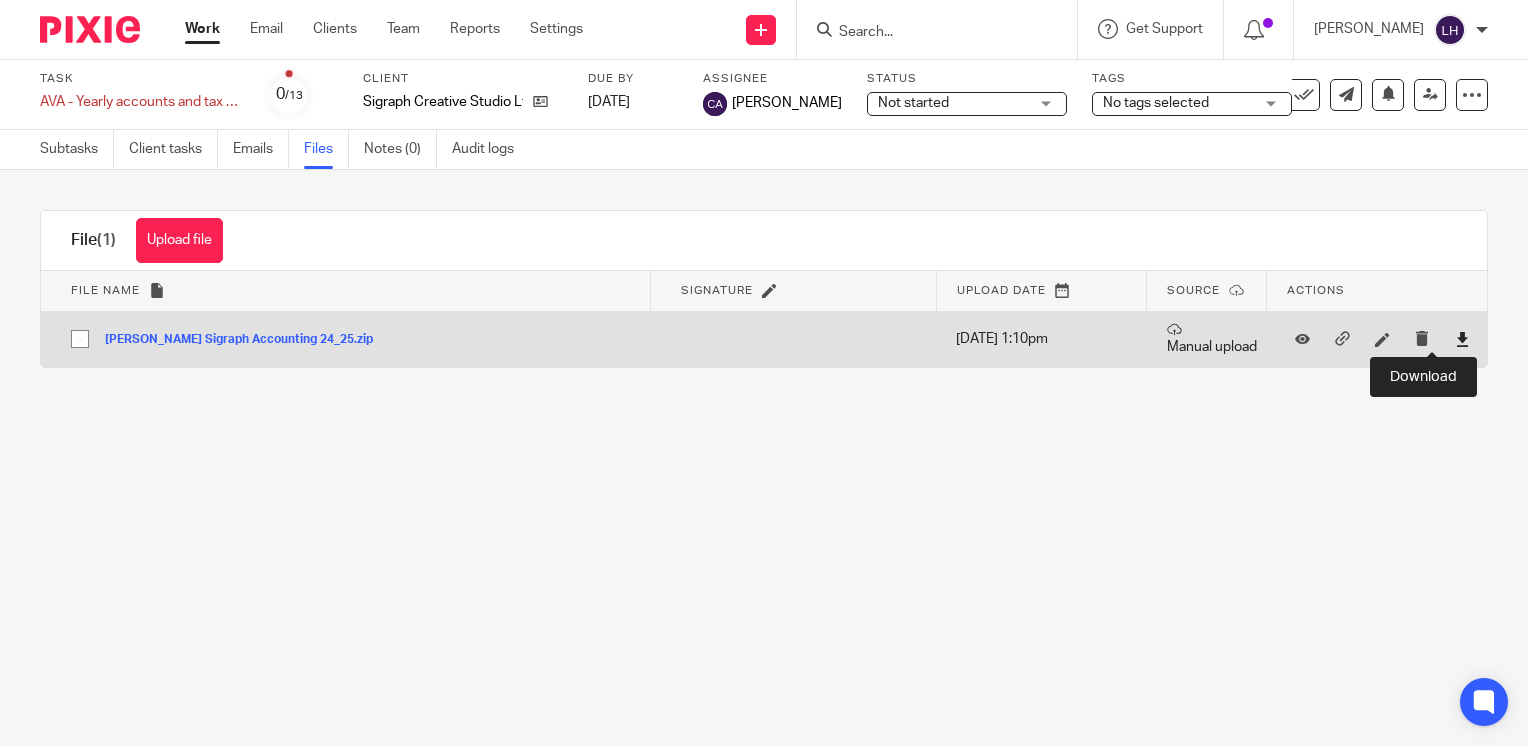 click at bounding box center (1462, 339) 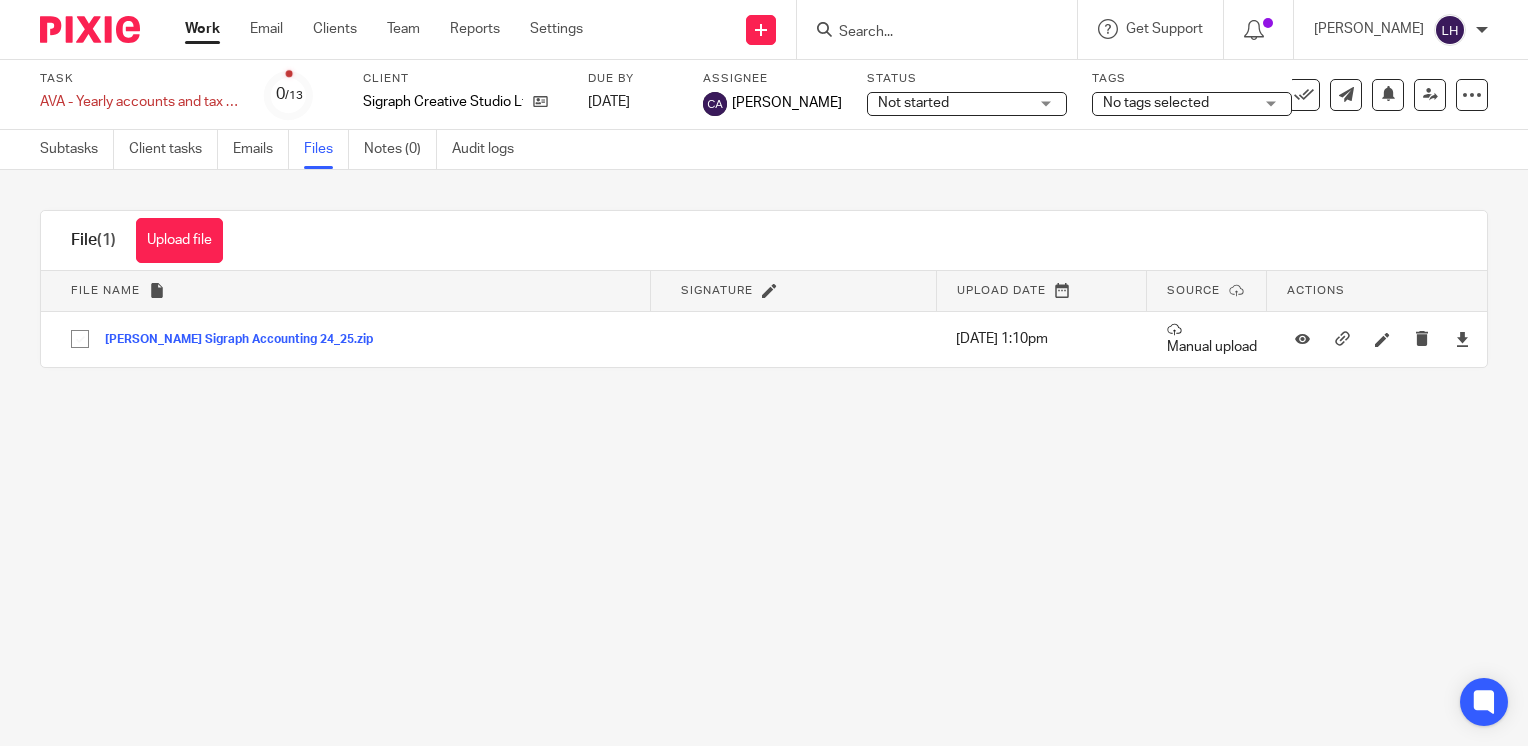 click on "Work" at bounding box center [202, 29] 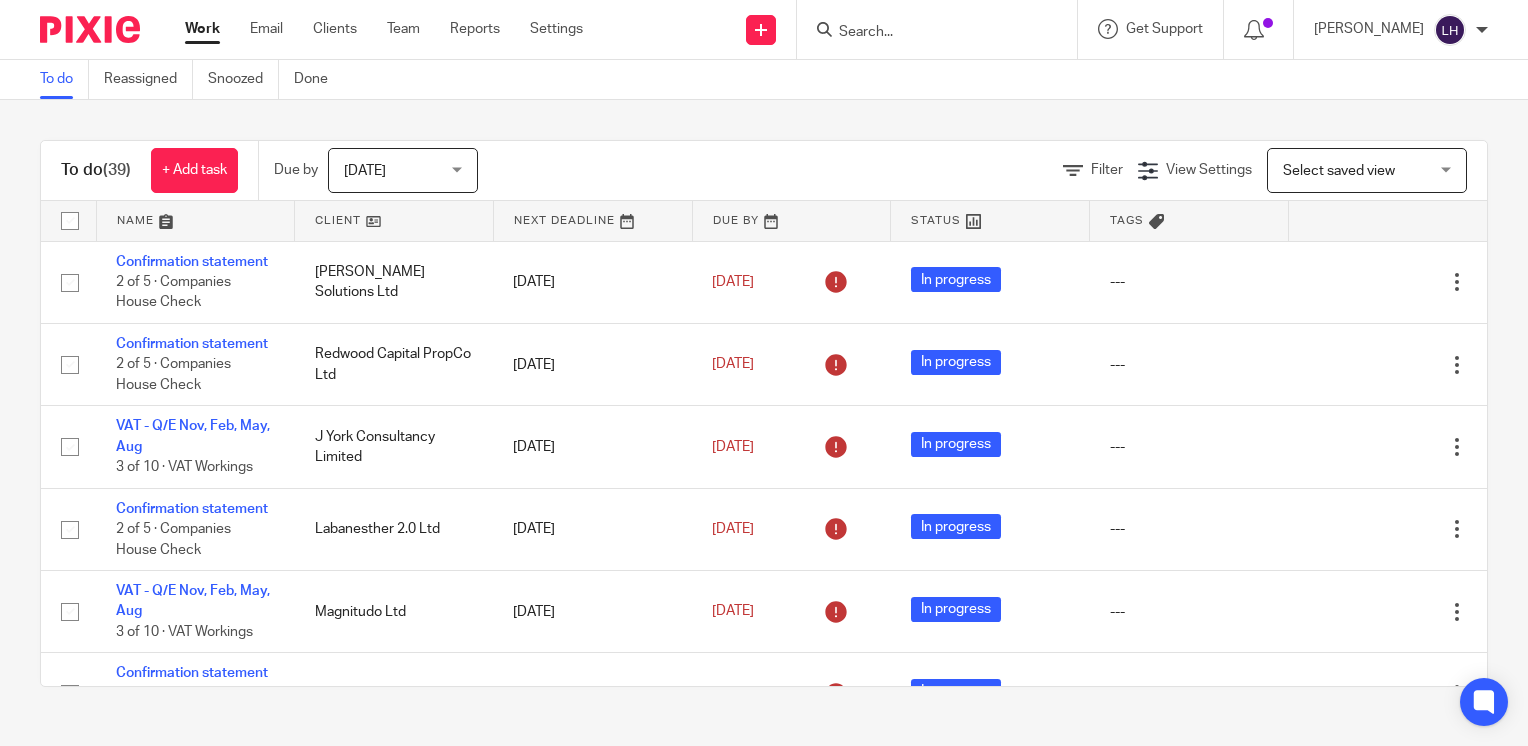 scroll, scrollTop: 0, scrollLeft: 0, axis: both 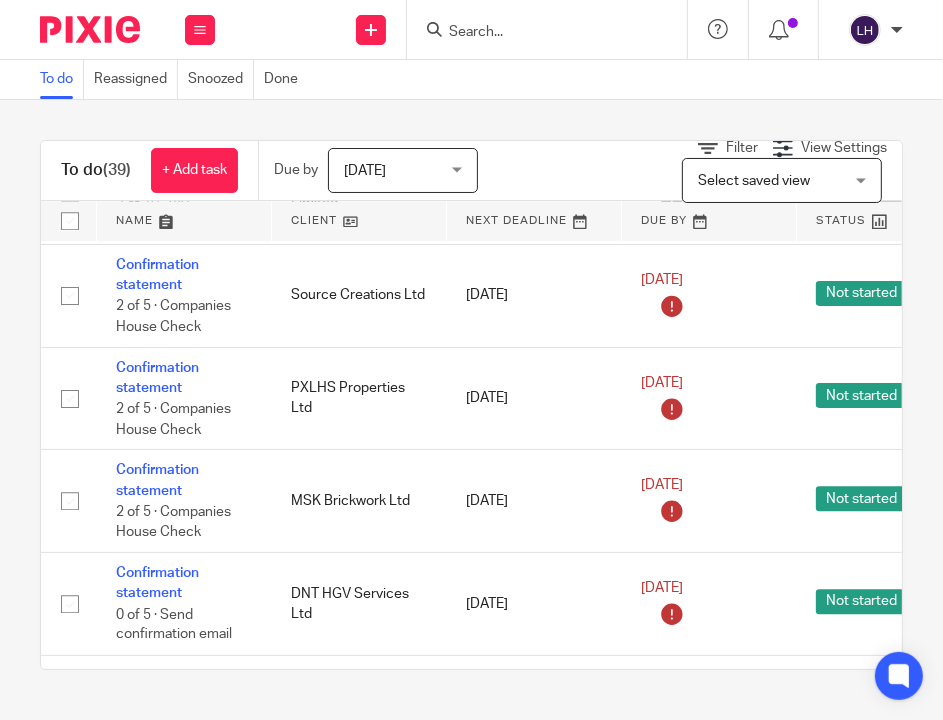 click at bounding box center (537, 33) 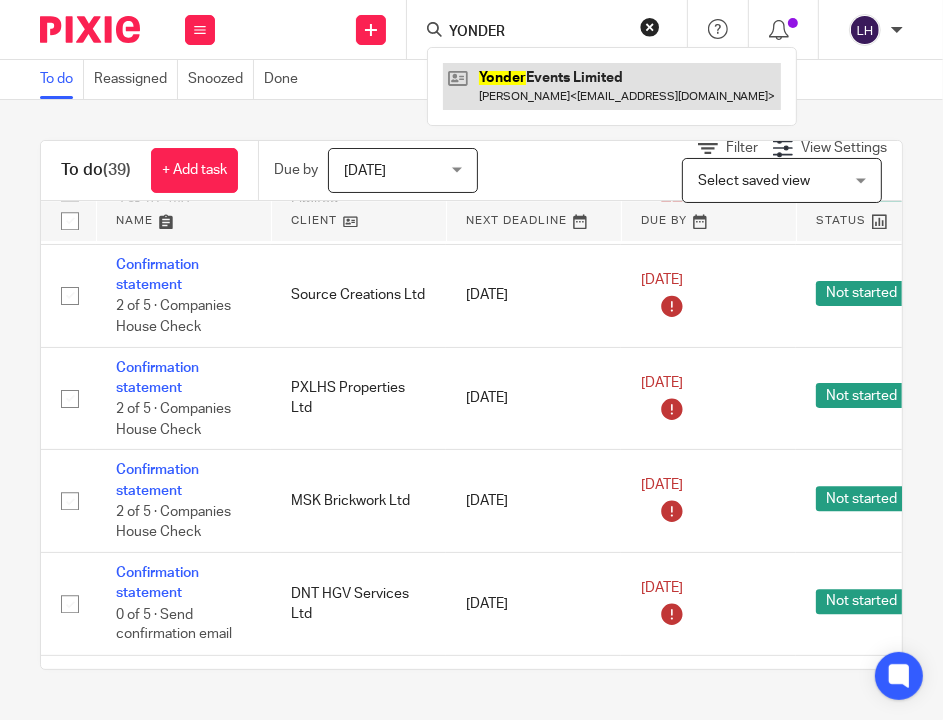 type on "YONDER" 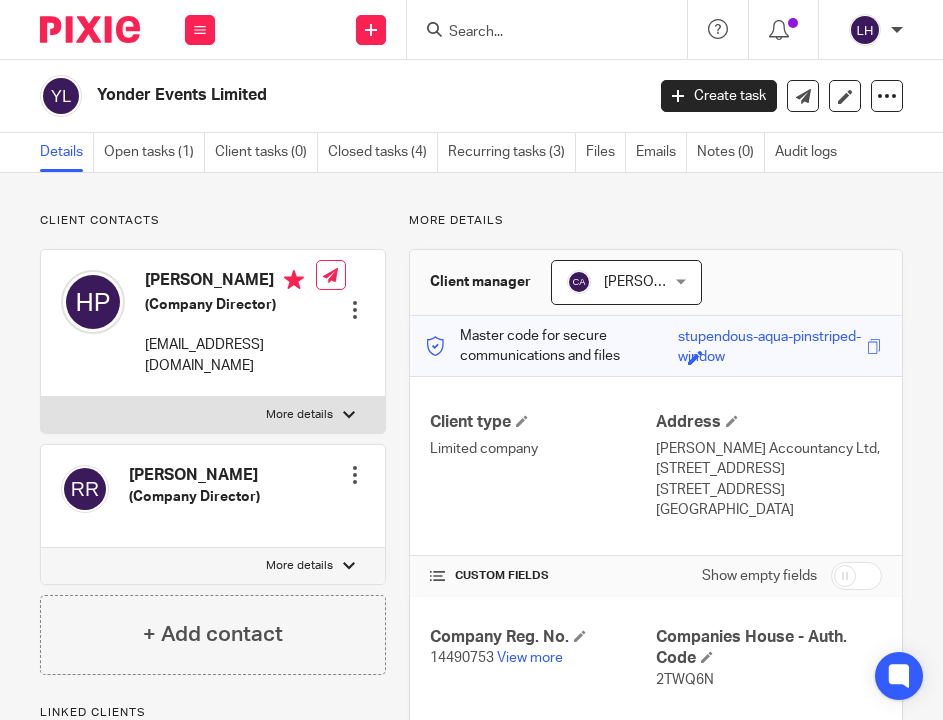 scroll, scrollTop: 0, scrollLeft: 0, axis: both 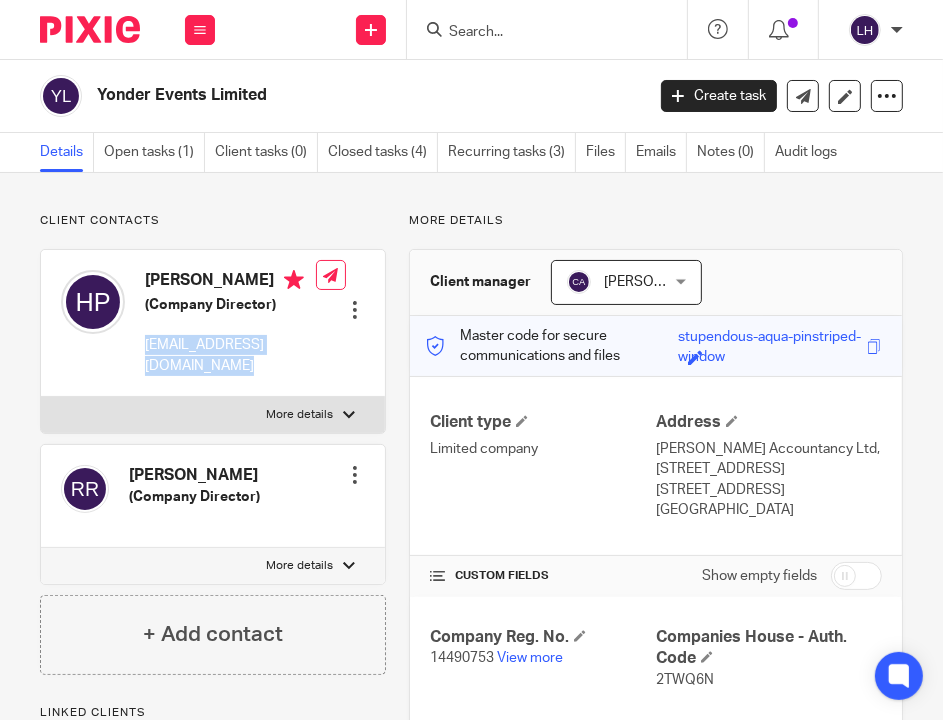drag, startPoint x: 301, startPoint y: 349, endPoint x: 143, endPoint y: 347, distance: 158.01266 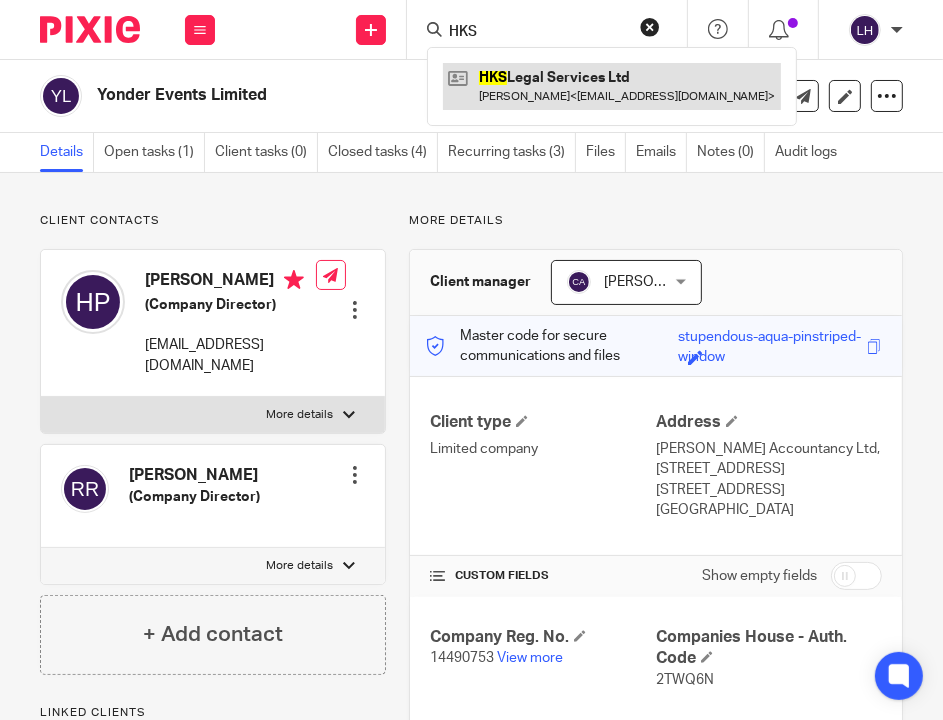 type on "HKS" 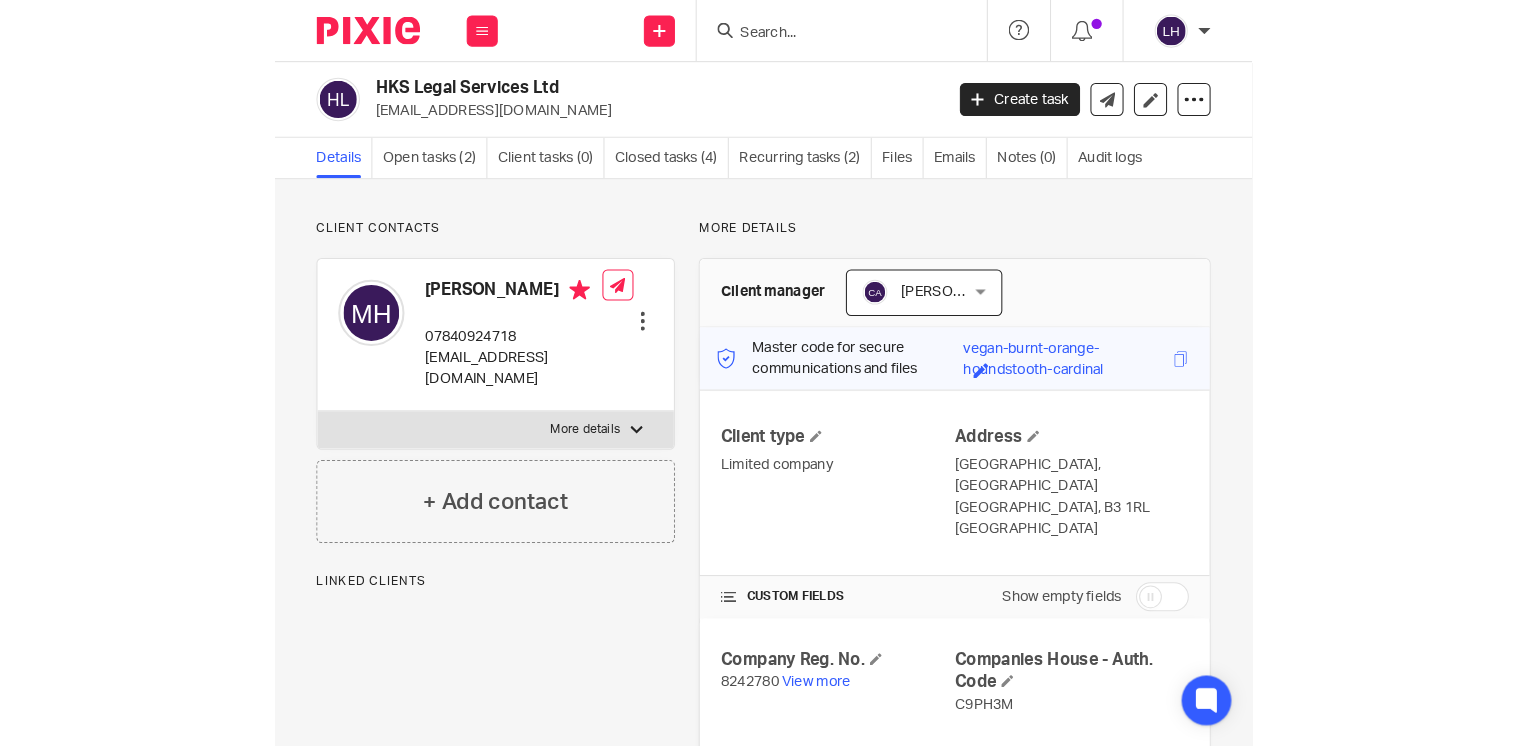 scroll, scrollTop: 0, scrollLeft: 0, axis: both 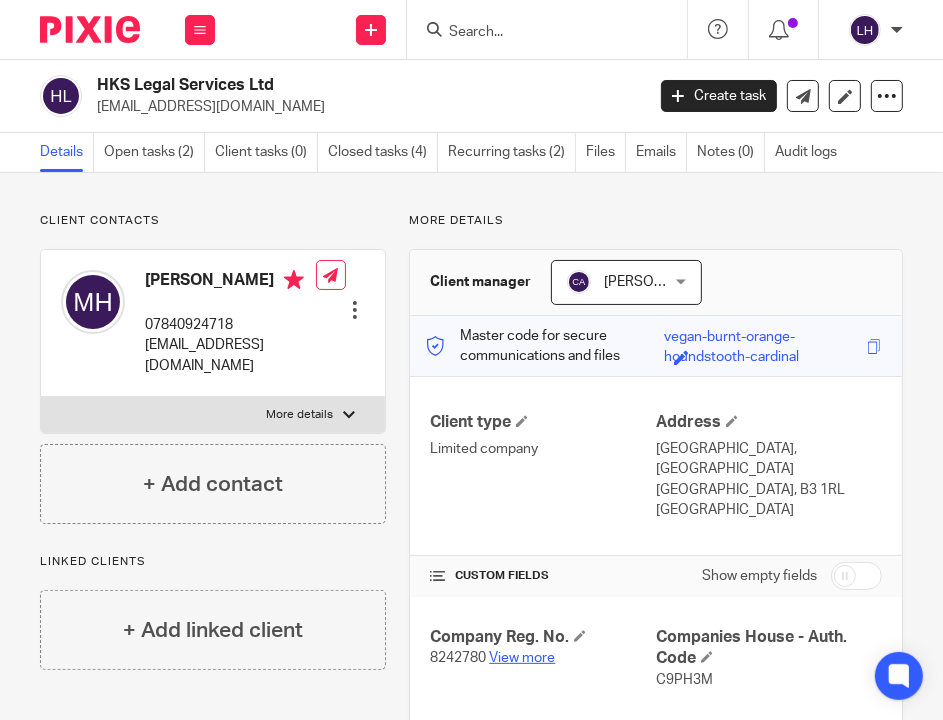 click on "View more" at bounding box center [522, 658] 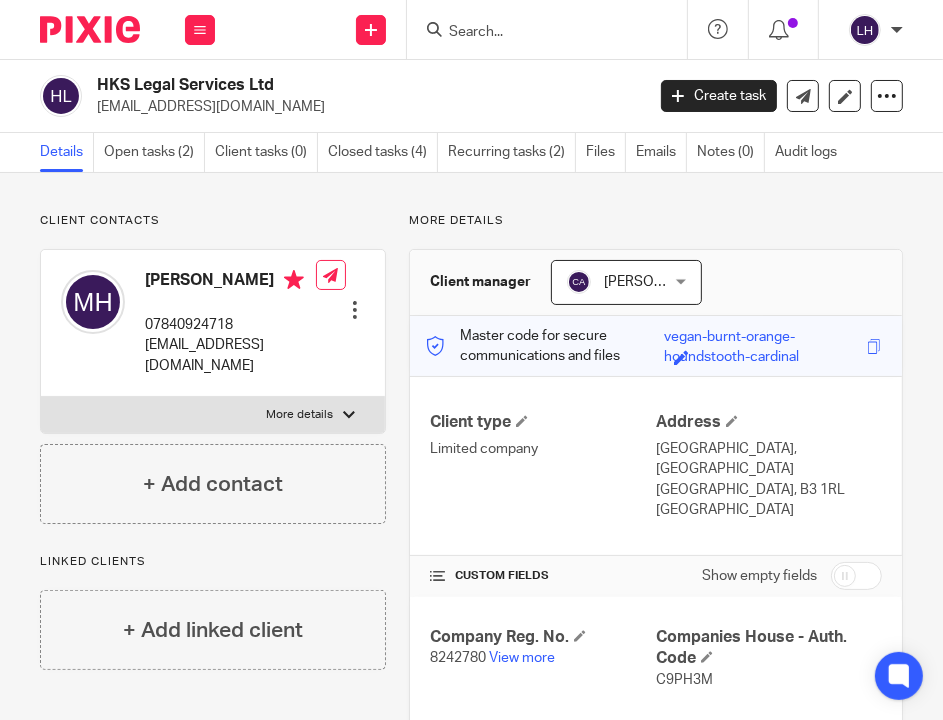 click at bounding box center (537, 33) 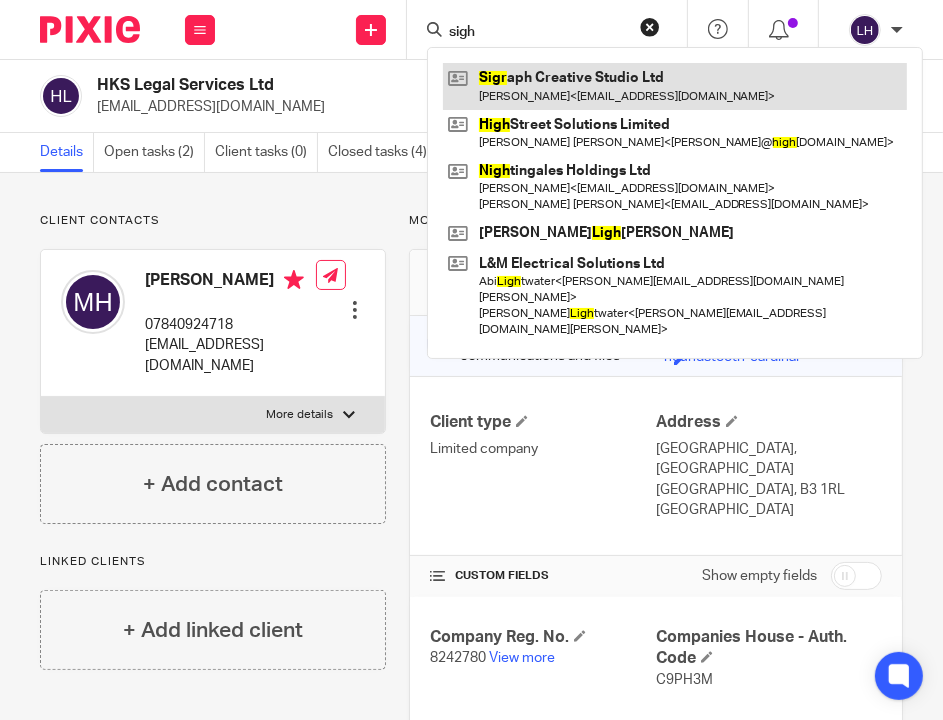 type on "sigh" 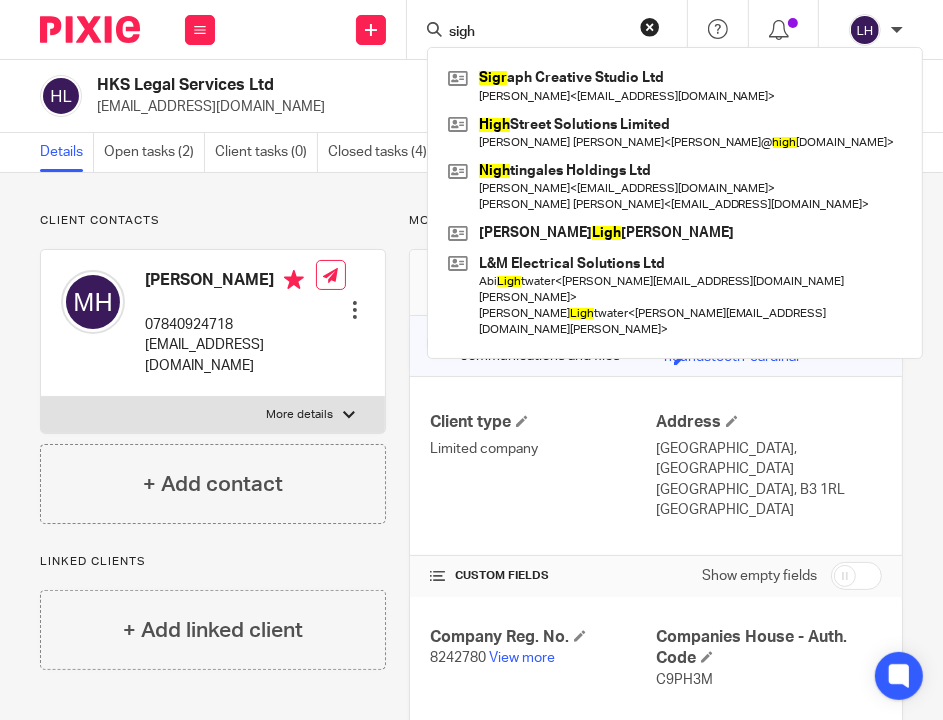 drag, startPoint x: 520, startPoint y: 70, endPoint x: 652, endPoint y: 48, distance: 133.82077 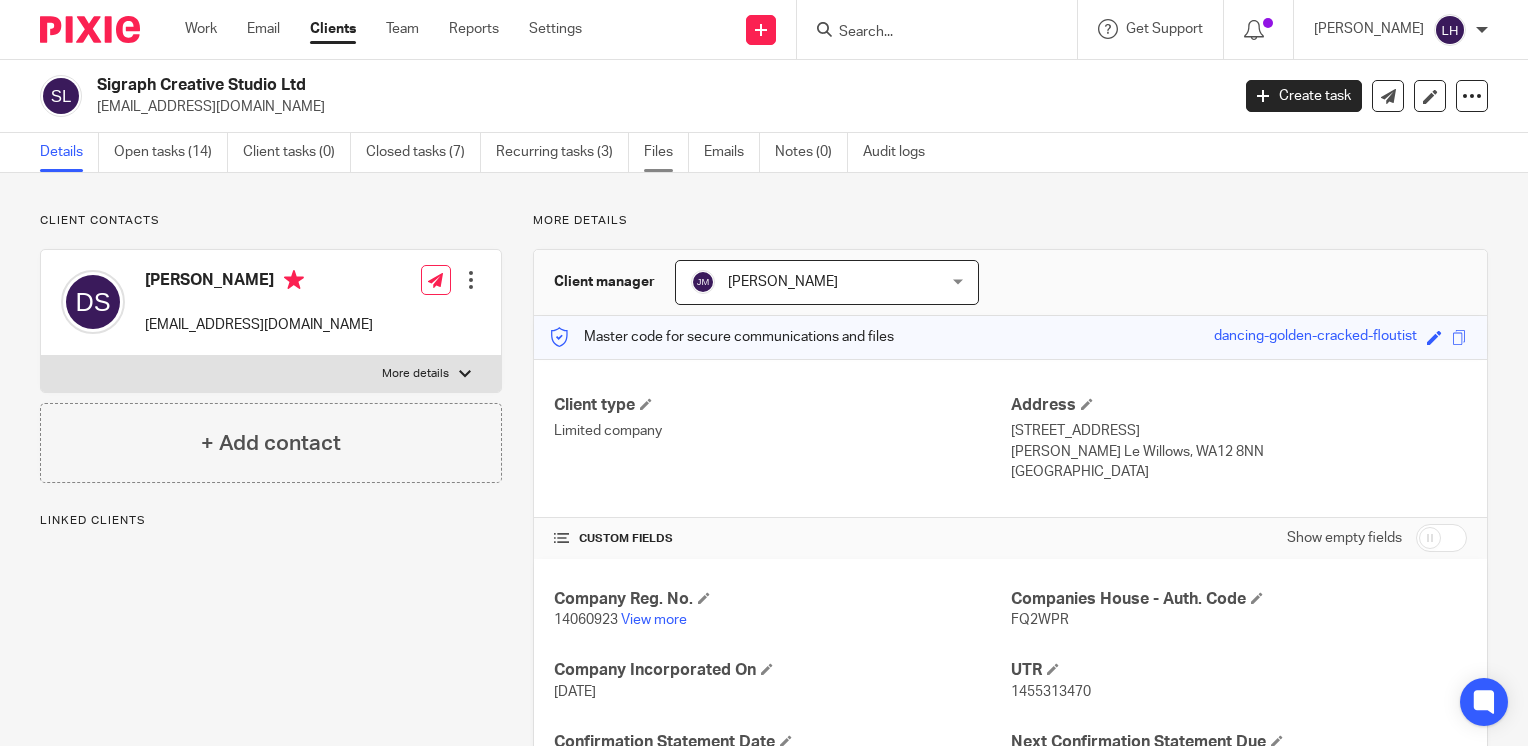 scroll, scrollTop: 0, scrollLeft: 0, axis: both 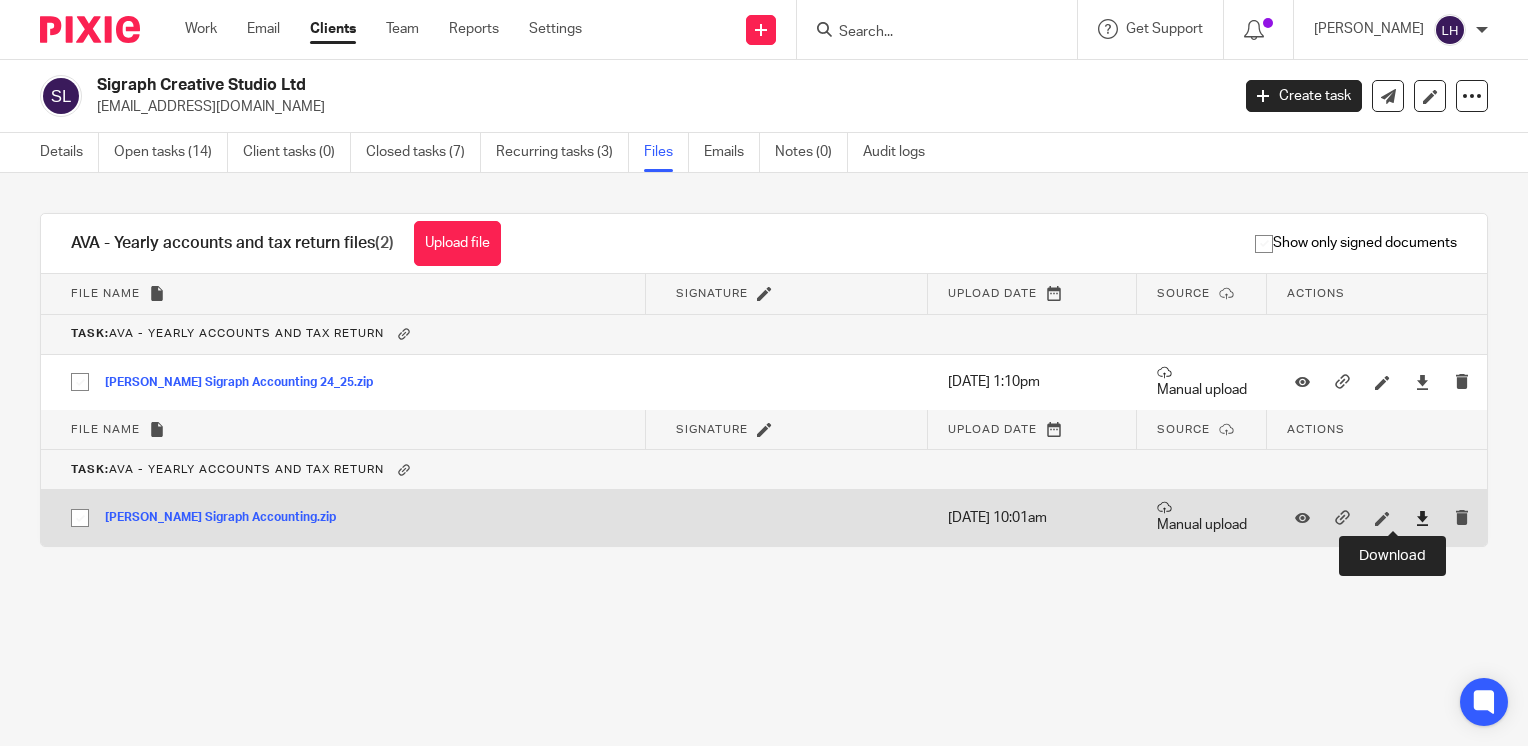 click at bounding box center [1422, 518] 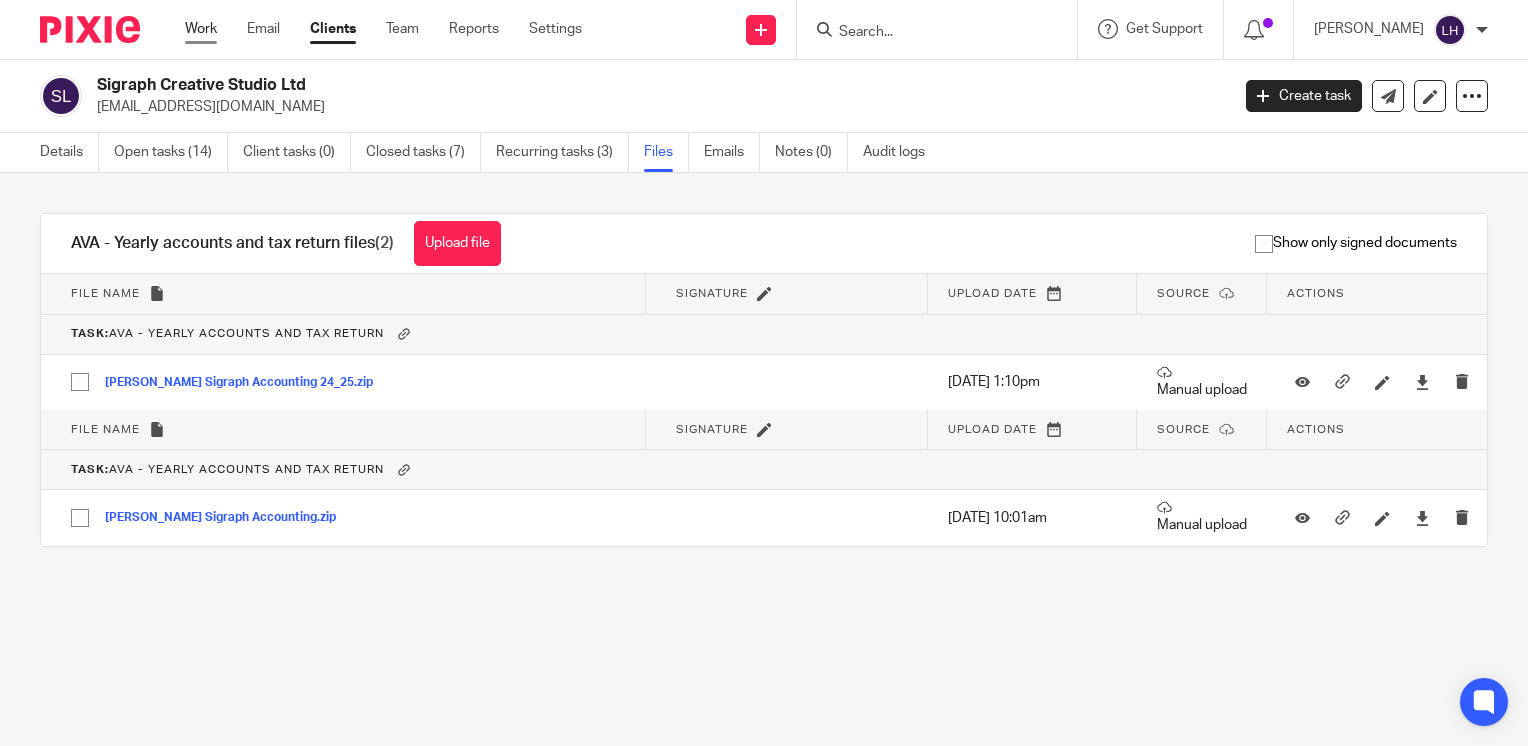 click on "Work" at bounding box center (201, 29) 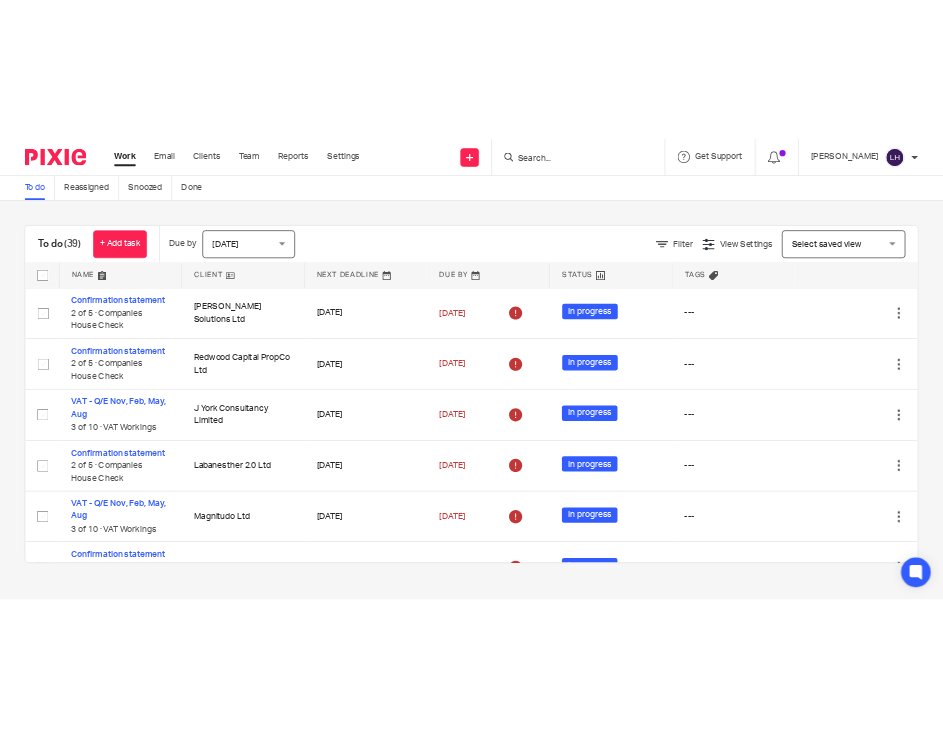 scroll, scrollTop: 0, scrollLeft: 0, axis: both 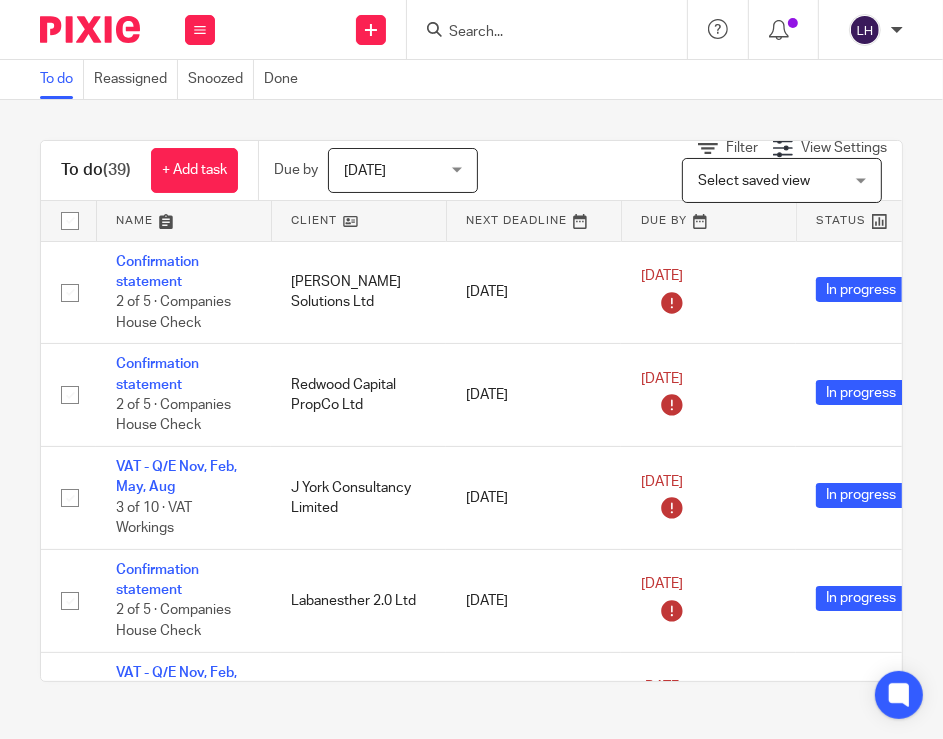 click at bounding box center [537, 33] 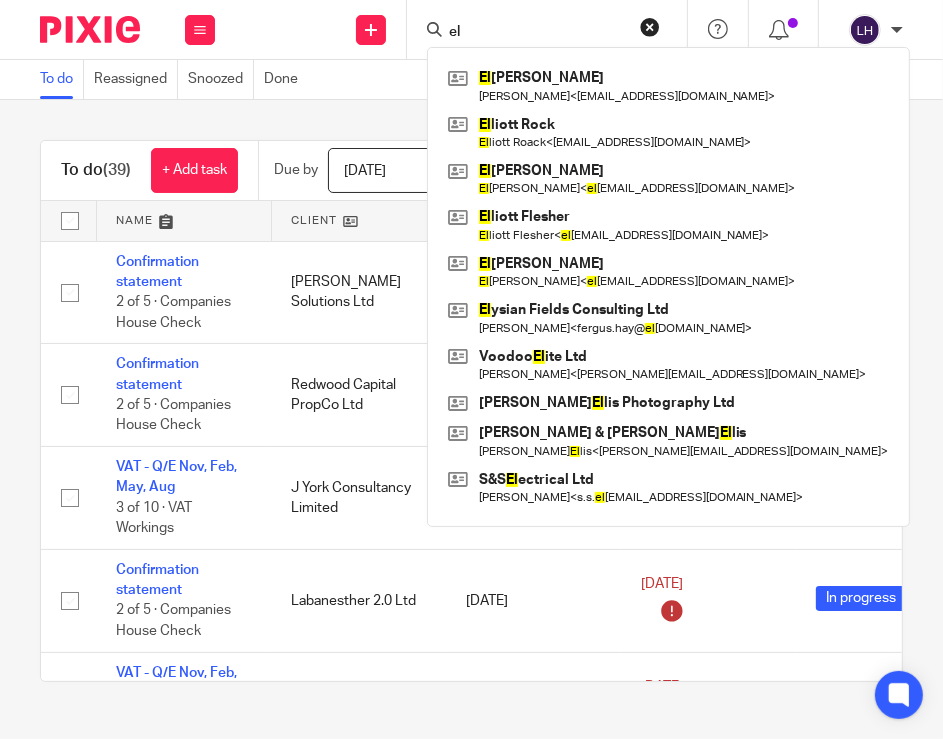 type on "e" 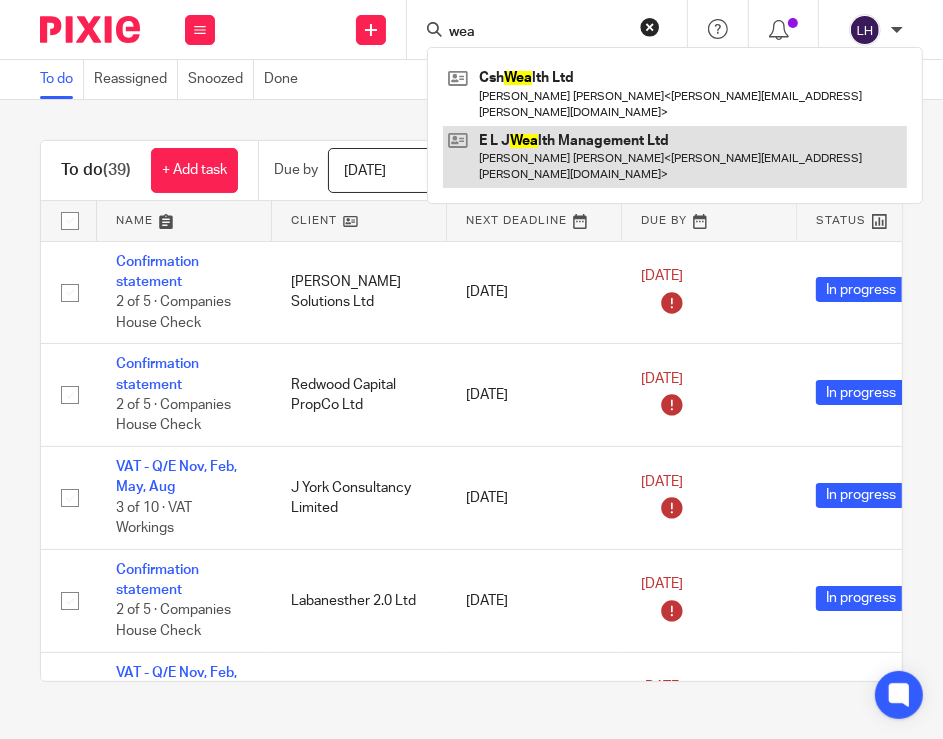type on "wea" 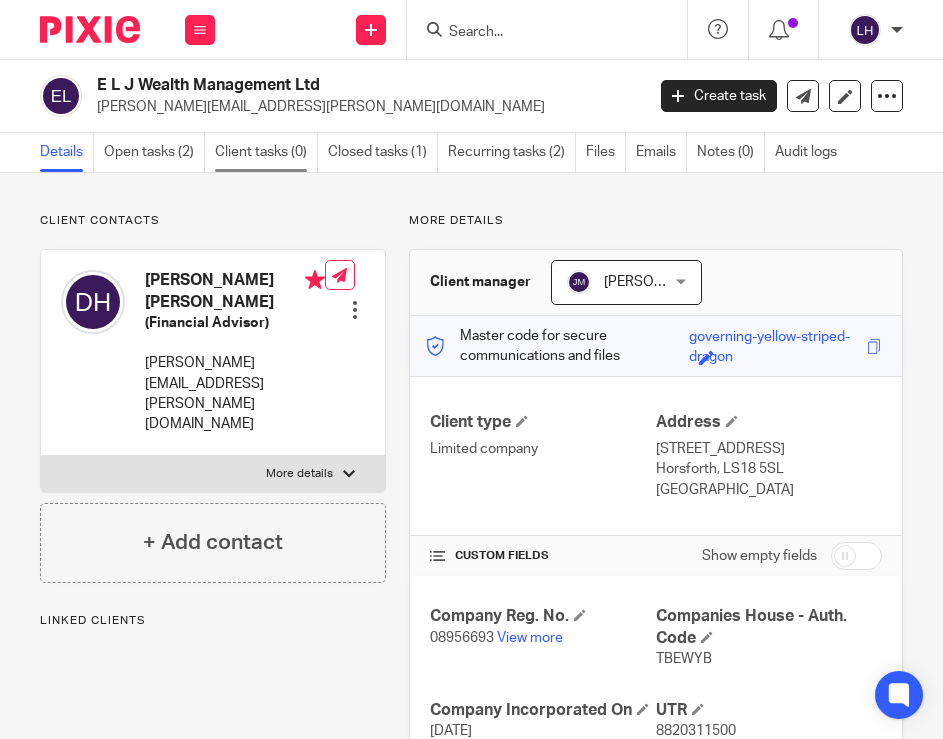 scroll, scrollTop: 0, scrollLeft: 0, axis: both 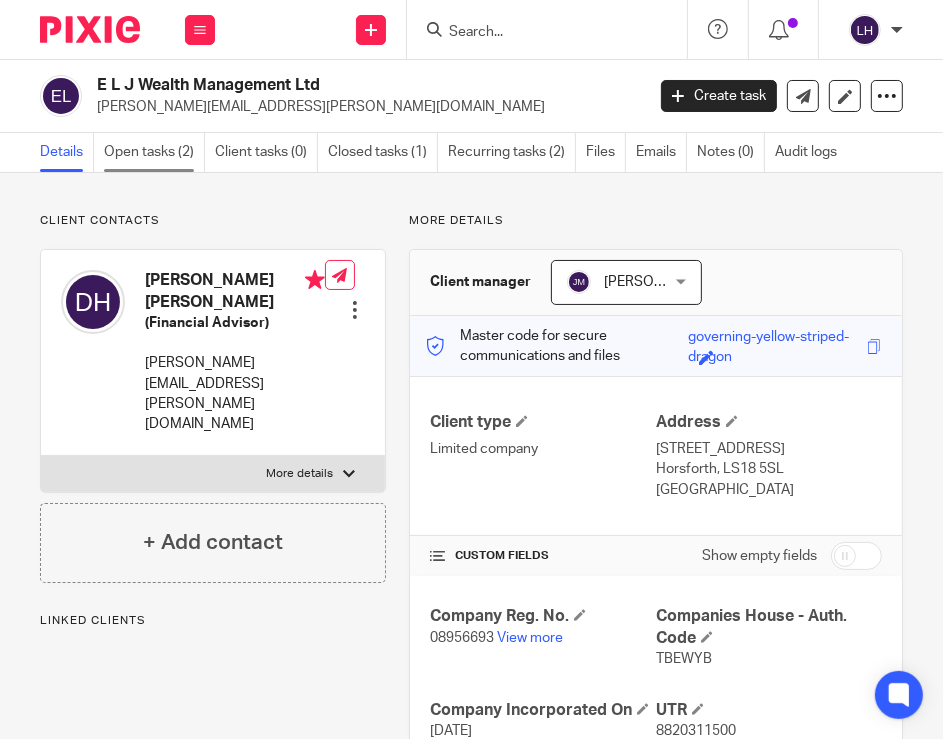 click on "Open tasks (2)" at bounding box center [154, 152] 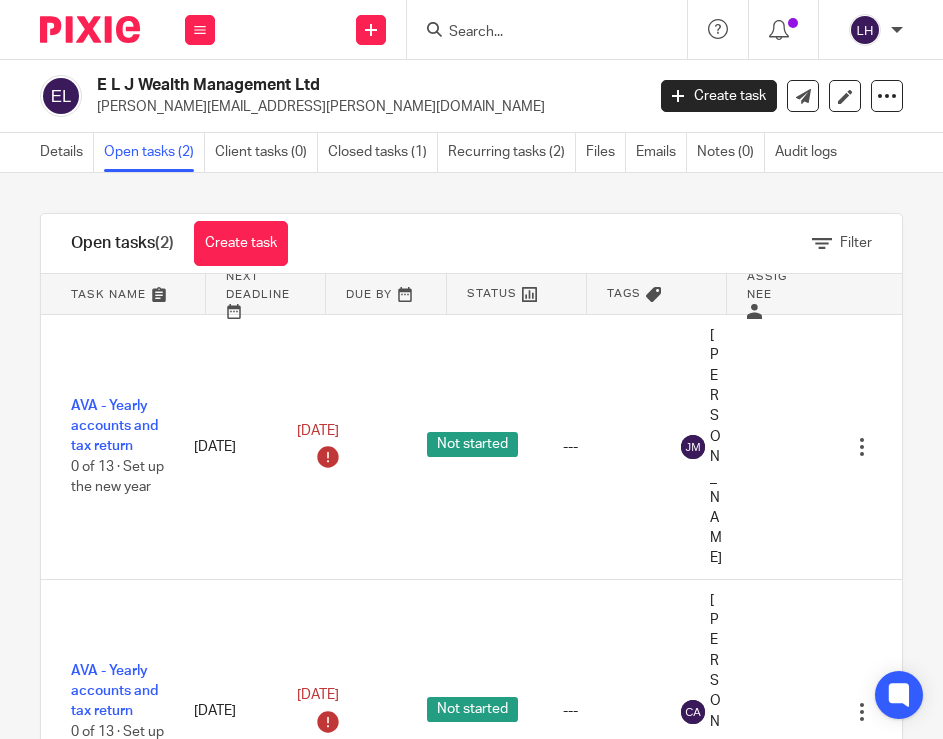 scroll, scrollTop: 0, scrollLeft: 0, axis: both 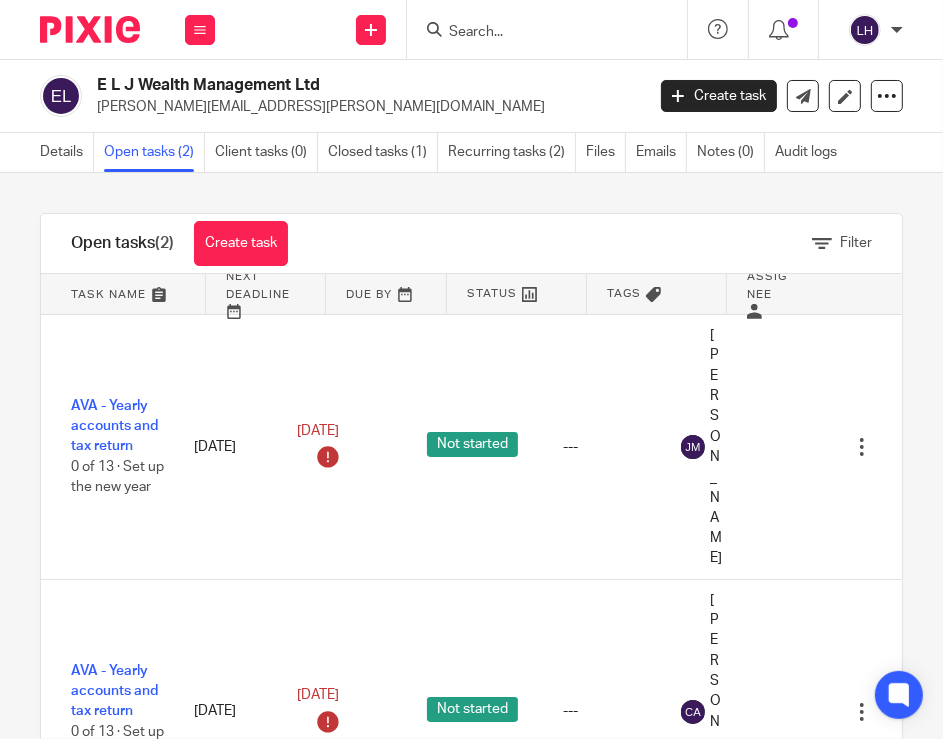 drag, startPoint x: 583, startPoint y: 215, endPoint x: 530, endPoint y: 215, distance: 53 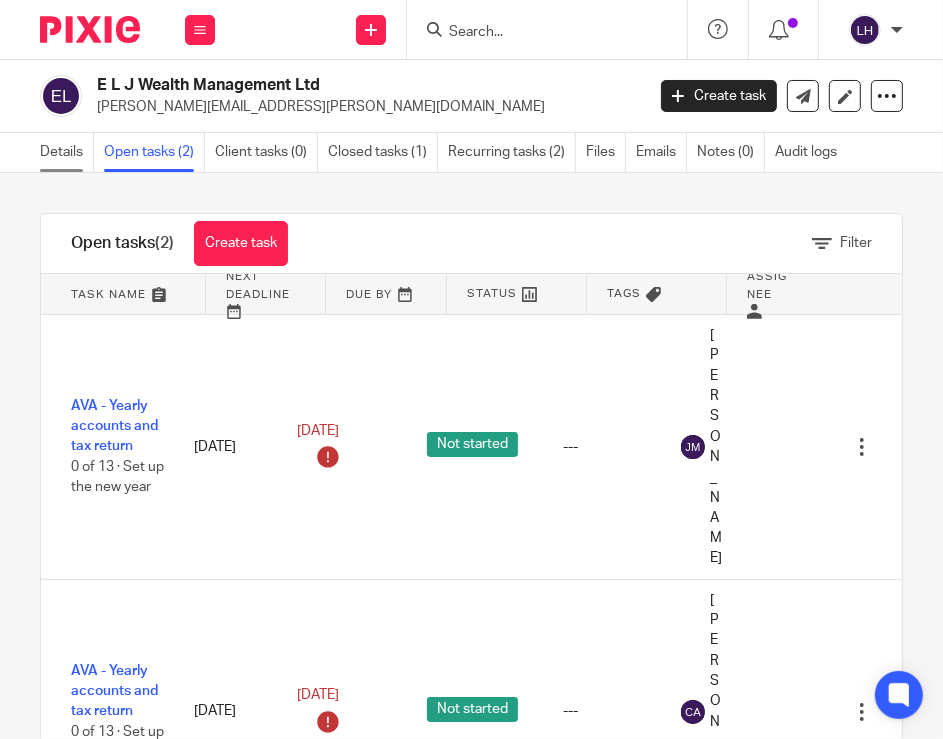 click on "Details" at bounding box center [67, 152] 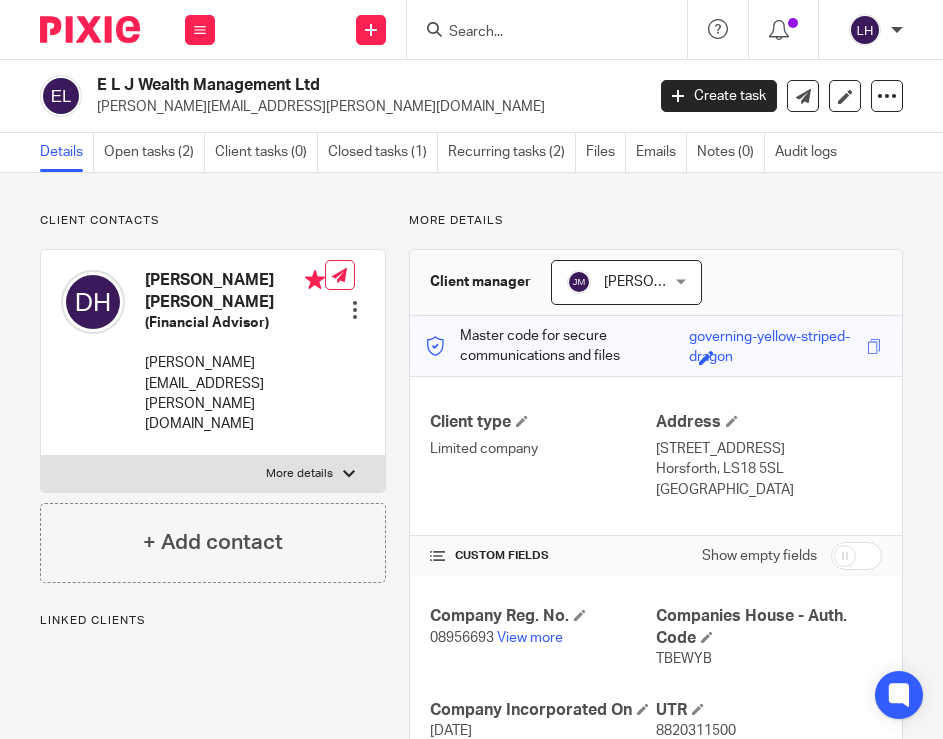 scroll, scrollTop: 0, scrollLeft: 0, axis: both 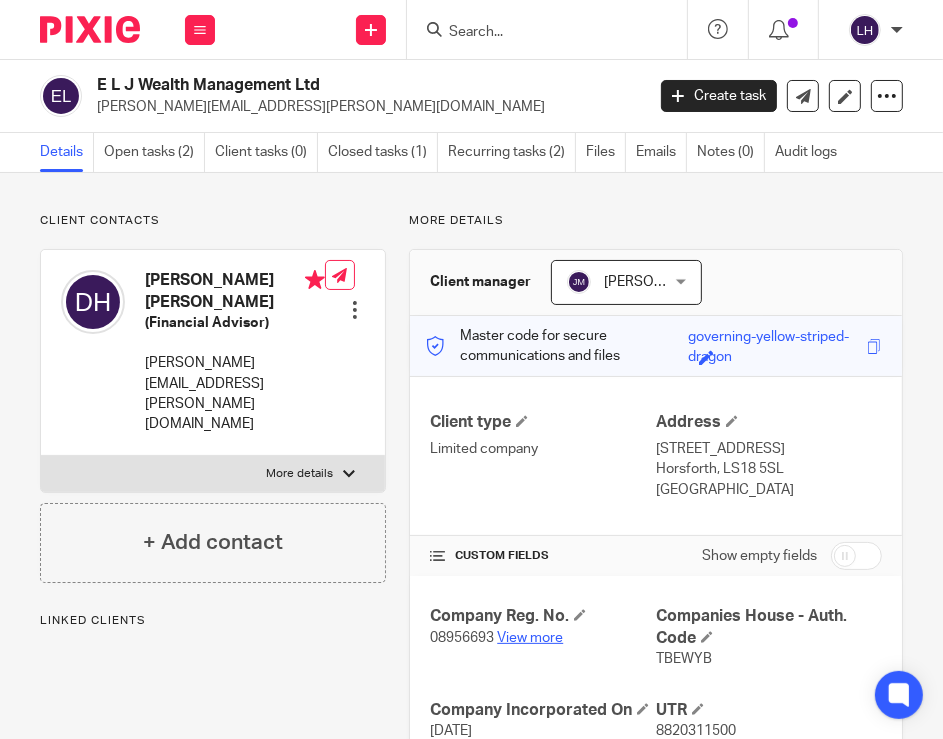 click on "View more" at bounding box center [530, 638] 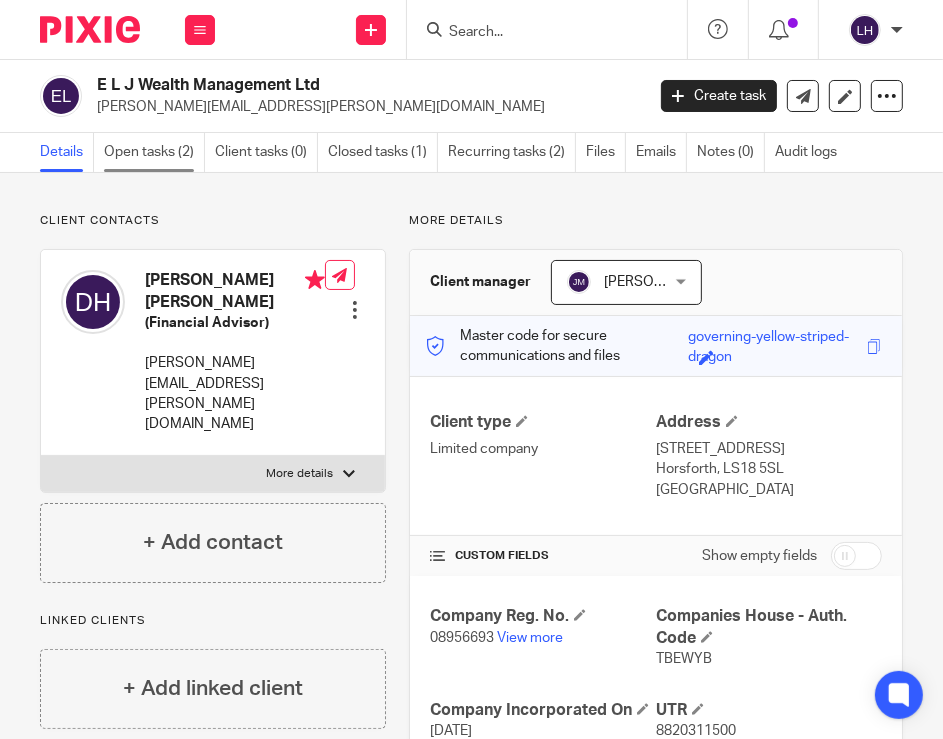 click on "Open tasks (2)" at bounding box center (154, 152) 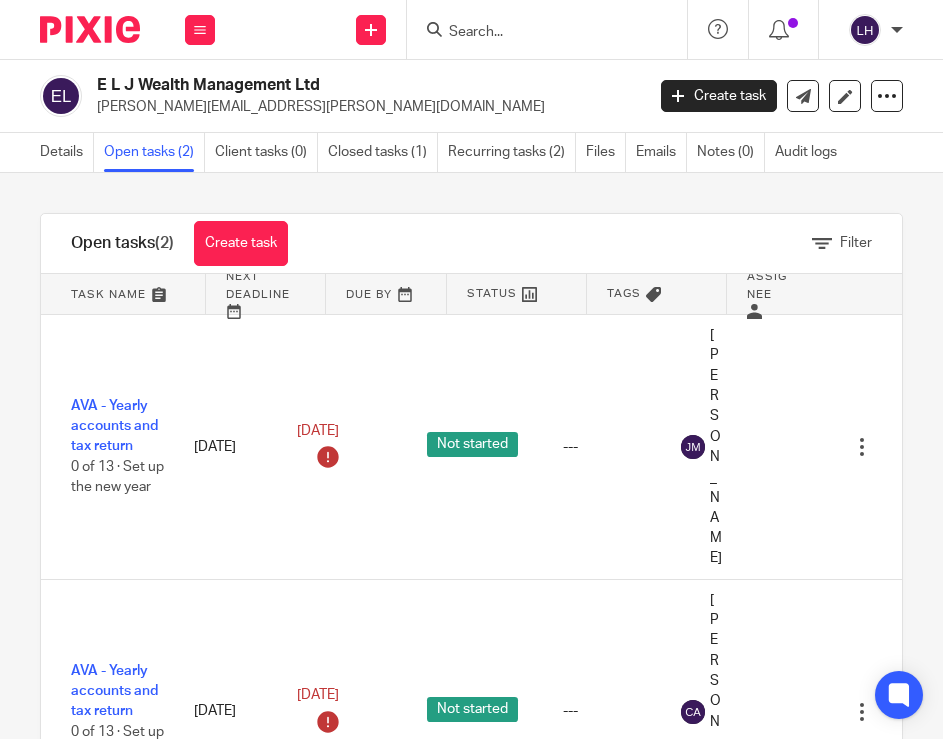 scroll, scrollTop: 0, scrollLeft: 0, axis: both 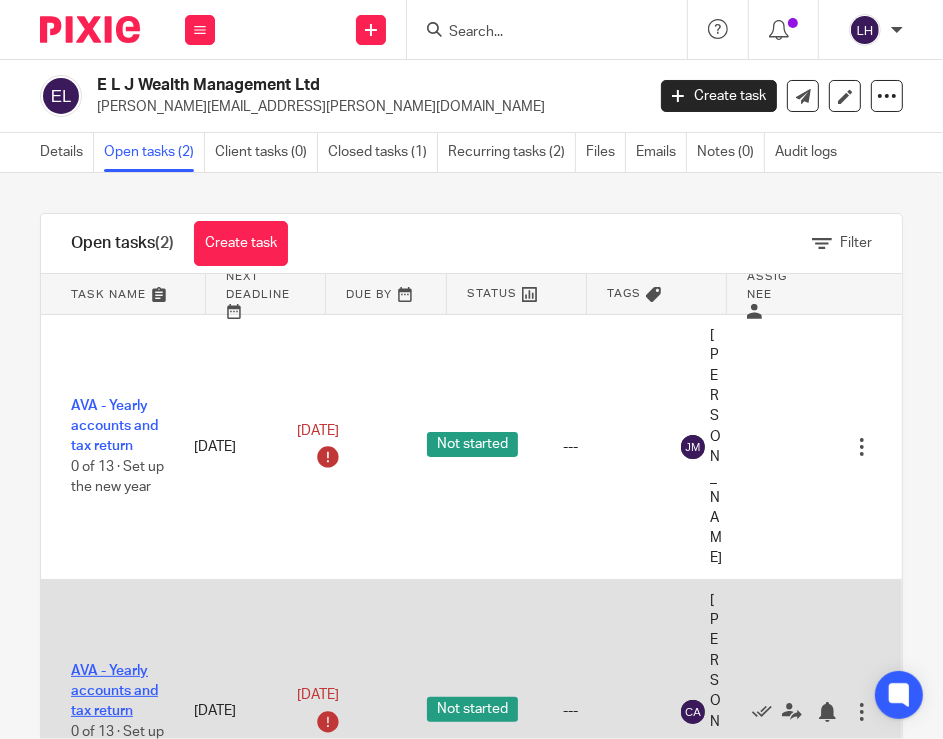 click on "AVA - Yearly accounts and tax return" at bounding box center [114, 691] 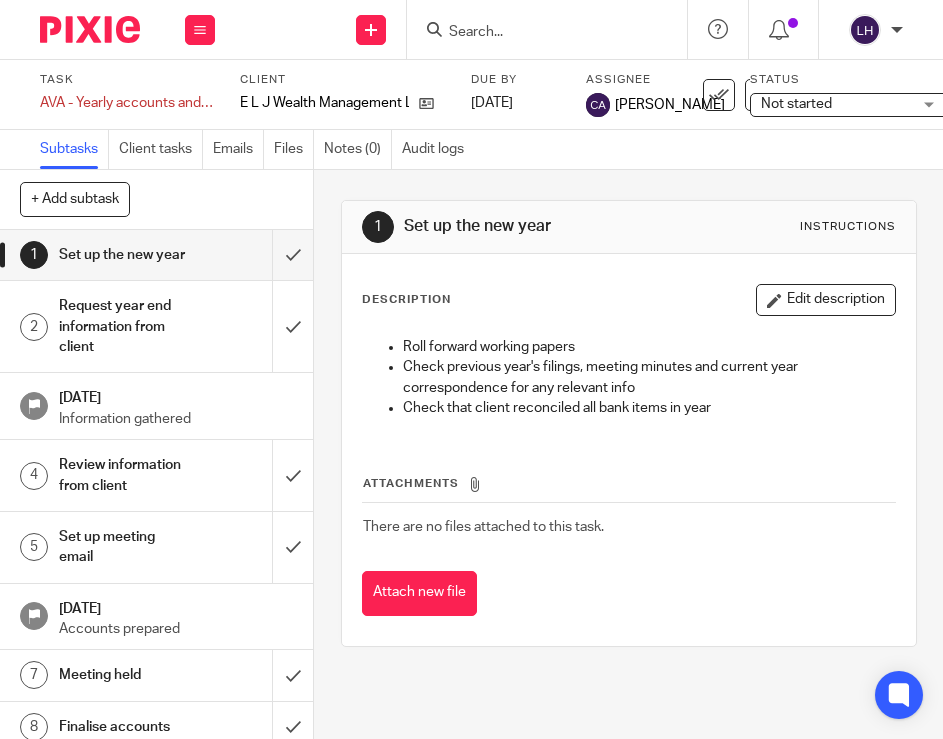 scroll, scrollTop: 0, scrollLeft: 0, axis: both 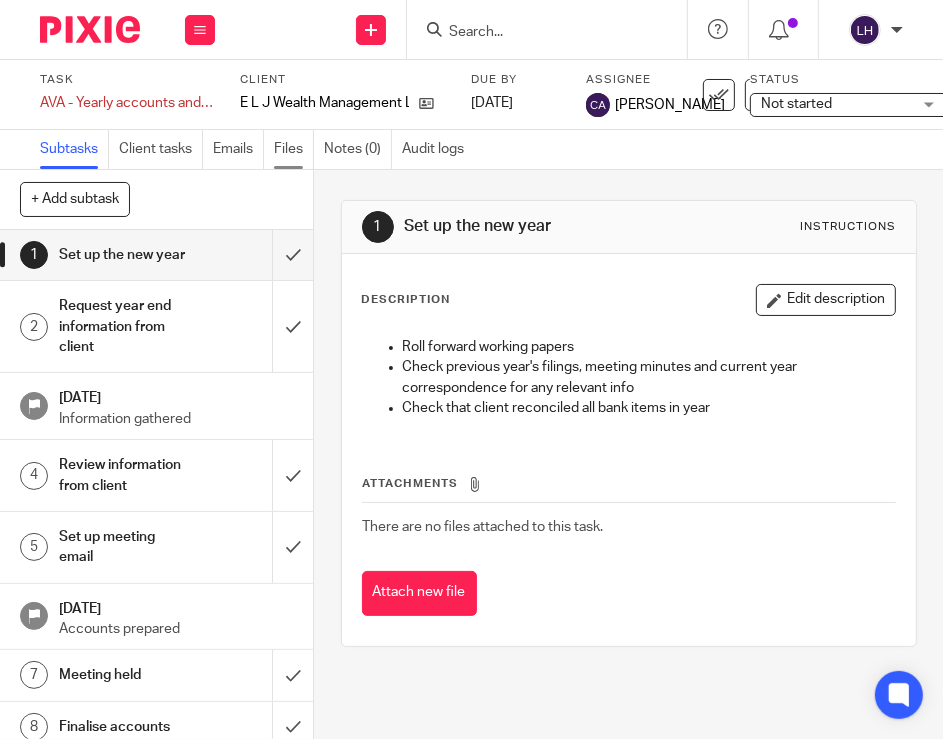 click on "Files" at bounding box center (294, 149) 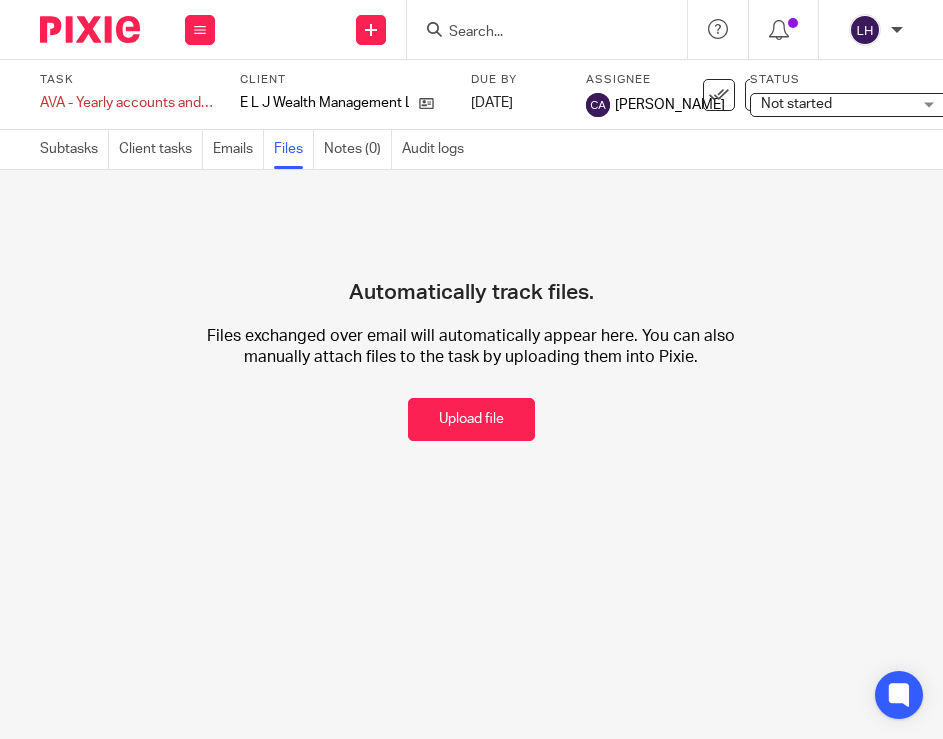 scroll, scrollTop: 0, scrollLeft: 0, axis: both 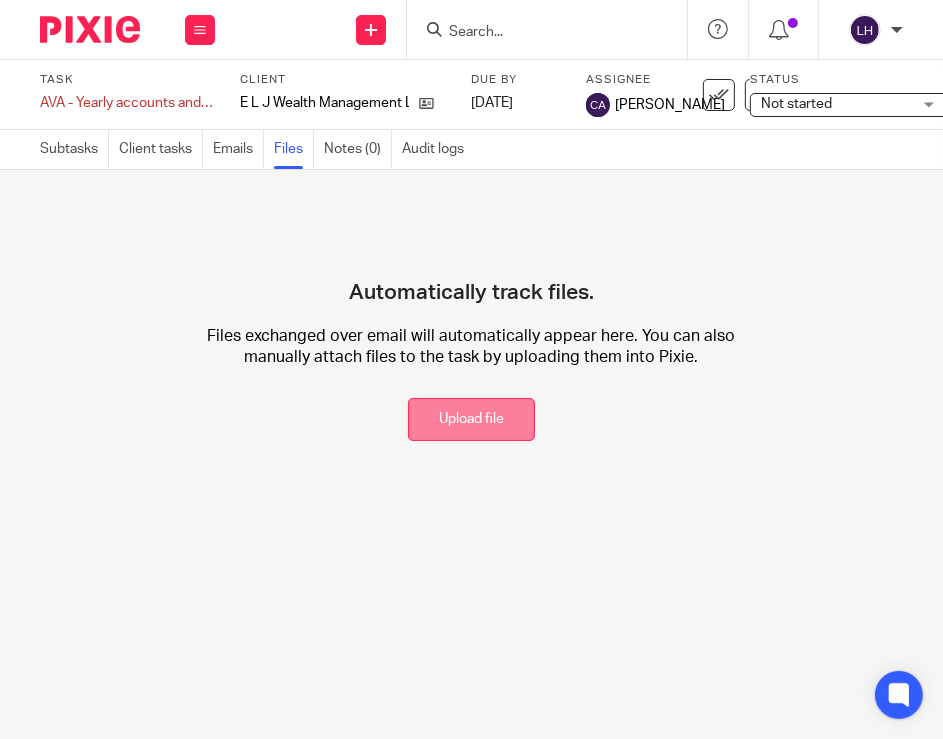 click on "Upload file" at bounding box center (471, 419) 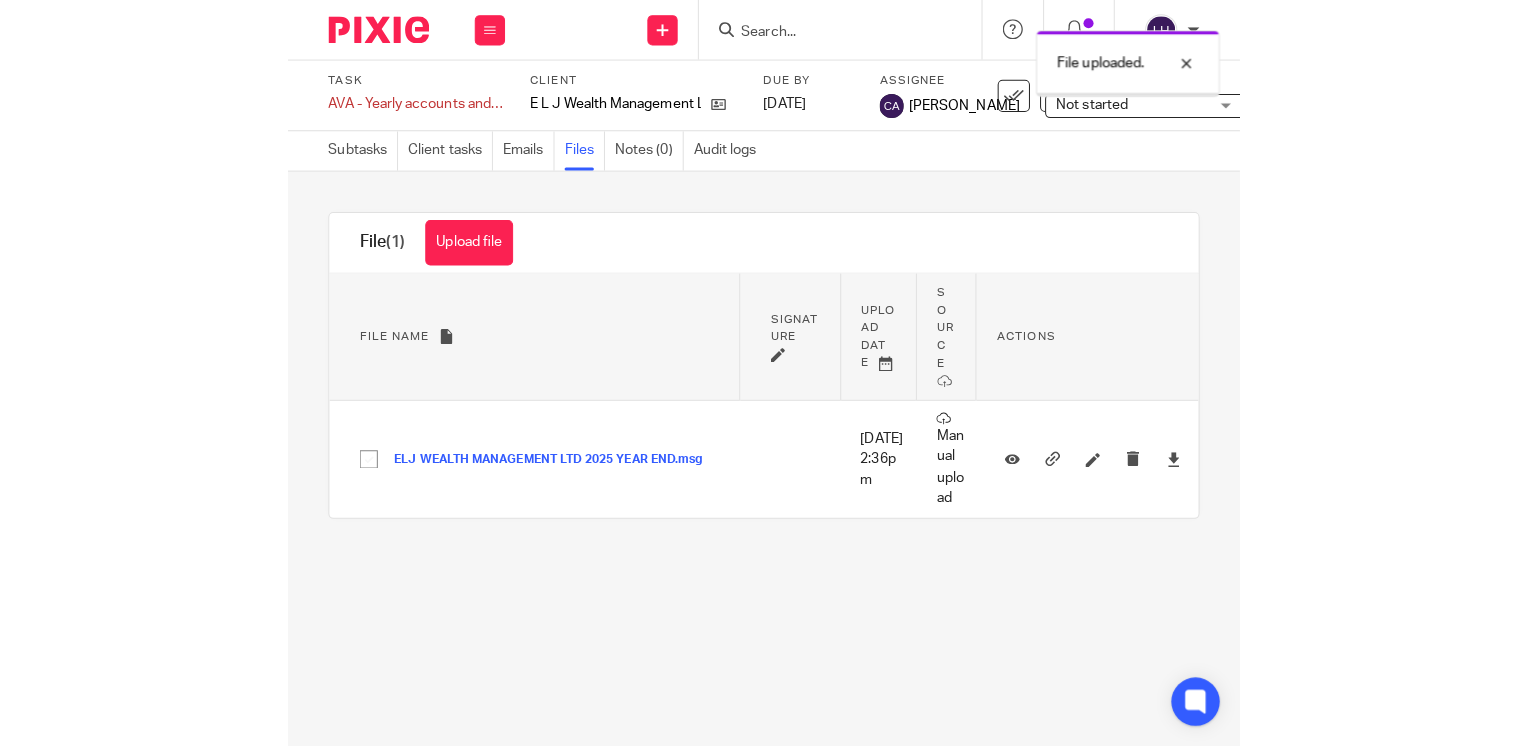 scroll, scrollTop: 0, scrollLeft: 0, axis: both 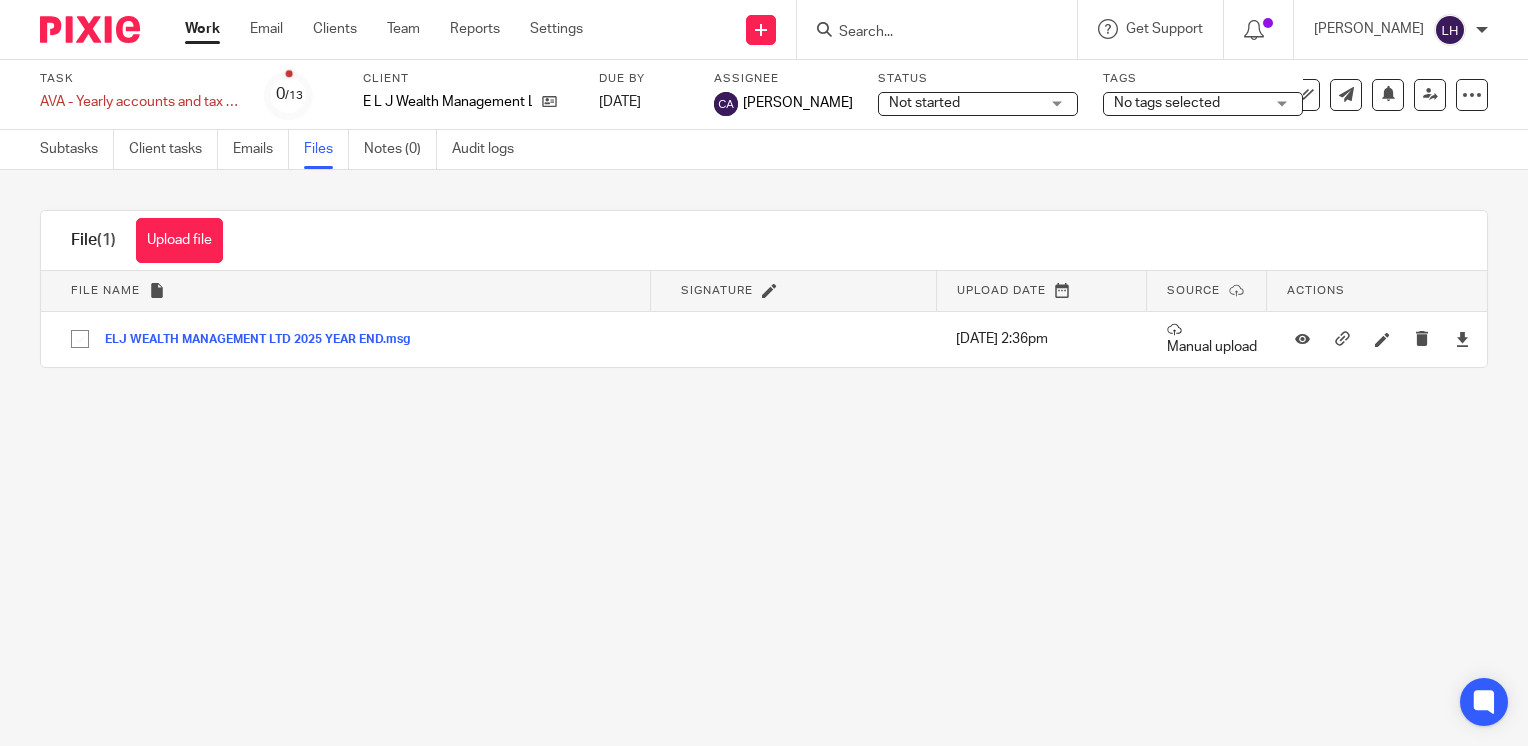 click at bounding box center [943, 29] 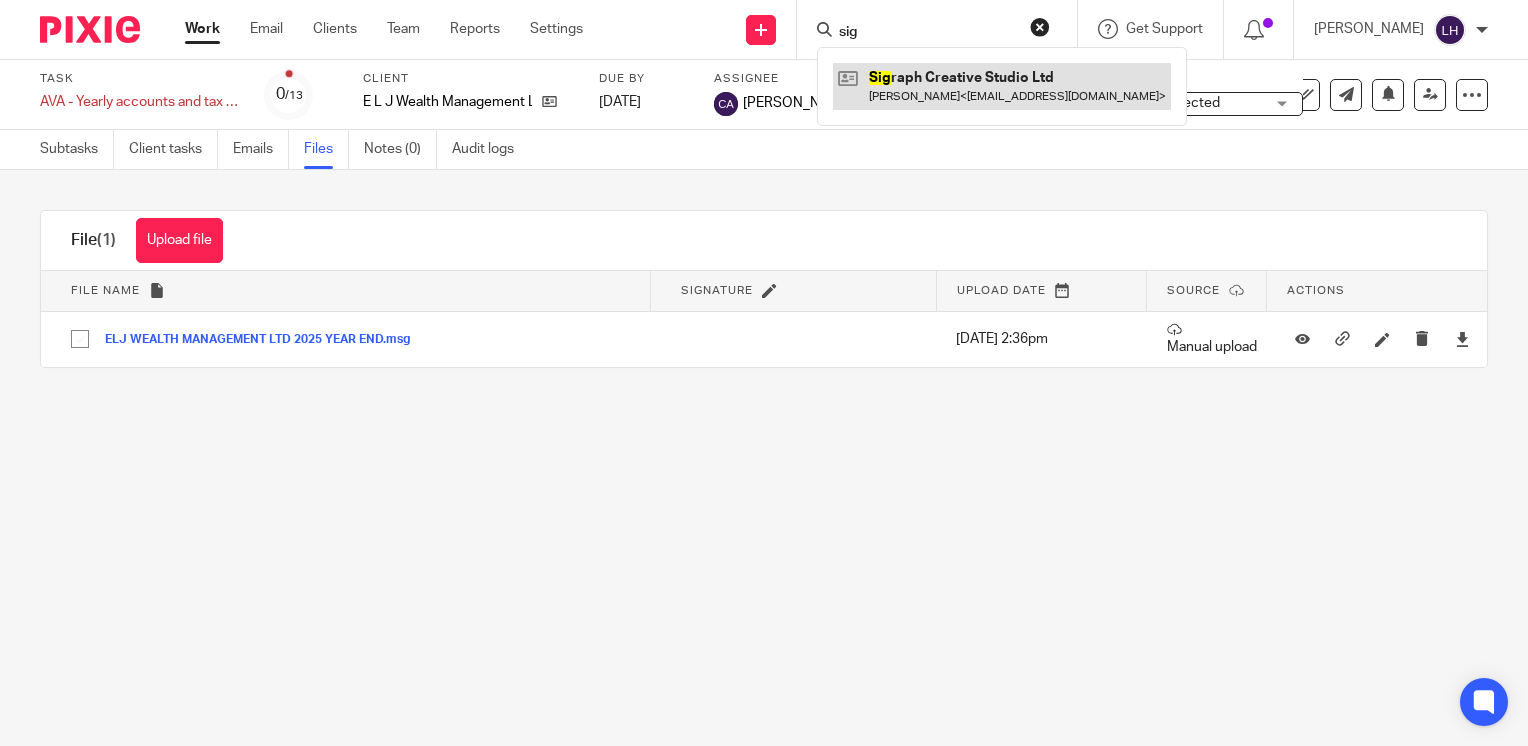 type on "sig" 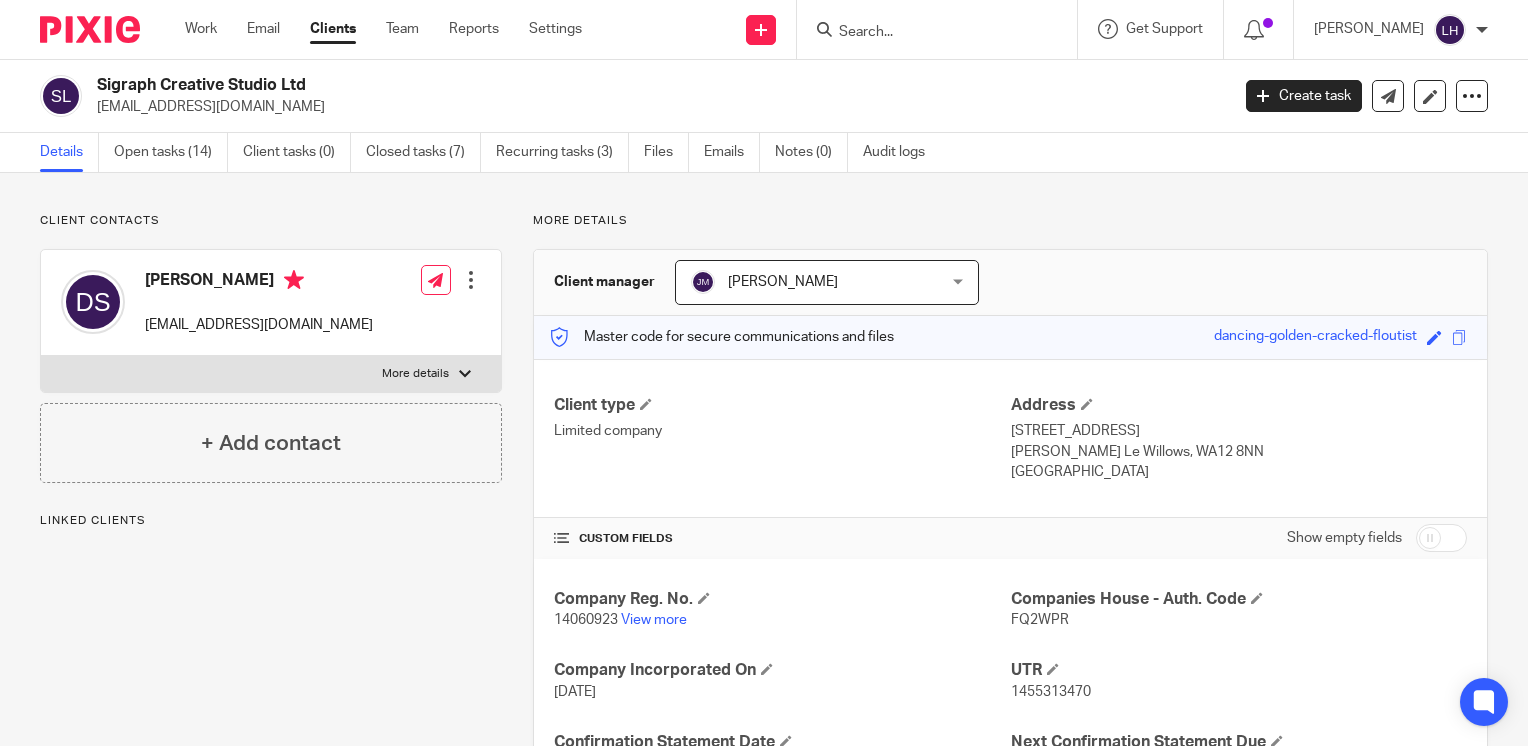 scroll, scrollTop: 0, scrollLeft: 0, axis: both 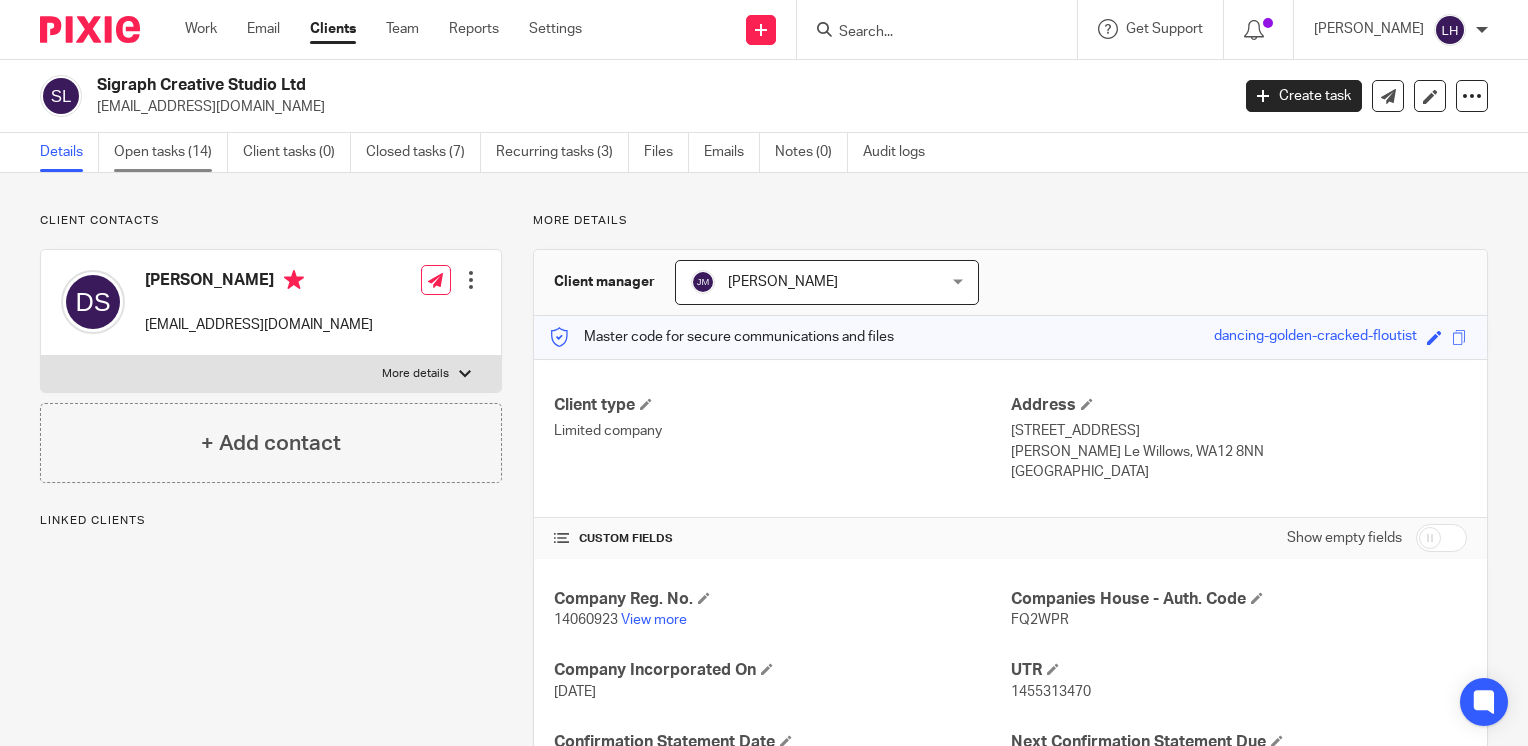 click on "Open tasks (14)" at bounding box center [171, 152] 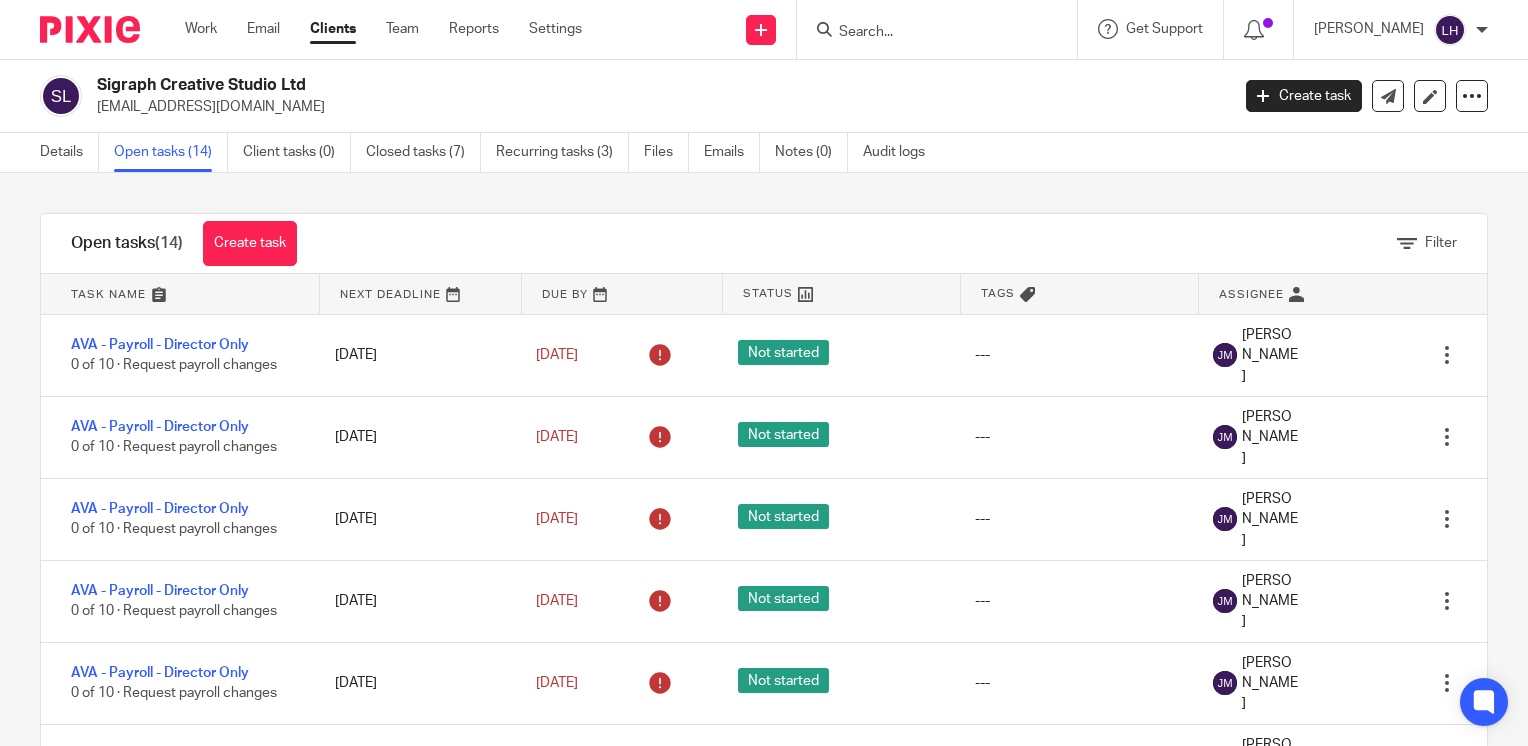 scroll, scrollTop: 0, scrollLeft: 0, axis: both 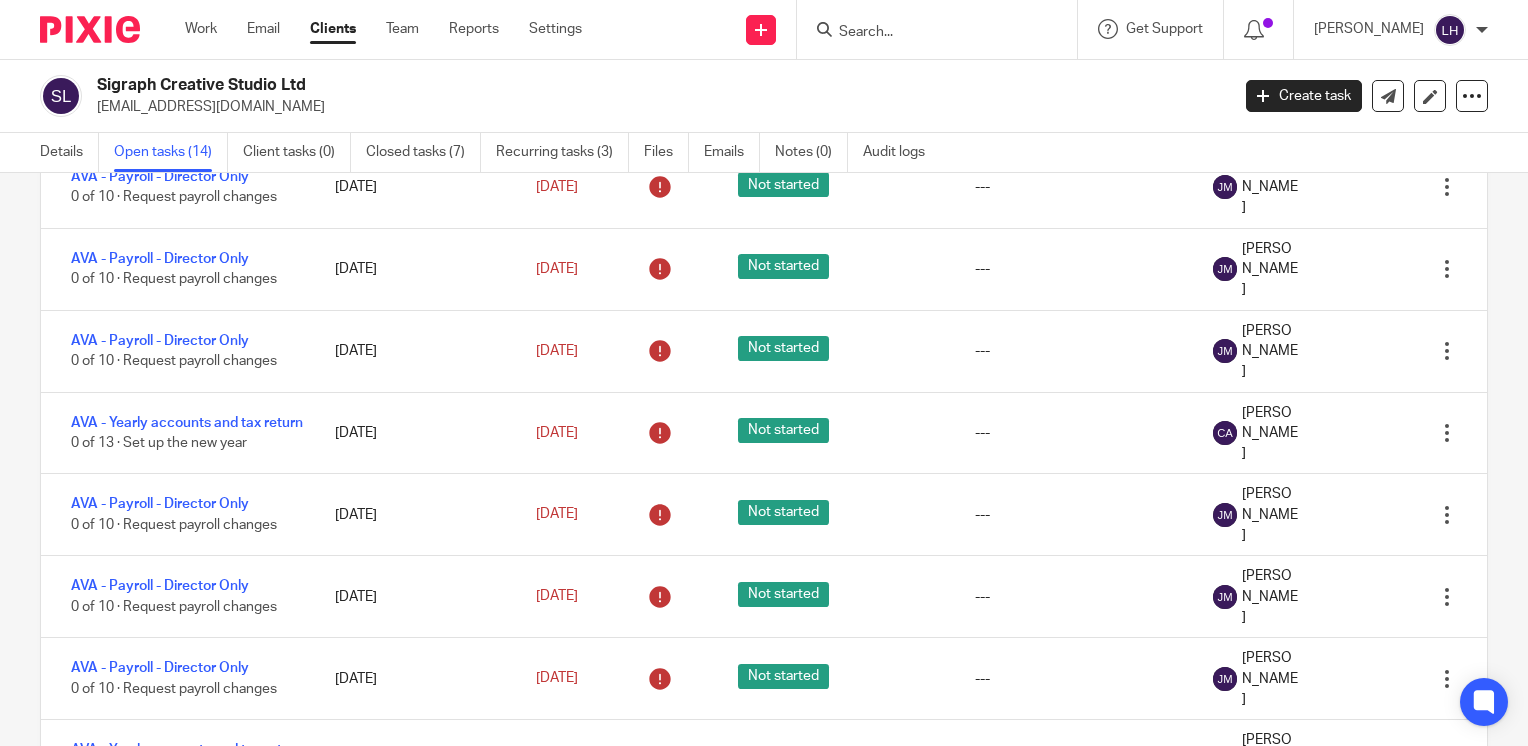 click on "AVA - Yearly accounts and tax return" at bounding box center (187, 832) 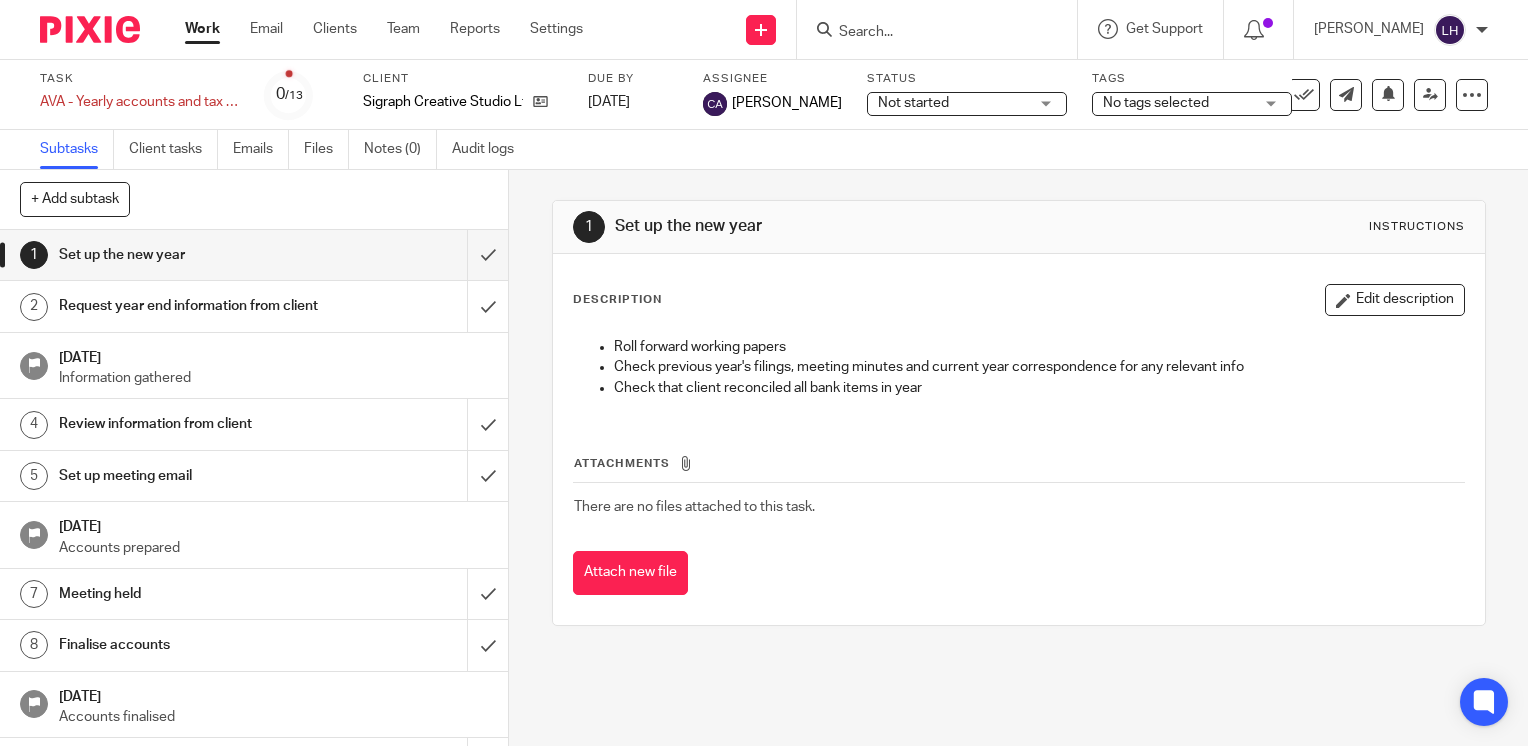 scroll, scrollTop: 0, scrollLeft: 0, axis: both 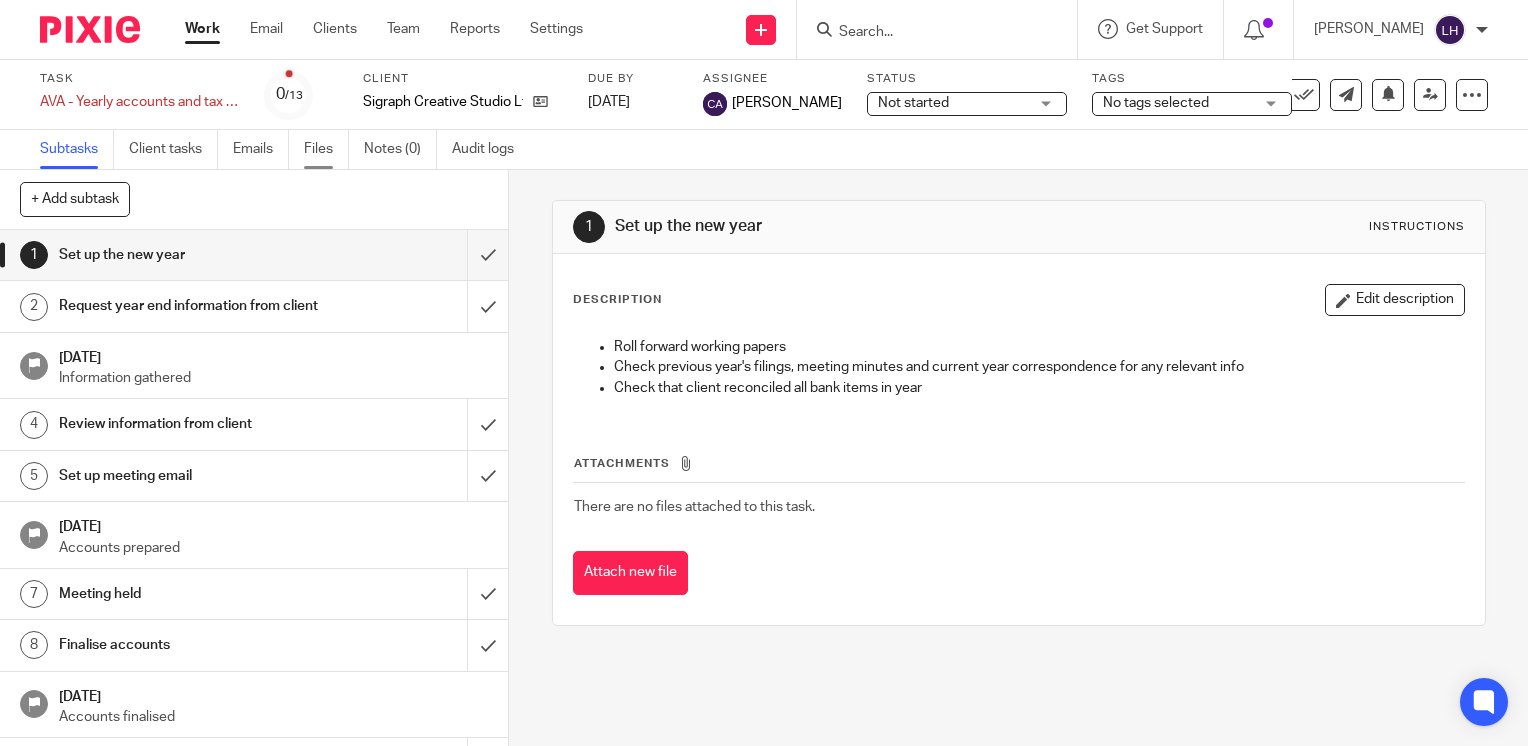 click on "Files" at bounding box center (326, 149) 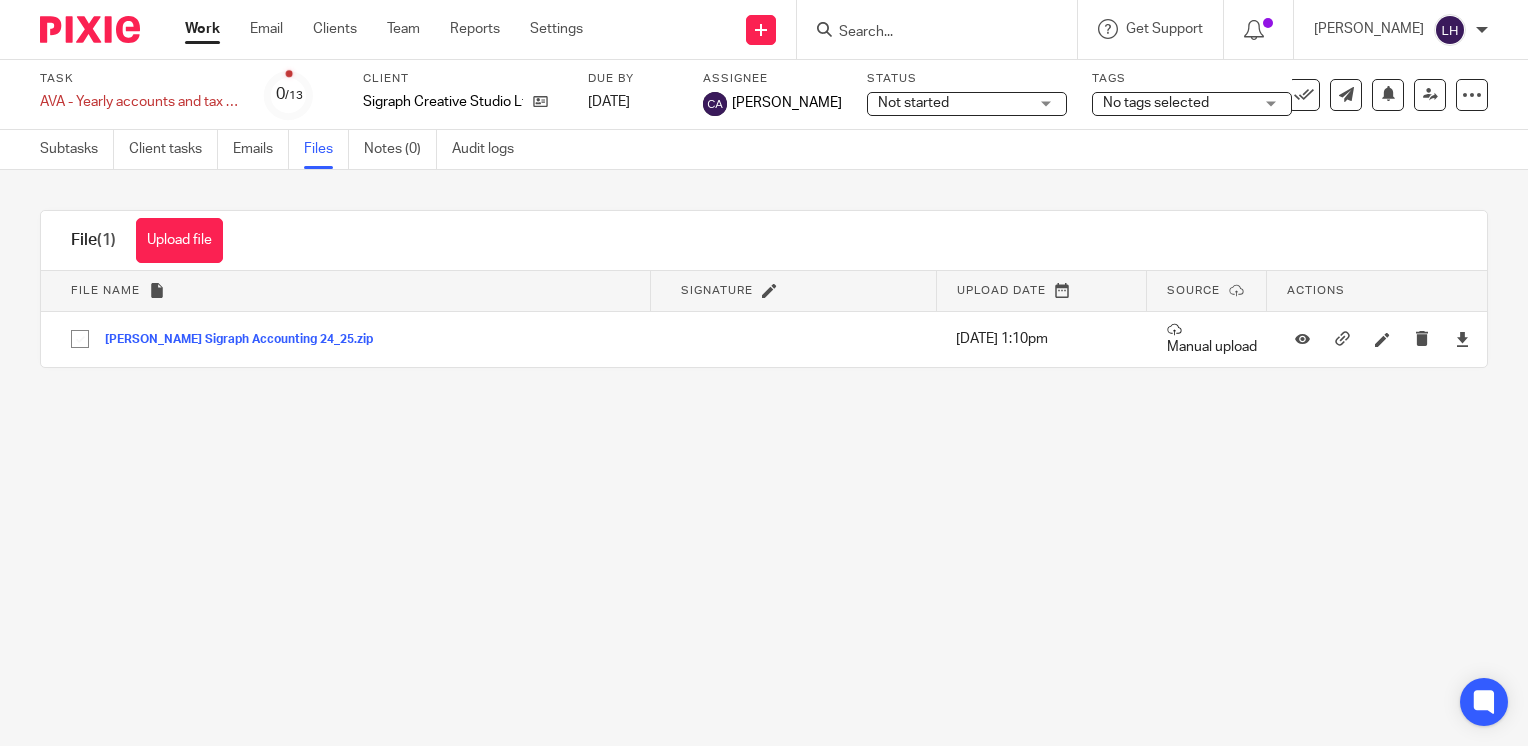 scroll, scrollTop: 0, scrollLeft: 0, axis: both 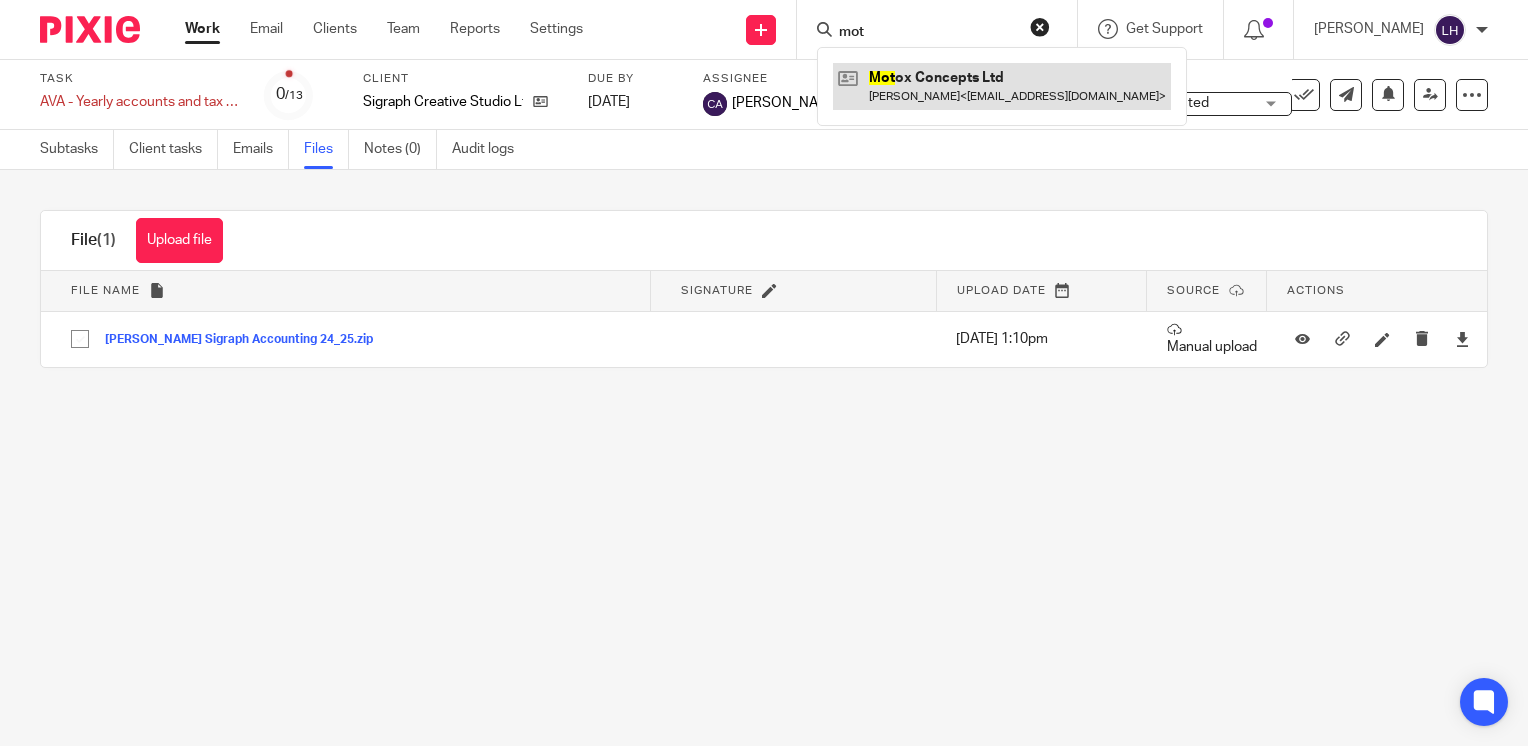 type on "mot" 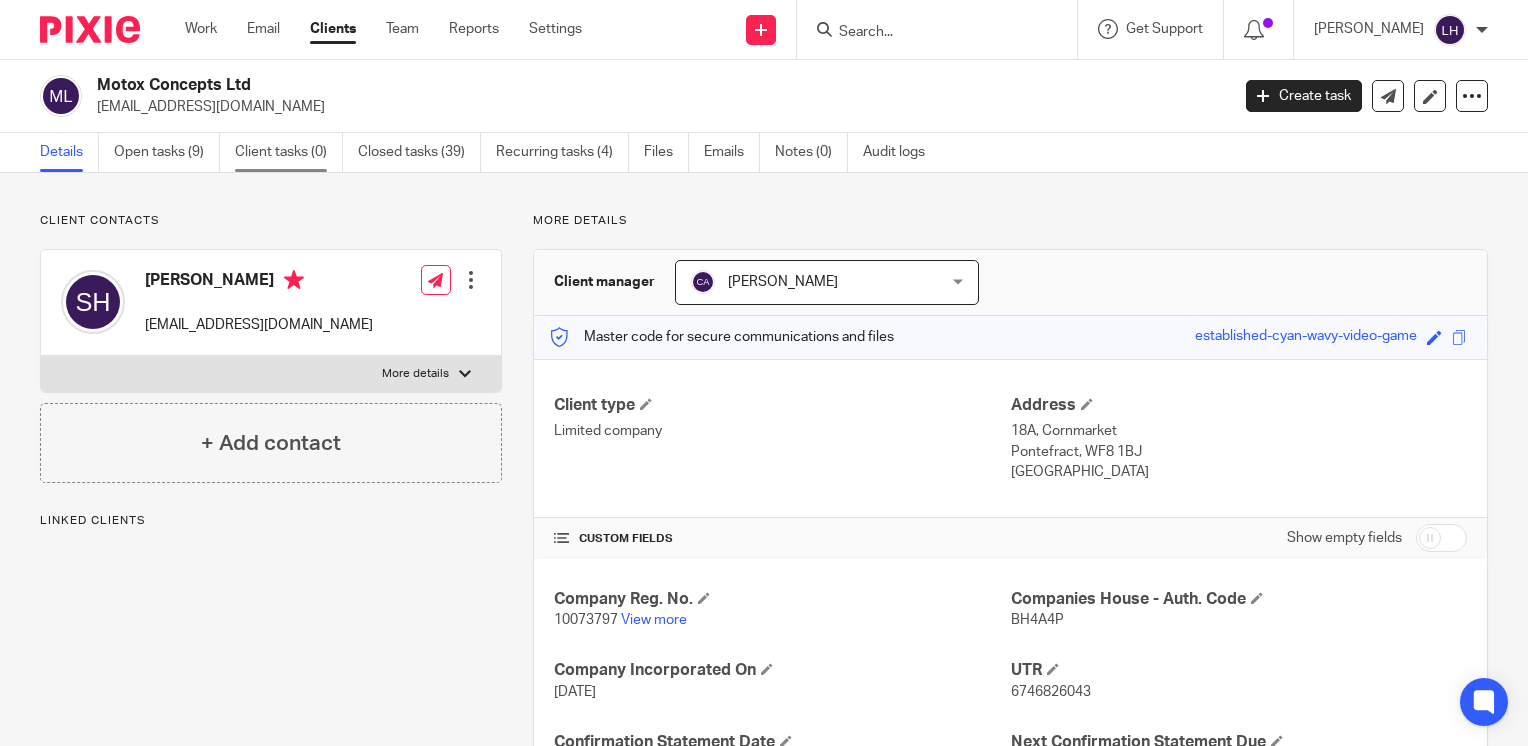 scroll, scrollTop: 0, scrollLeft: 0, axis: both 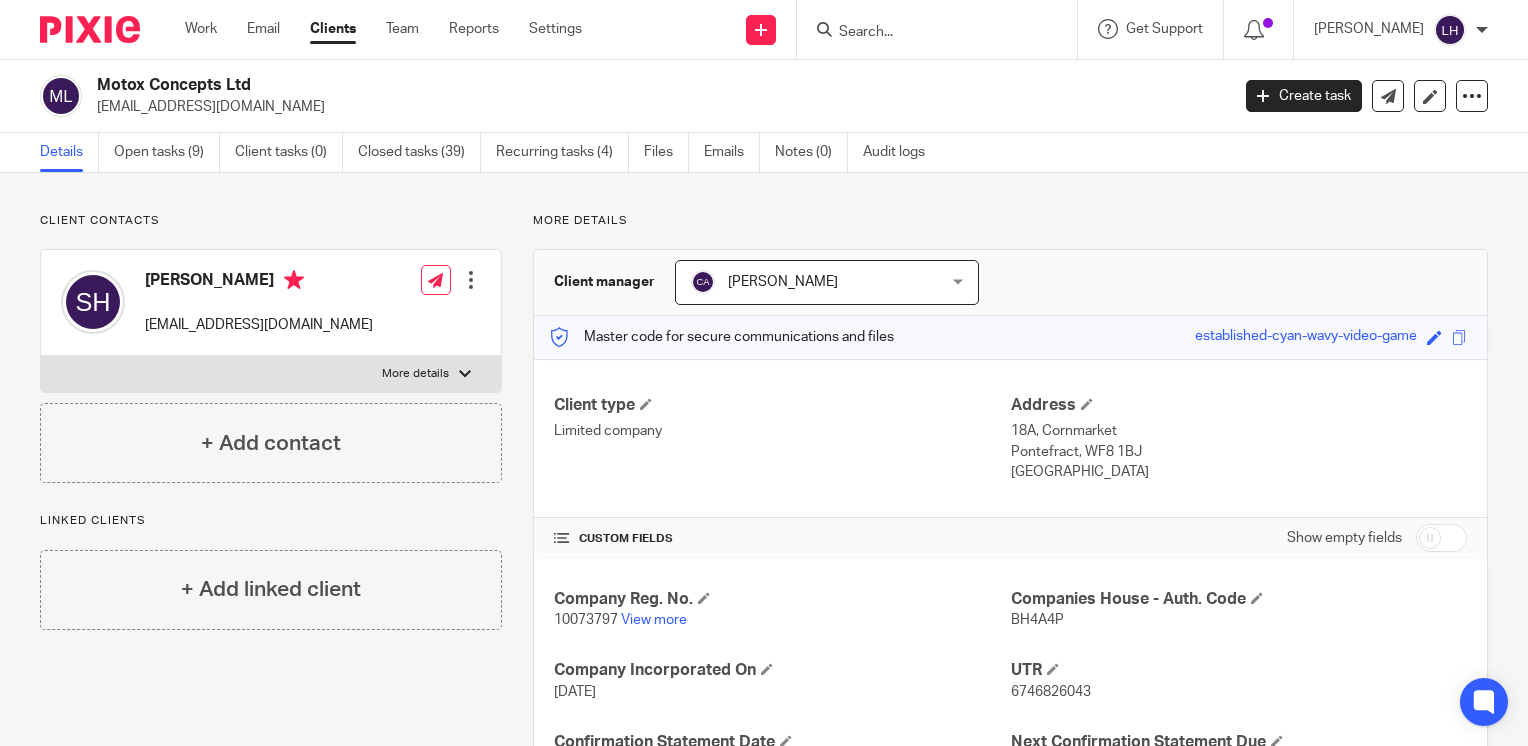 drag, startPoint x: 292, startPoint y: 112, endPoint x: 96, endPoint y: 118, distance: 196.09181 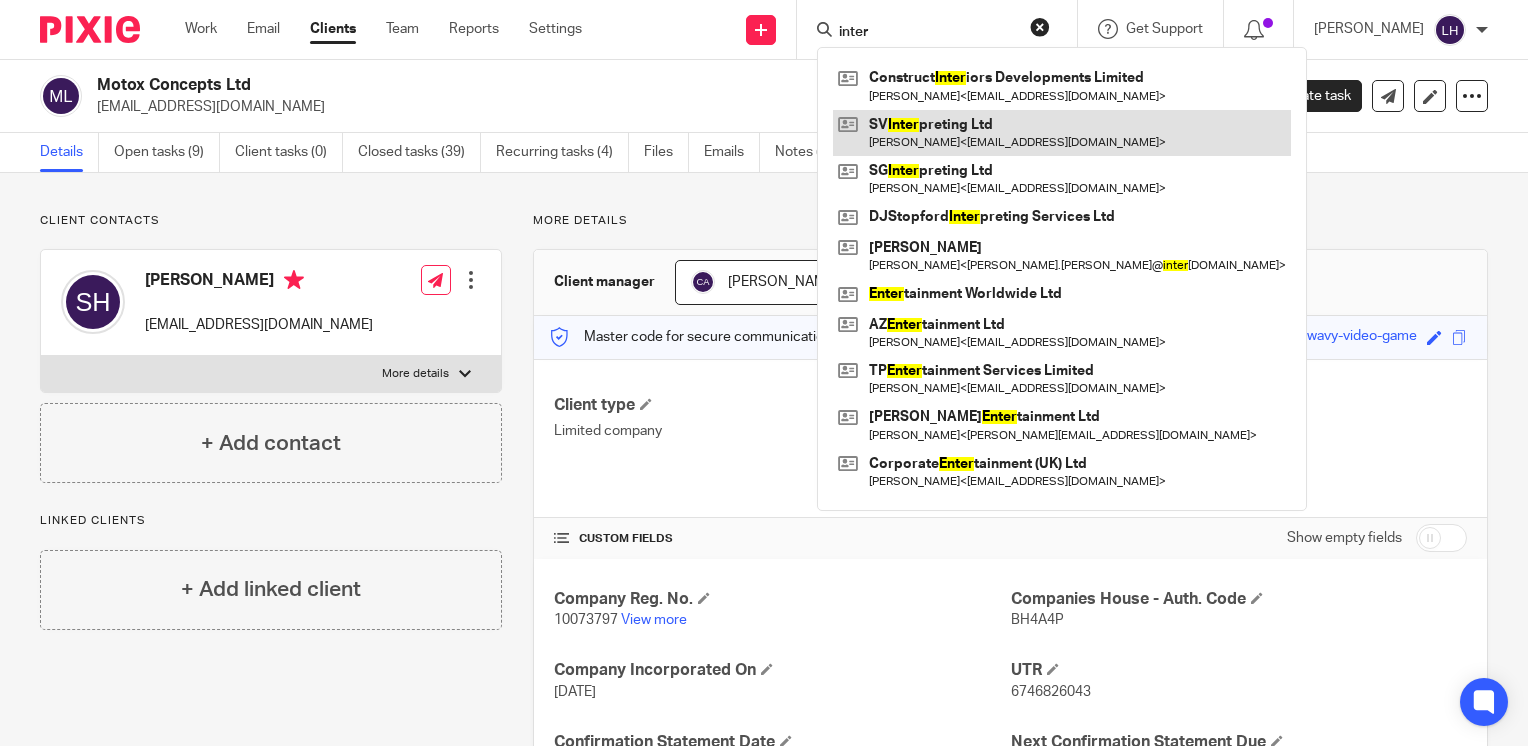 type on "inter" 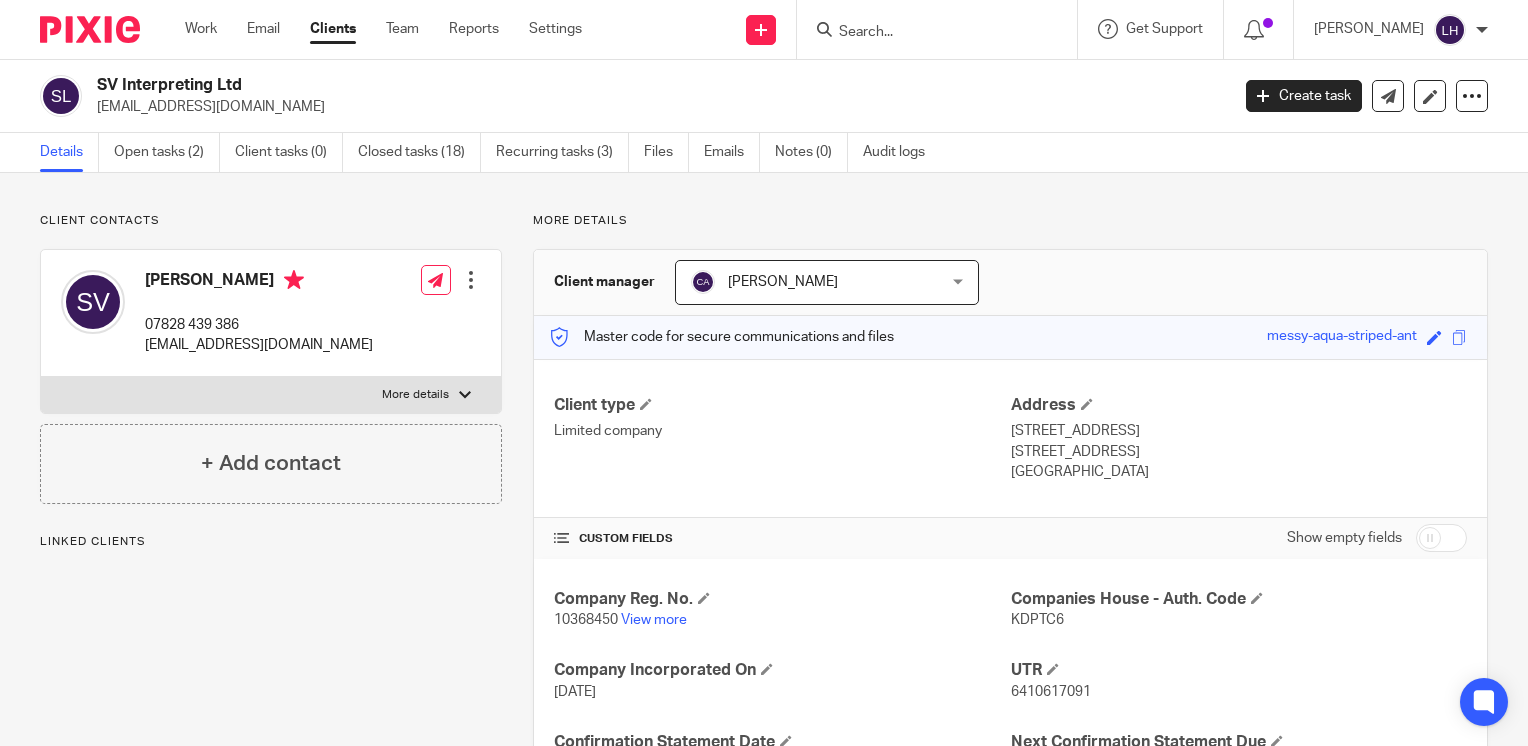 scroll, scrollTop: 0, scrollLeft: 0, axis: both 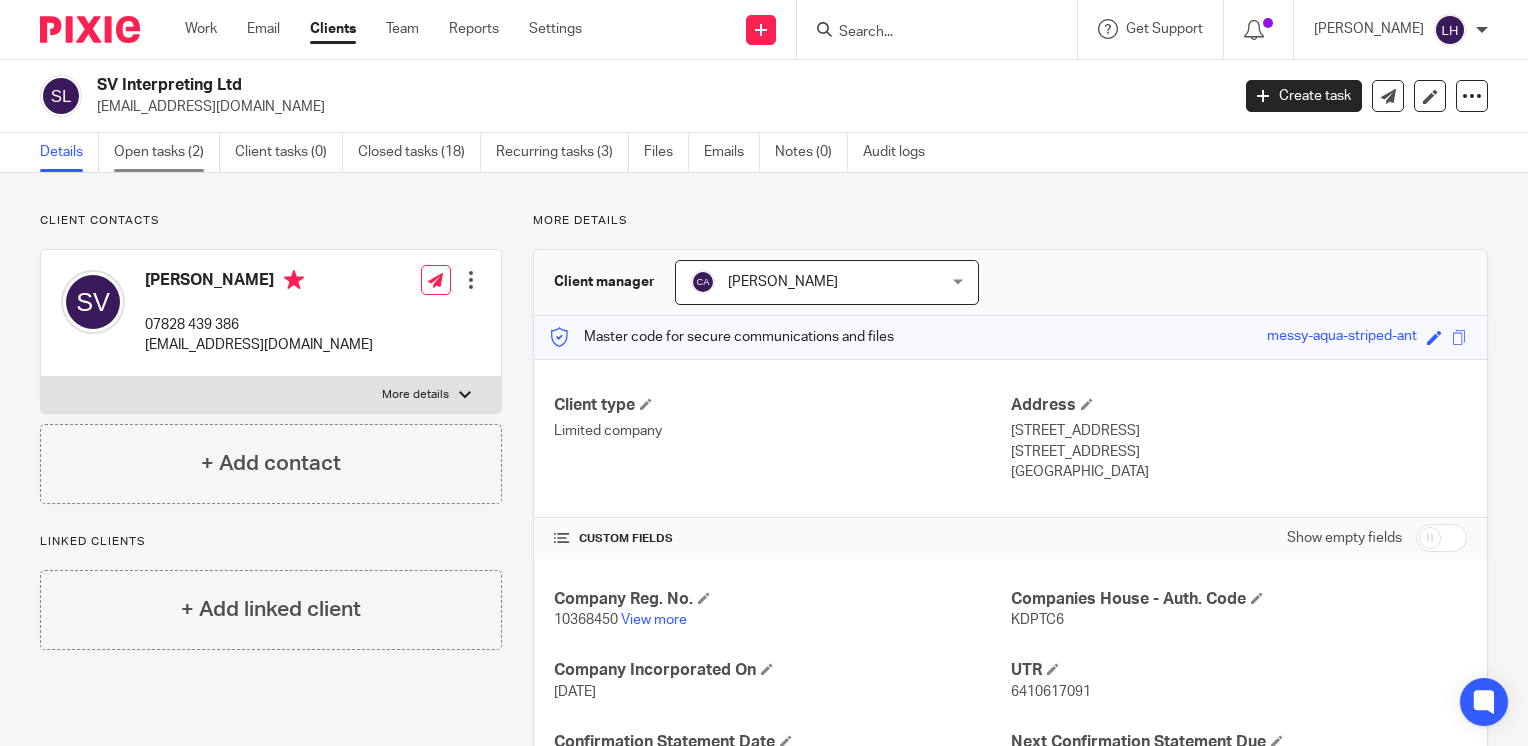 click on "Open tasks (2)" at bounding box center (167, 152) 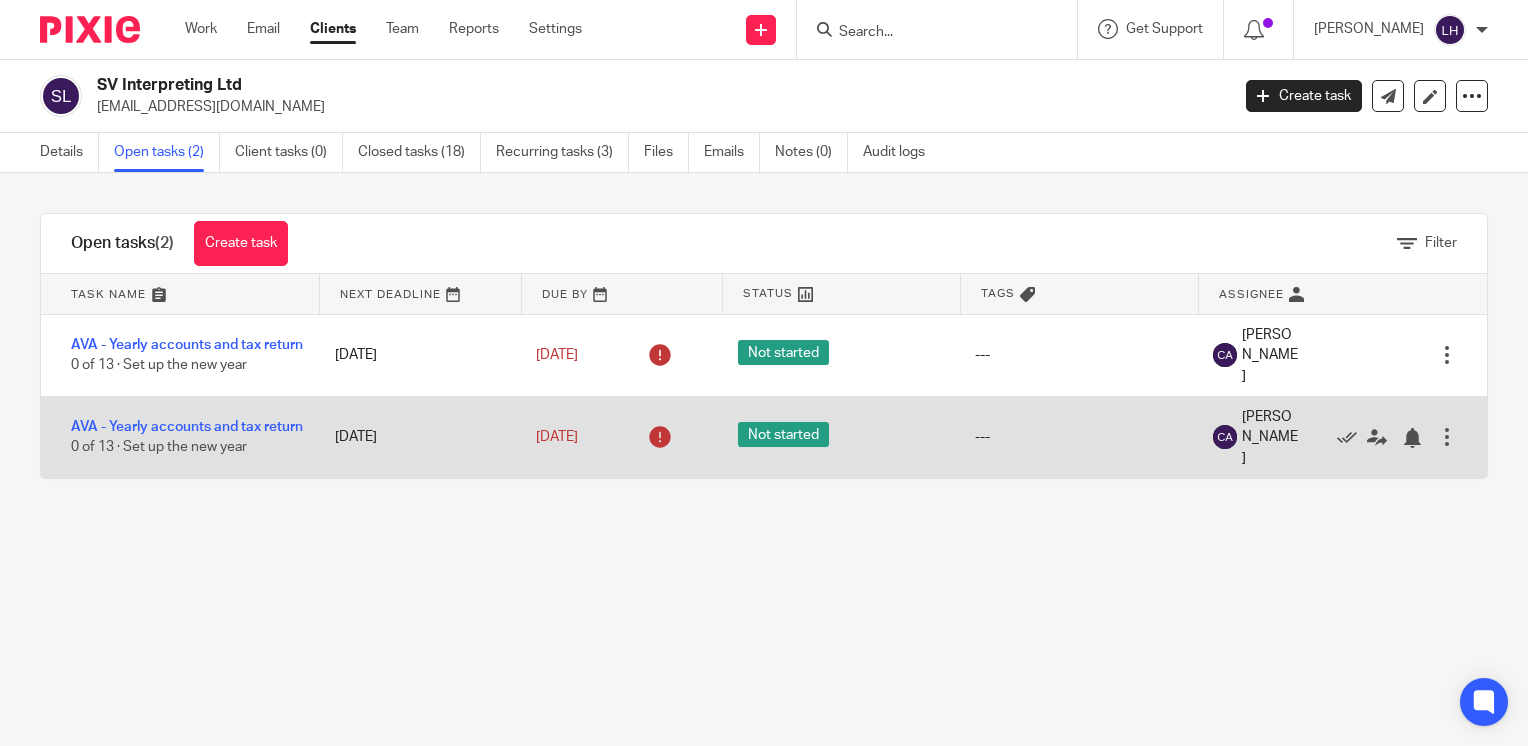 scroll, scrollTop: 0, scrollLeft: 0, axis: both 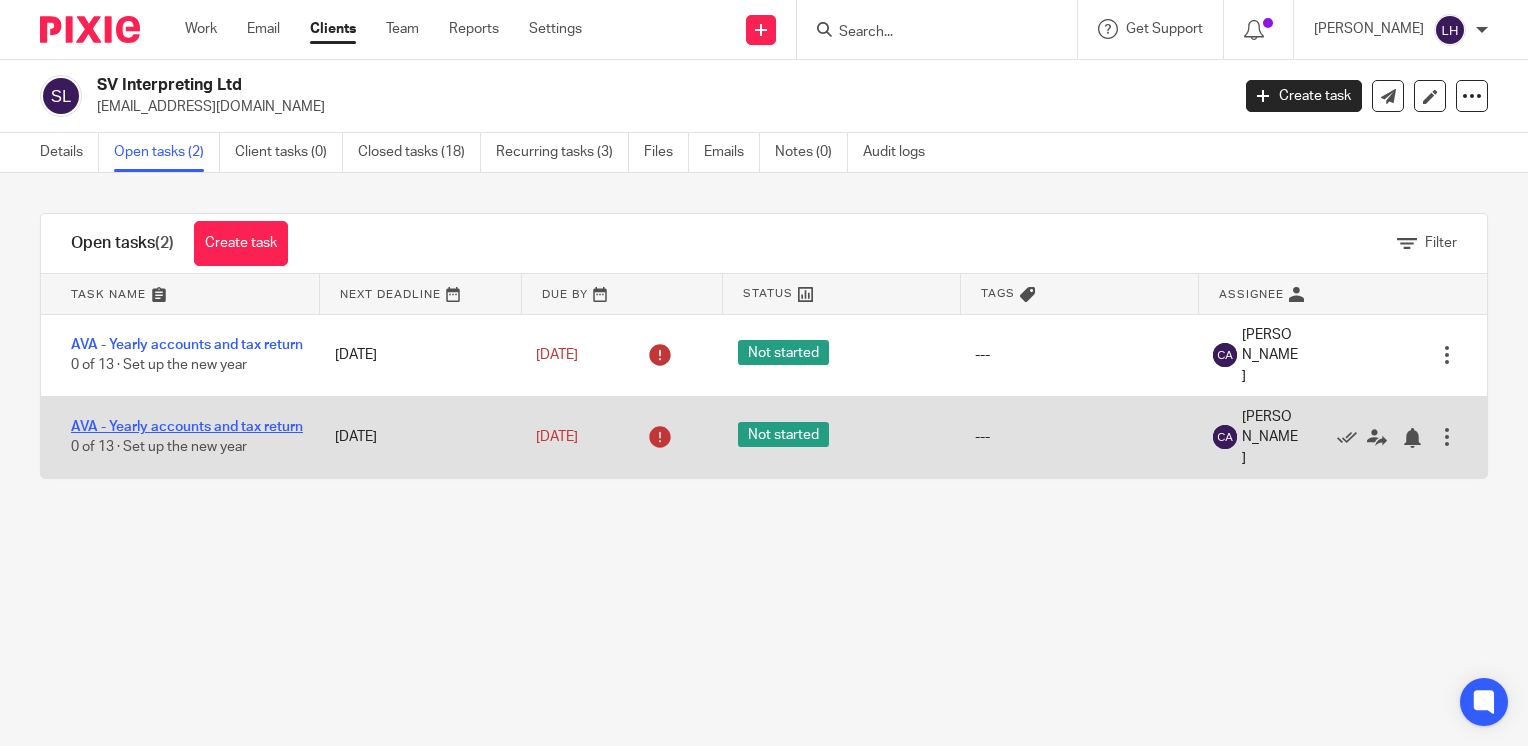 click on "AVA - Yearly accounts and tax return" at bounding box center [187, 427] 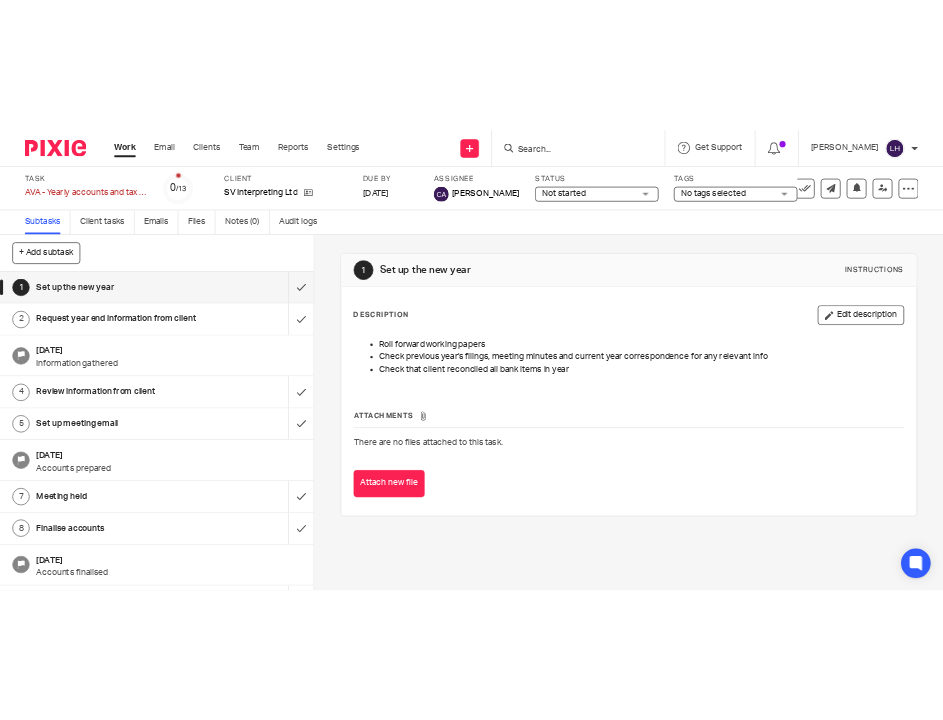 scroll, scrollTop: 0, scrollLeft: 0, axis: both 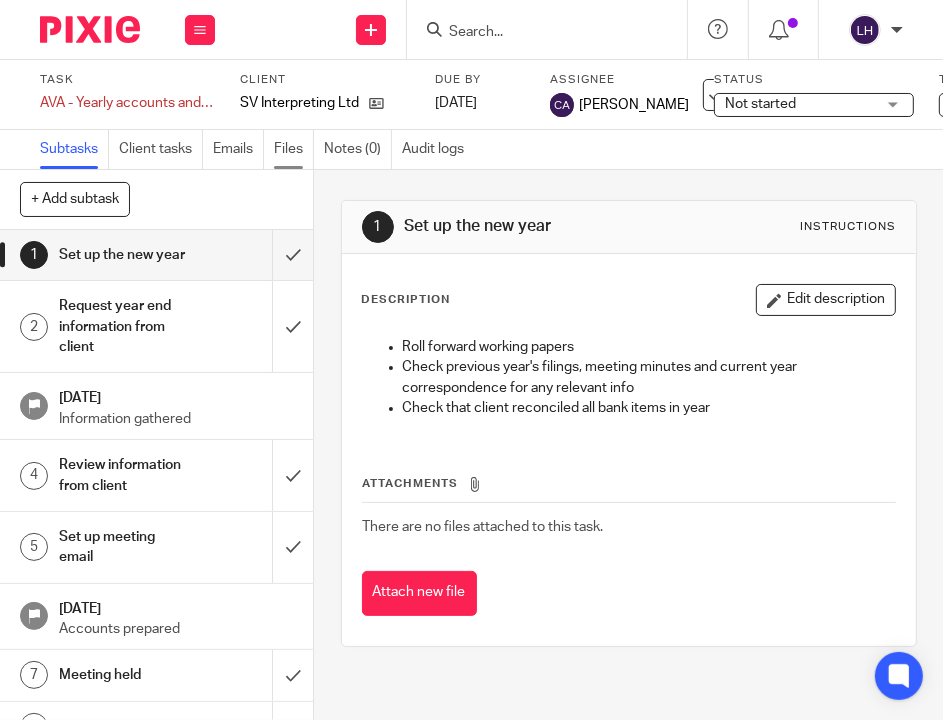 click on "Files" at bounding box center (294, 149) 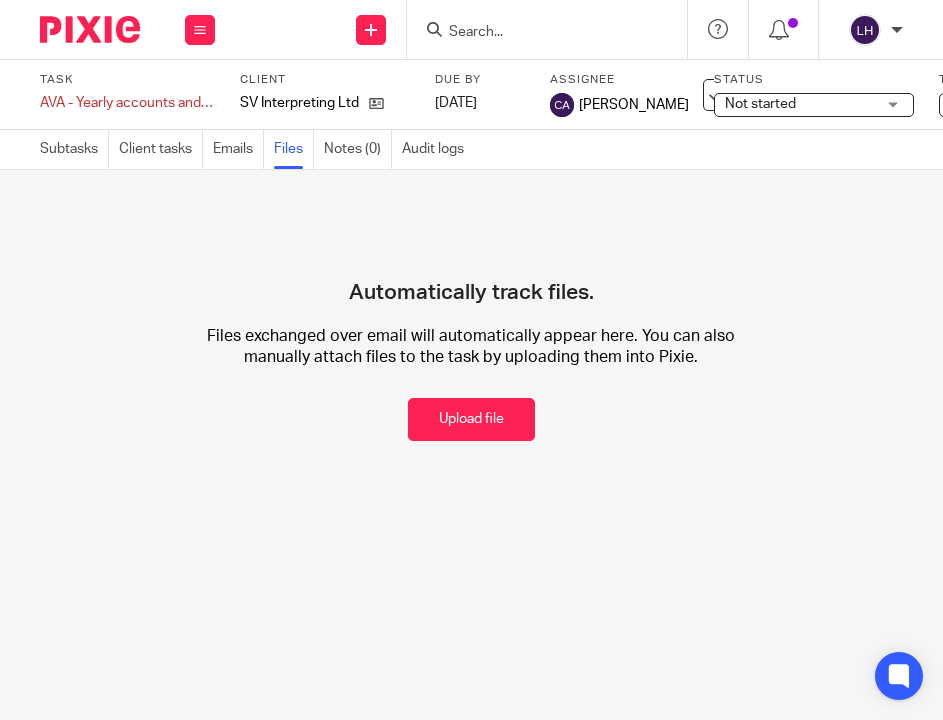scroll, scrollTop: 0, scrollLeft: 0, axis: both 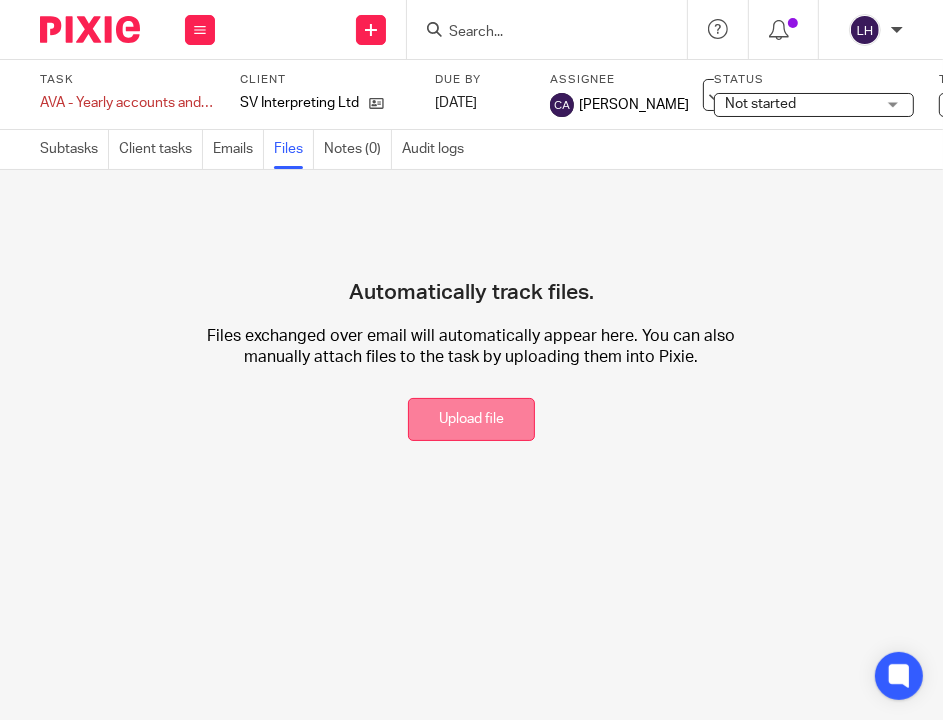 click on "Upload file" at bounding box center (471, 419) 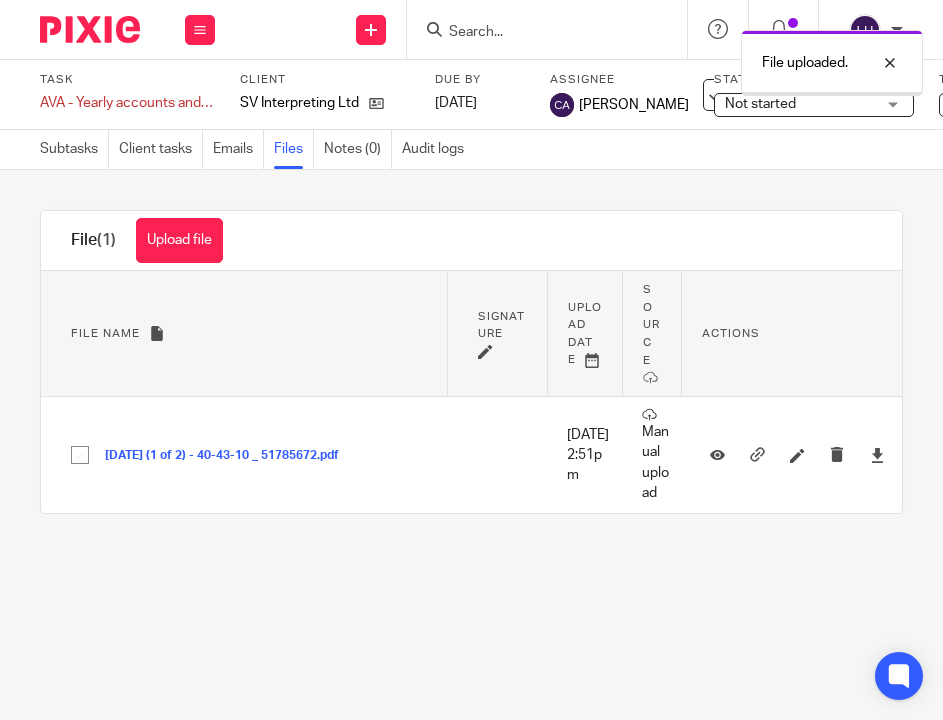 scroll, scrollTop: 0, scrollLeft: 0, axis: both 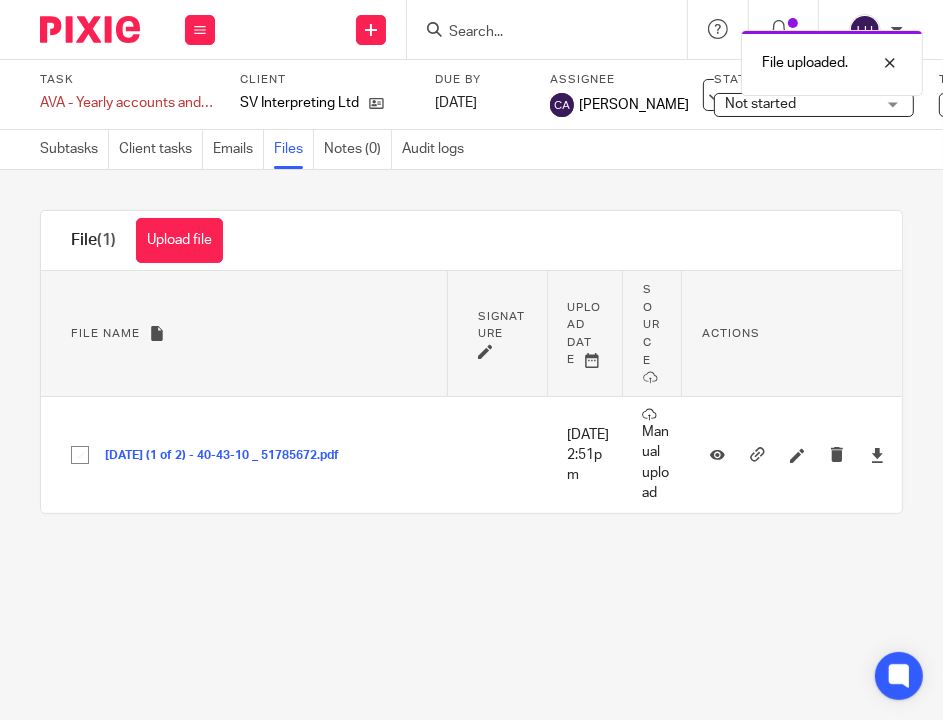 drag, startPoint x: 209, startPoint y: 243, endPoint x: 184, endPoint y: 259, distance: 29.681644 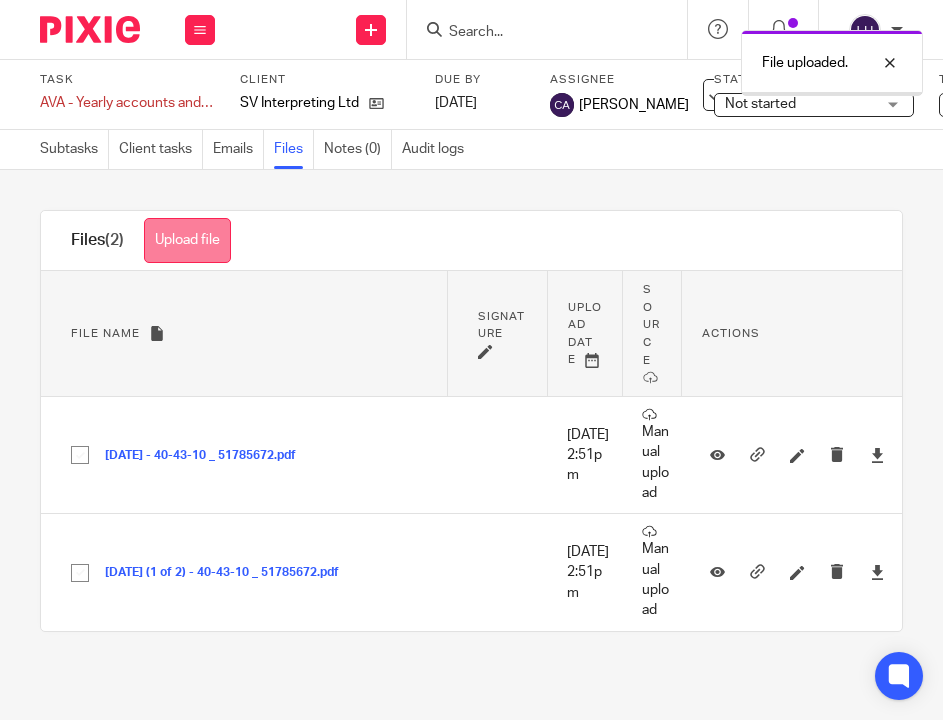 scroll, scrollTop: 0, scrollLeft: 0, axis: both 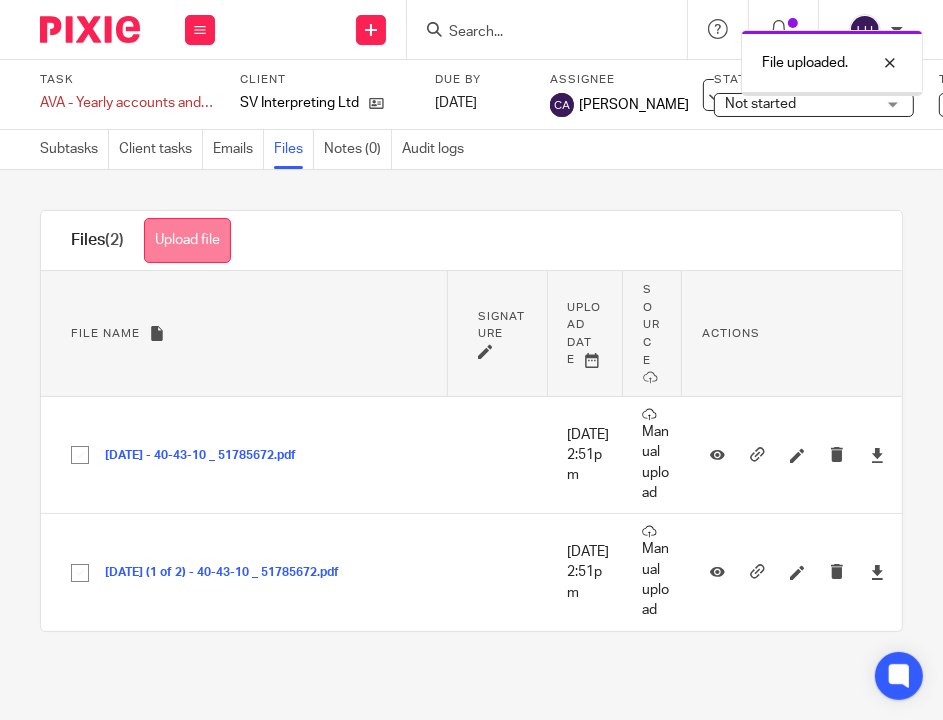 click on "Upload file" at bounding box center [187, 240] 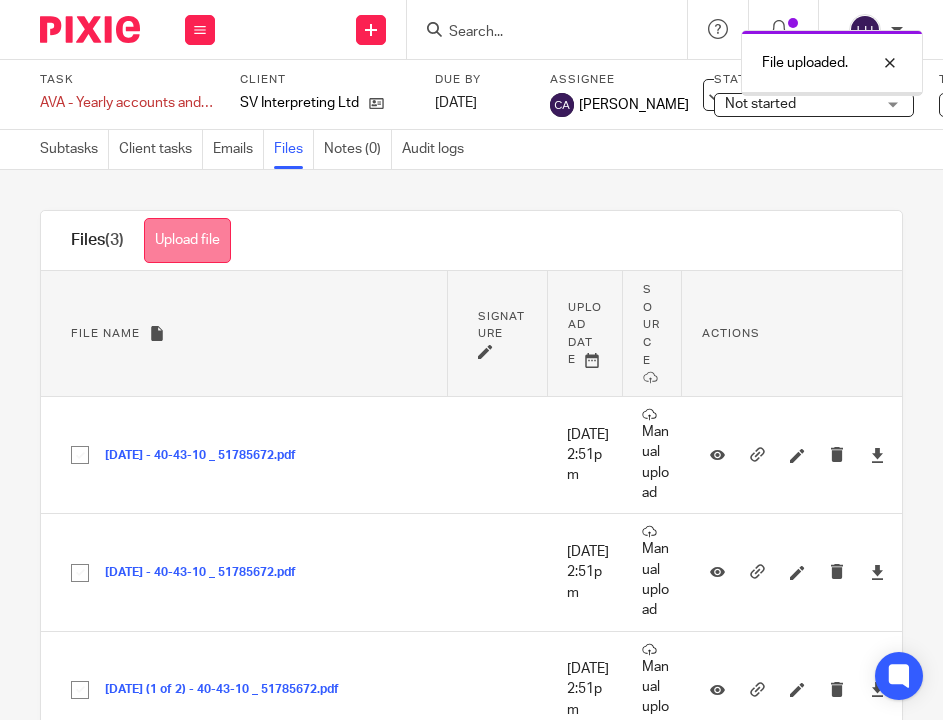 scroll, scrollTop: 0, scrollLeft: 0, axis: both 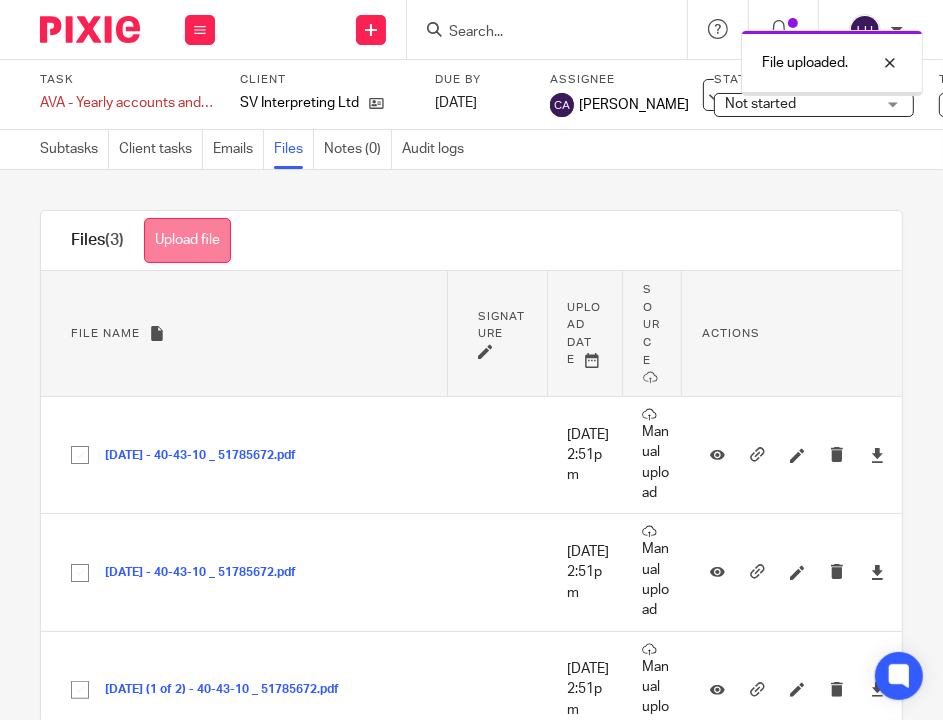 click on "Upload file" at bounding box center (187, 240) 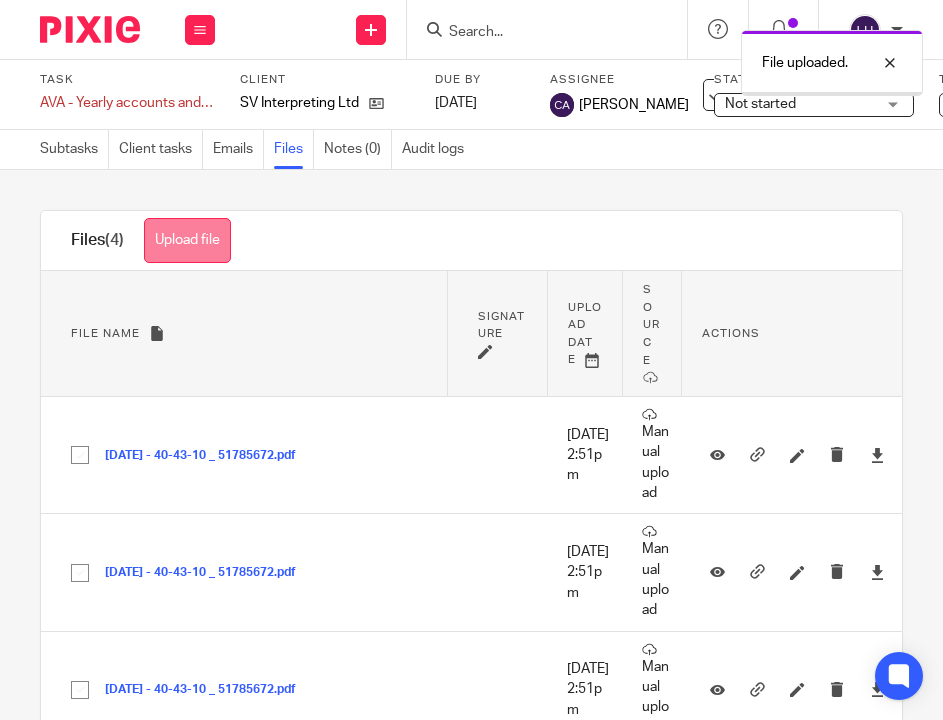 scroll, scrollTop: 0, scrollLeft: 0, axis: both 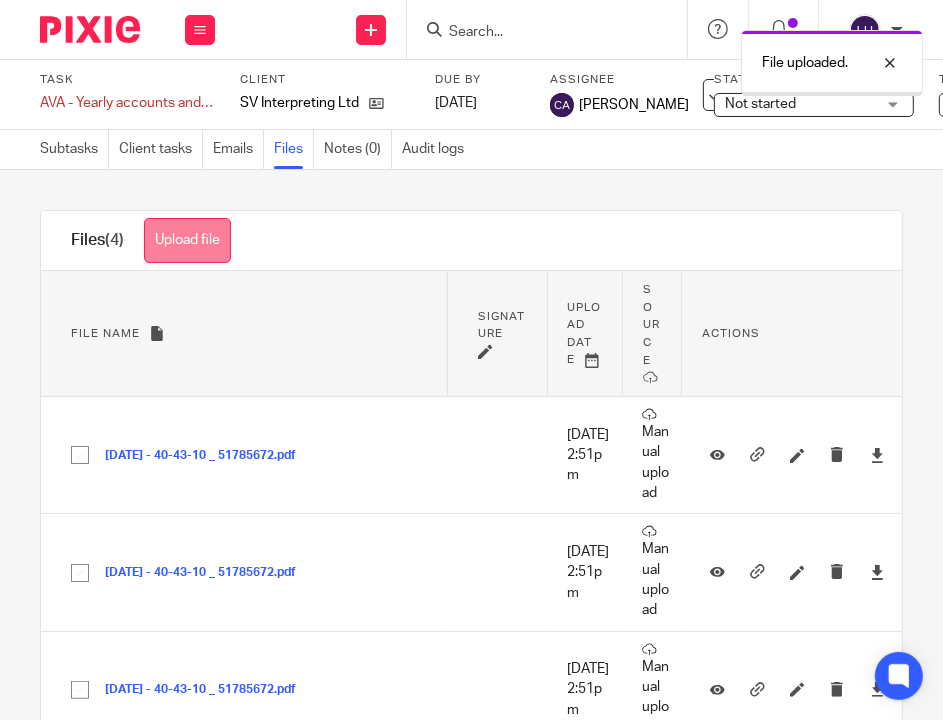 click on "Upload file" at bounding box center (187, 240) 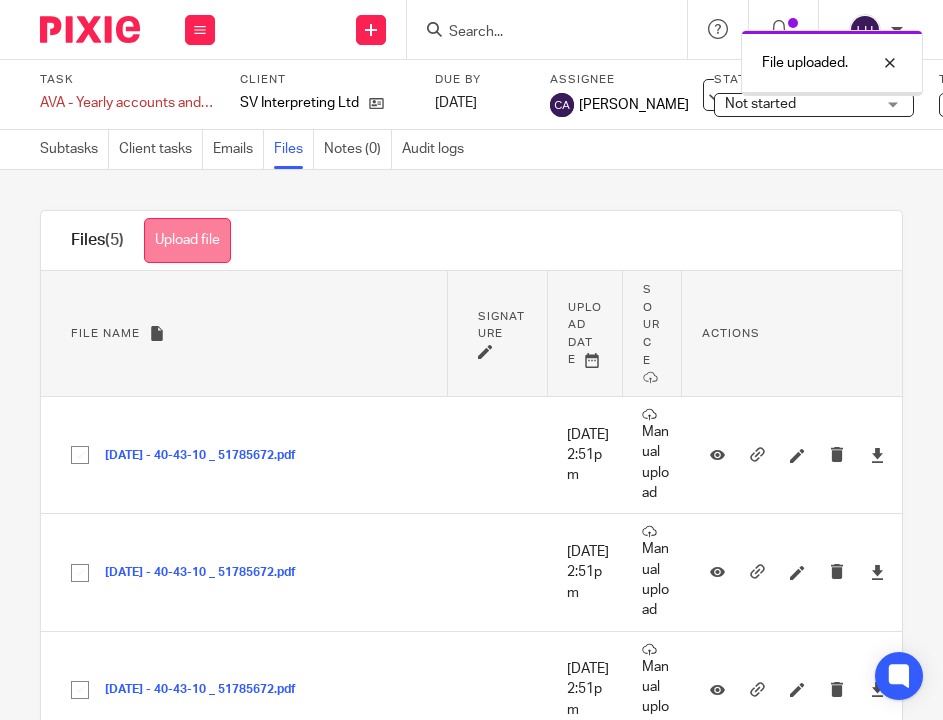 scroll, scrollTop: 0, scrollLeft: 0, axis: both 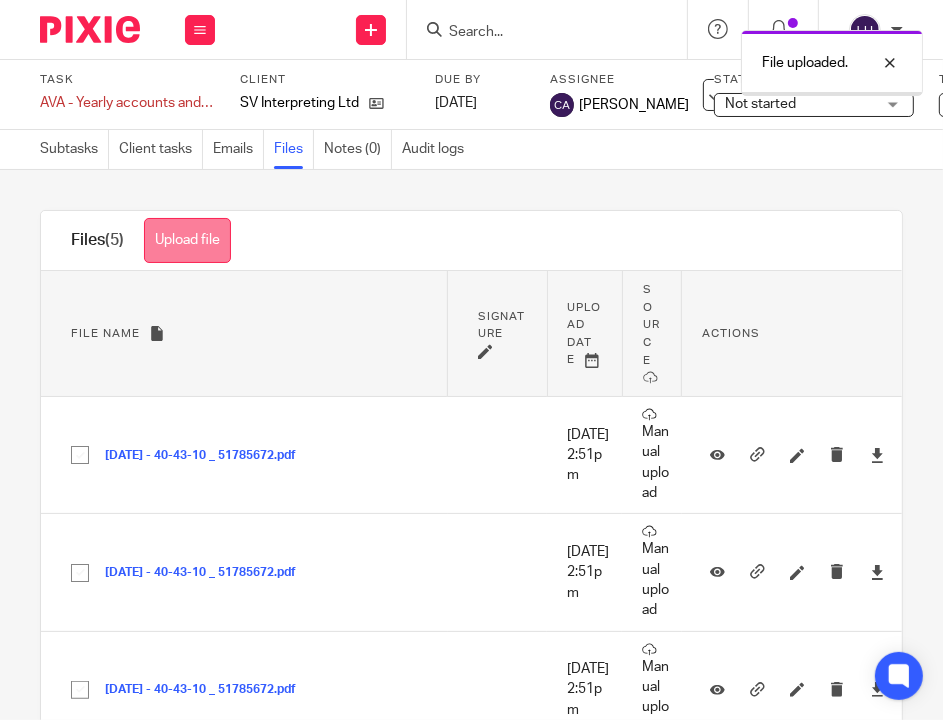 click on "Upload file" at bounding box center (187, 240) 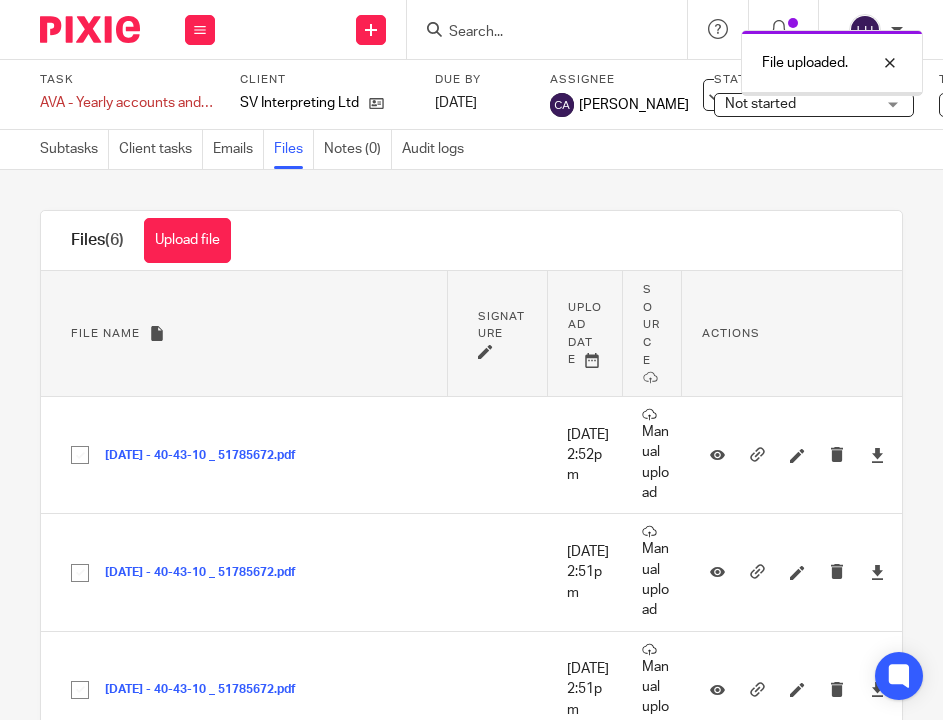 scroll, scrollTop: 0, scrollLeft: 0, axis: both 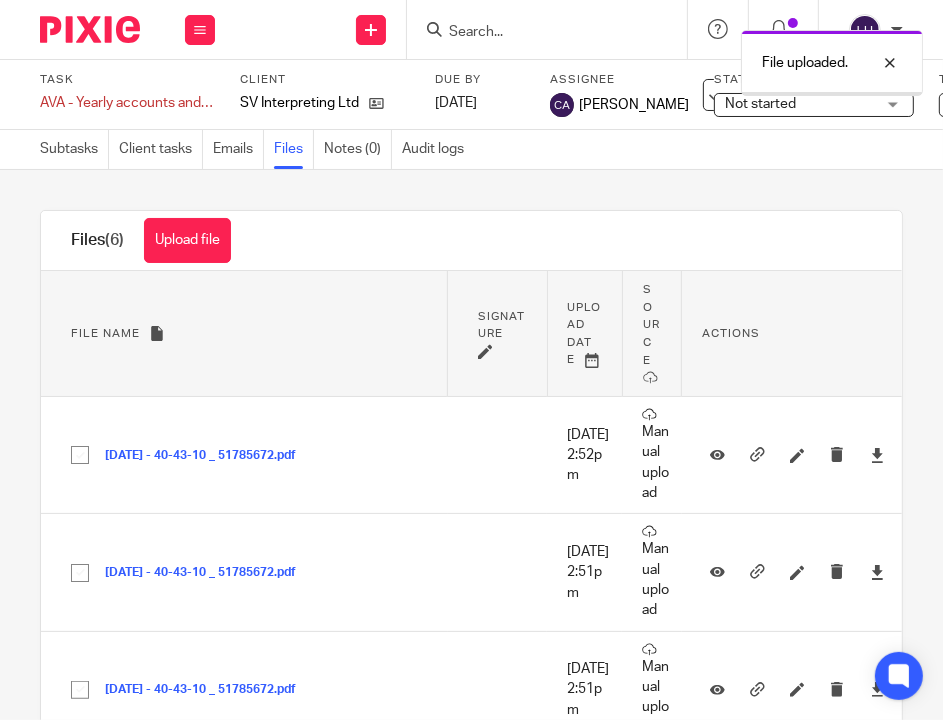 drag, startPoint x: 0, startPoint y: 0, endPoint x: 224, endPoint y: 238, distance: 326.83328 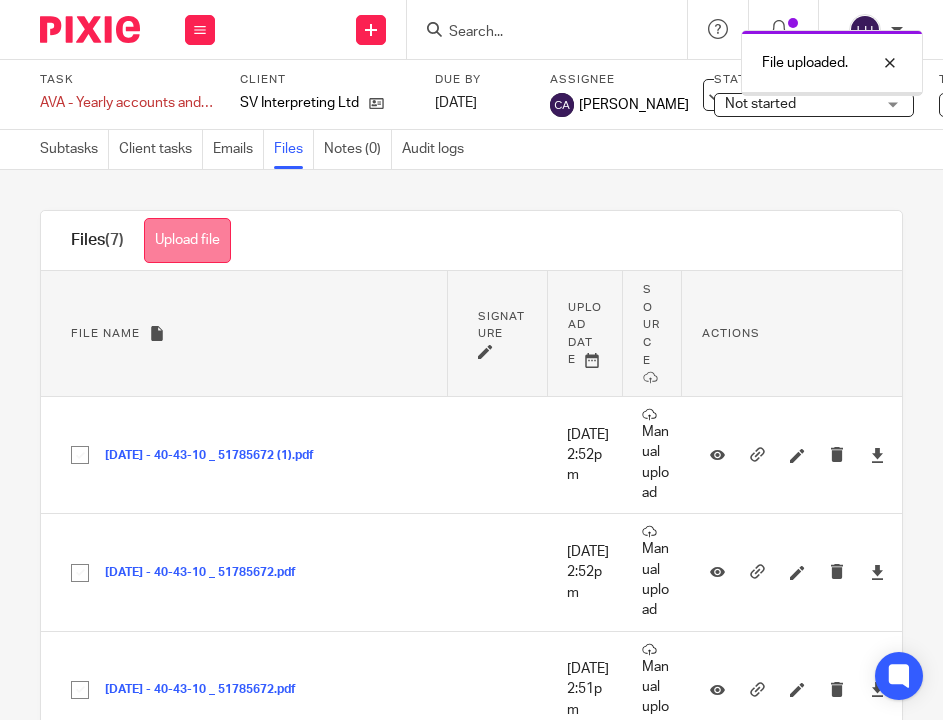 scroll, scrollTop: 0, scrollLeft: 0, axis: both 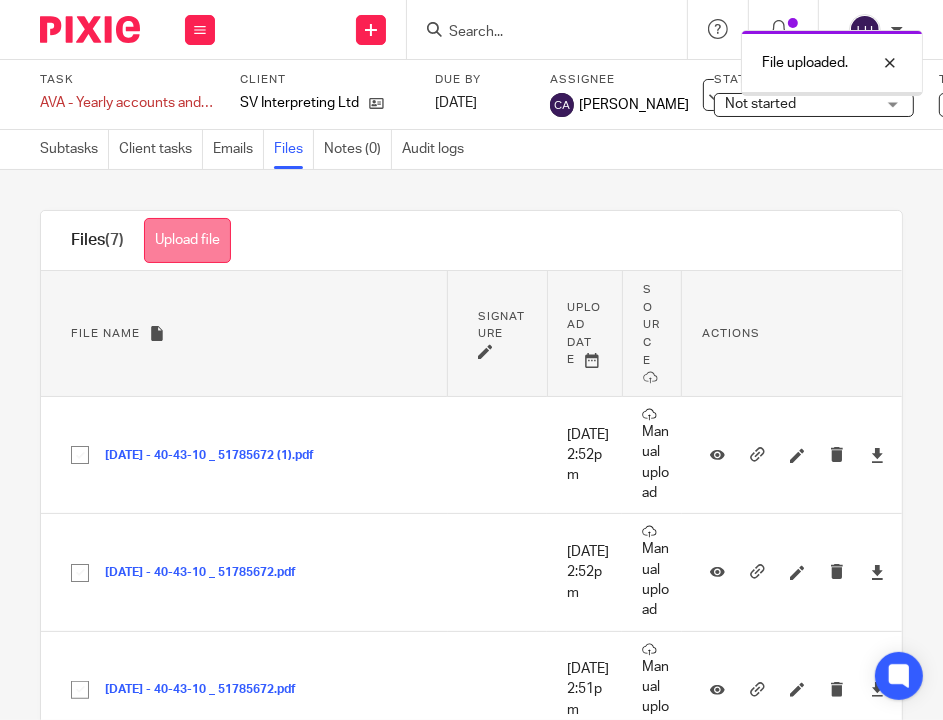 click on "Upload file" at bounding box center [187, 240] 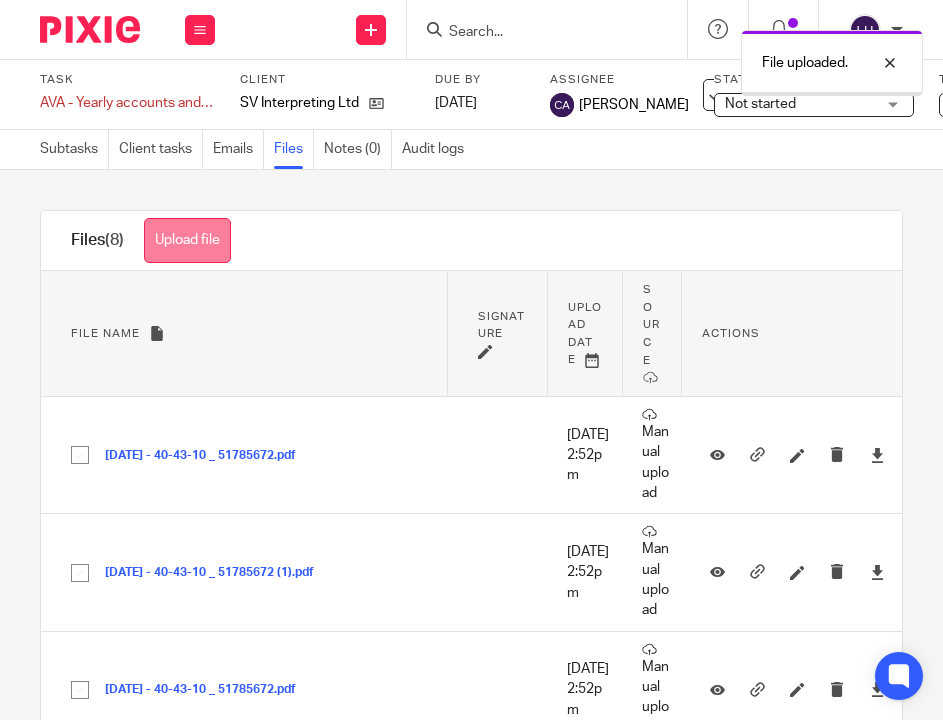 scroll, scrollTop: 0, scrollLeft: 0, axis: both 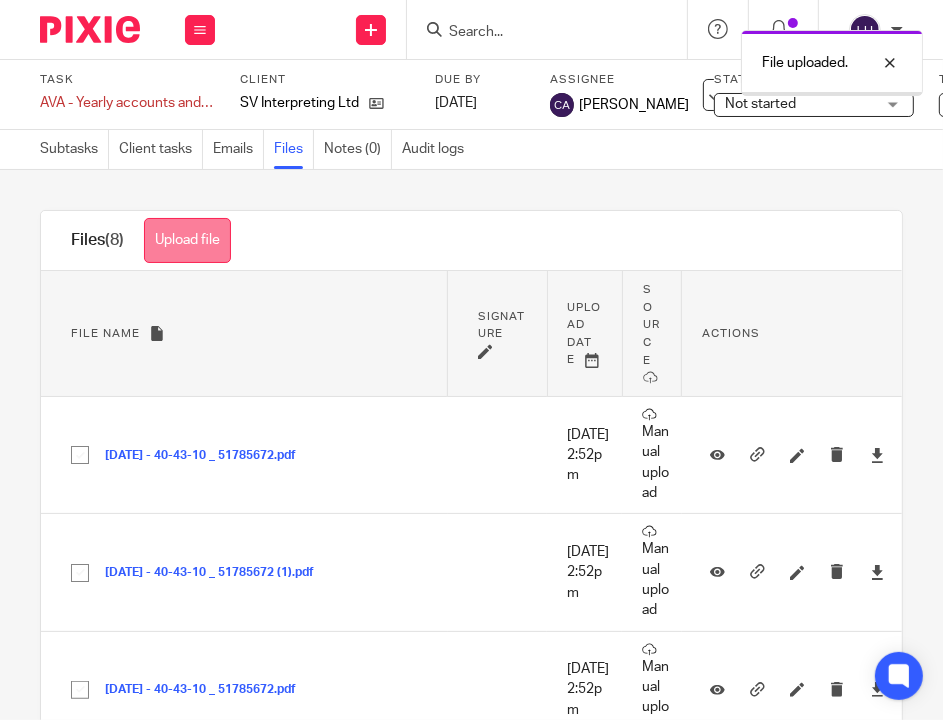 click on "Upload file" at bounding box center (187, 240) 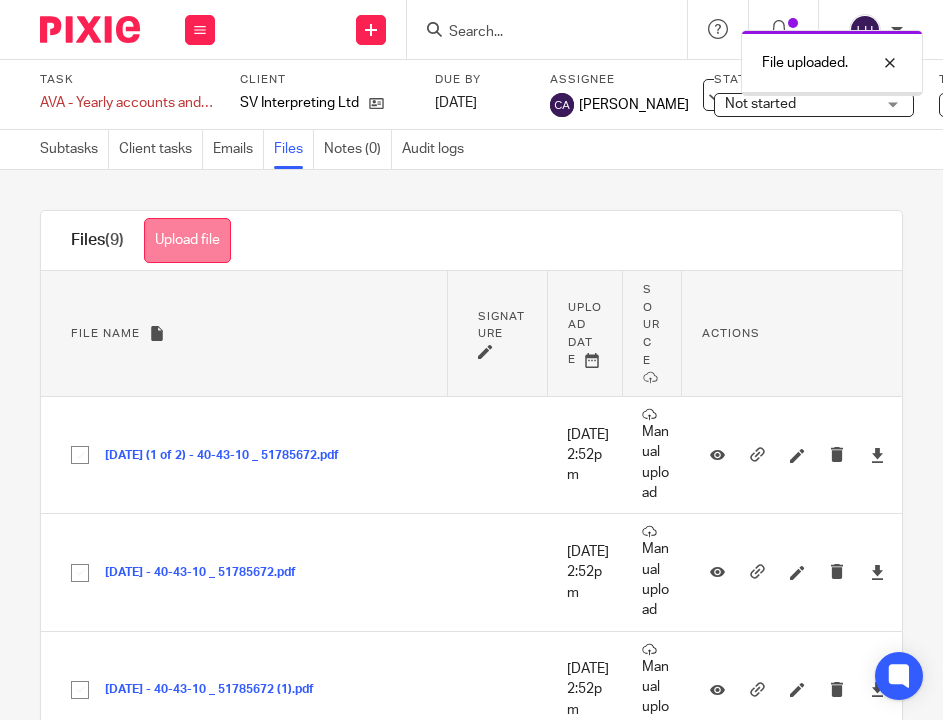 scroll, scrollTop: 0, scrollLeft: 0, axis: both 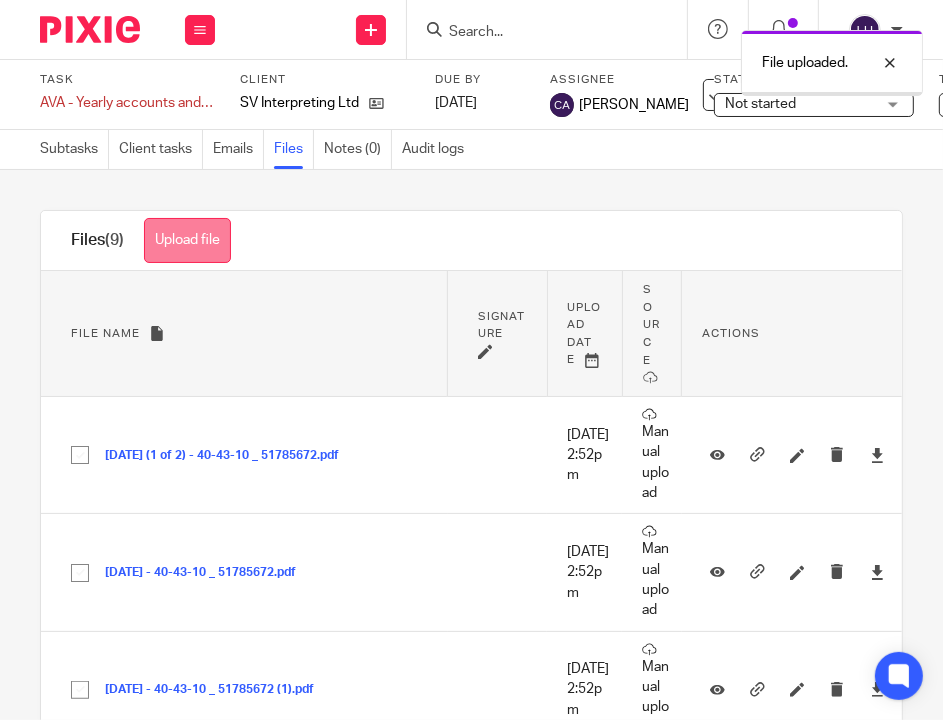 click on "Upload file" at bounding box center (187, 240) 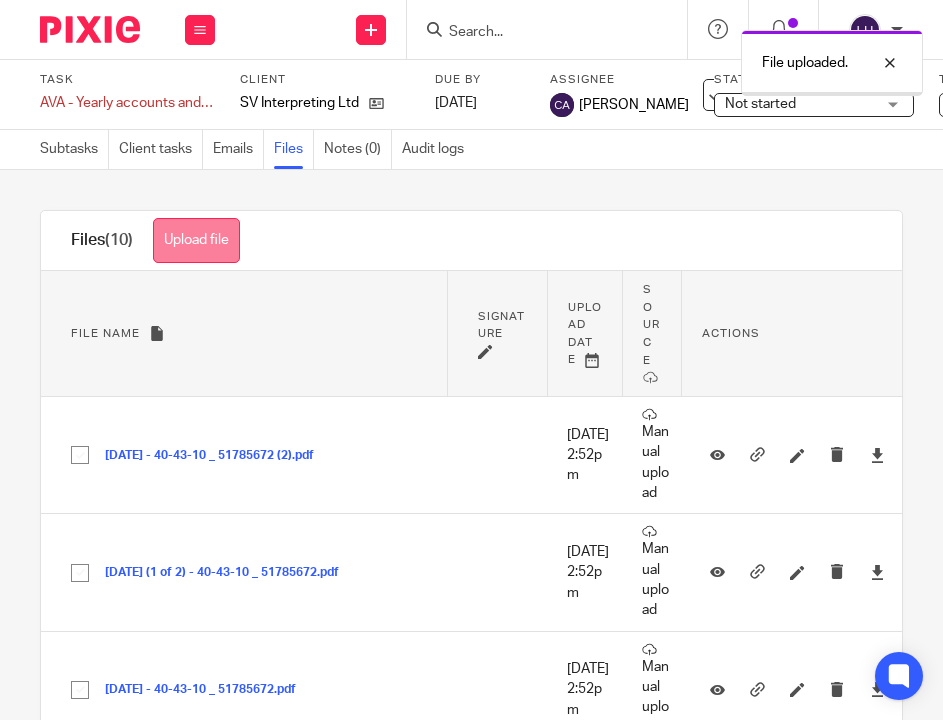 scroll, scrollTop: 0, scrollLeft: 0, axis: both 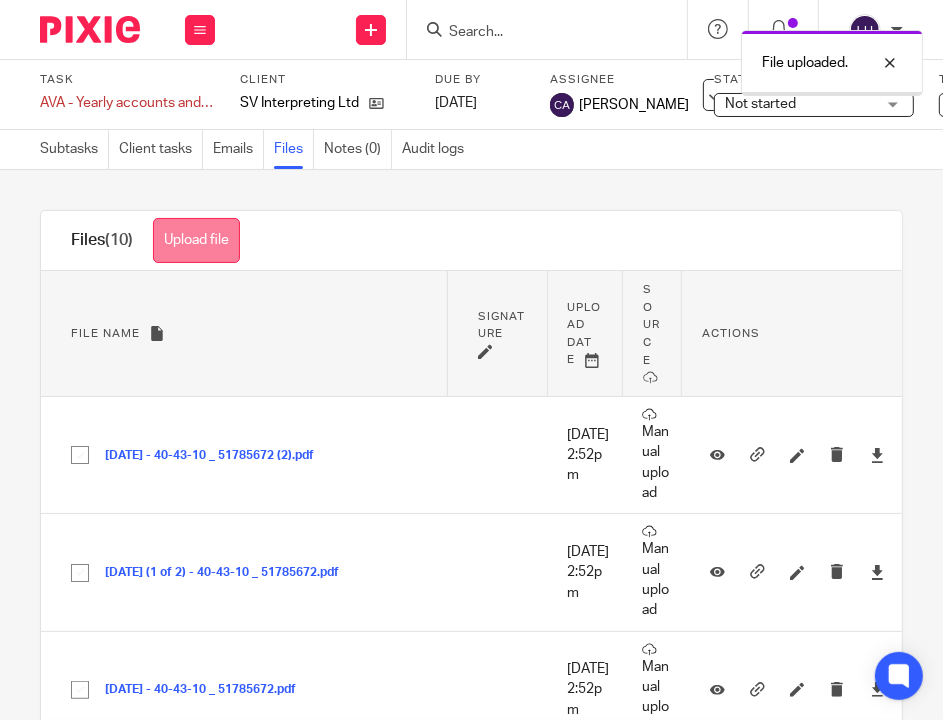 click on "Upload file" at bounding box center (196, 240) 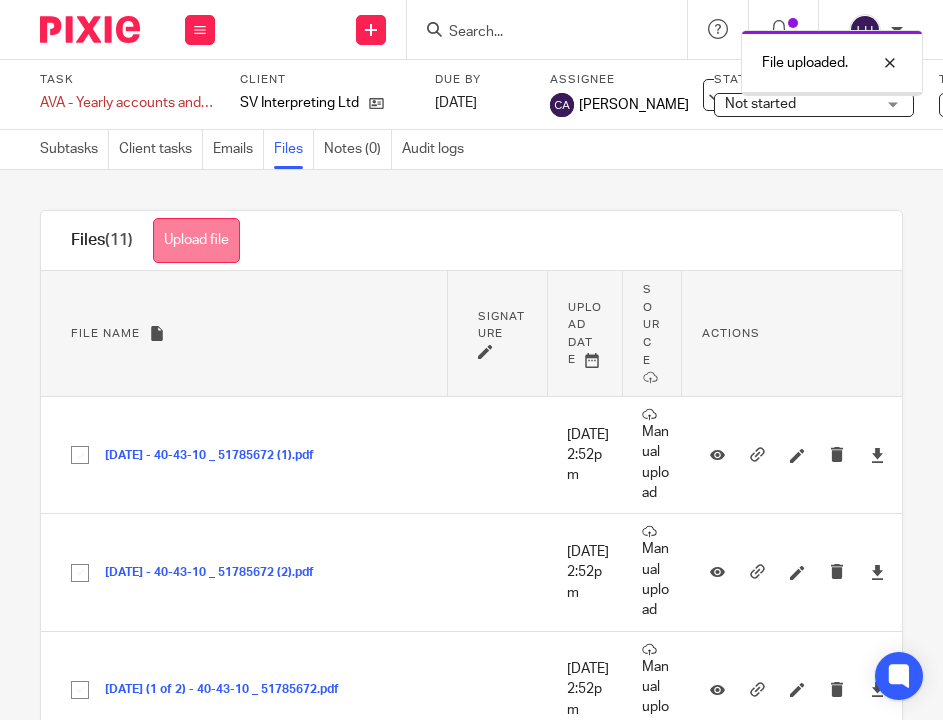 scroll, scrollTop: 0, scrollLeft: 0, axis: both 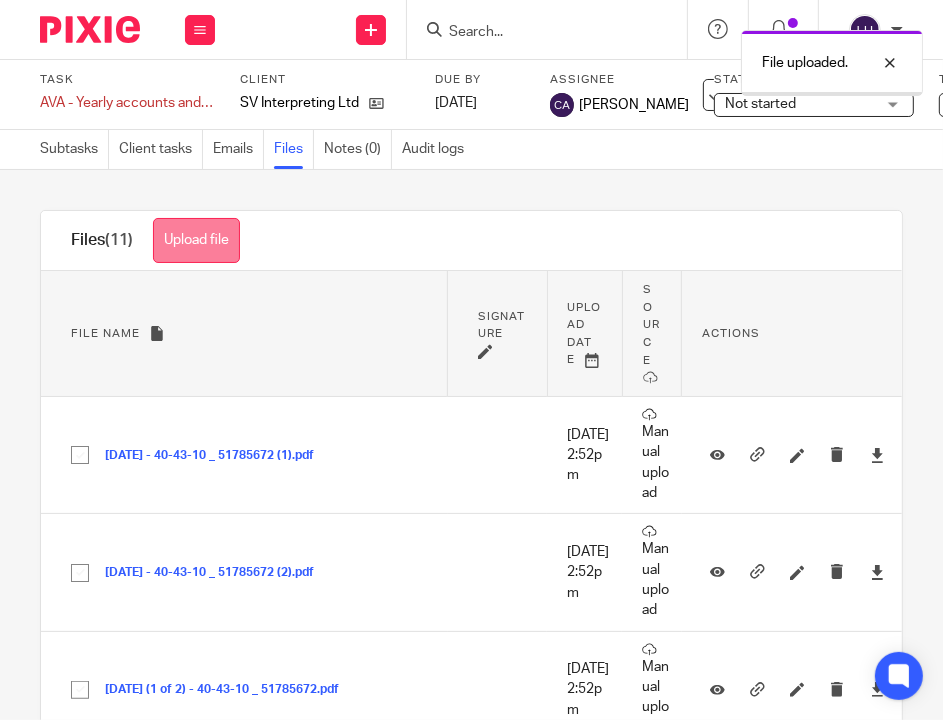 click on "Upload file" at bounding box center (196, 240) 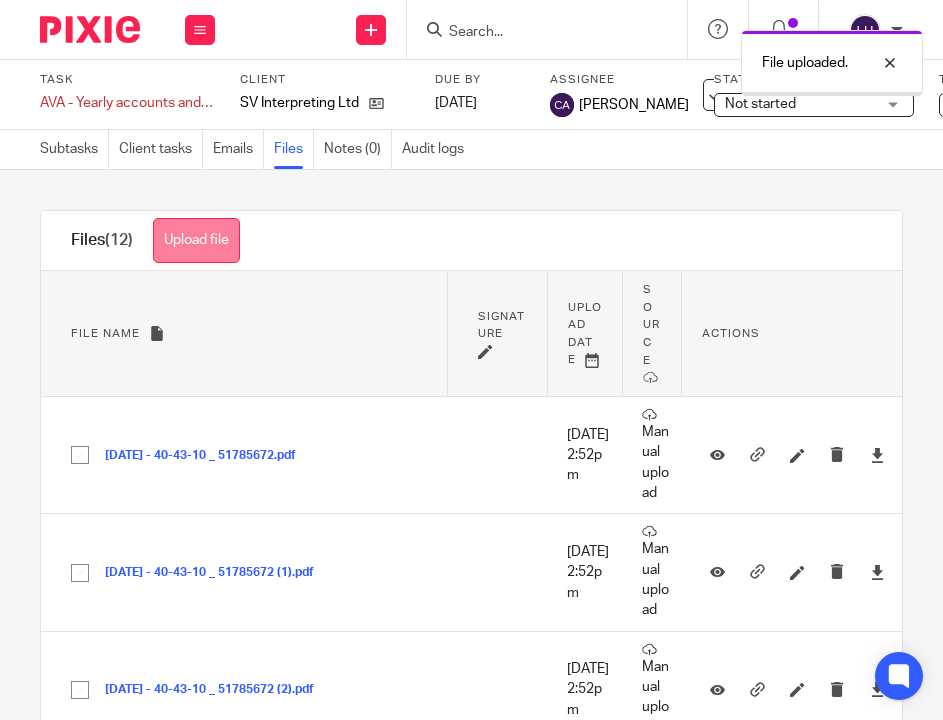 scroll, scrollTop: 0, scrollLeft: 0, axis: both 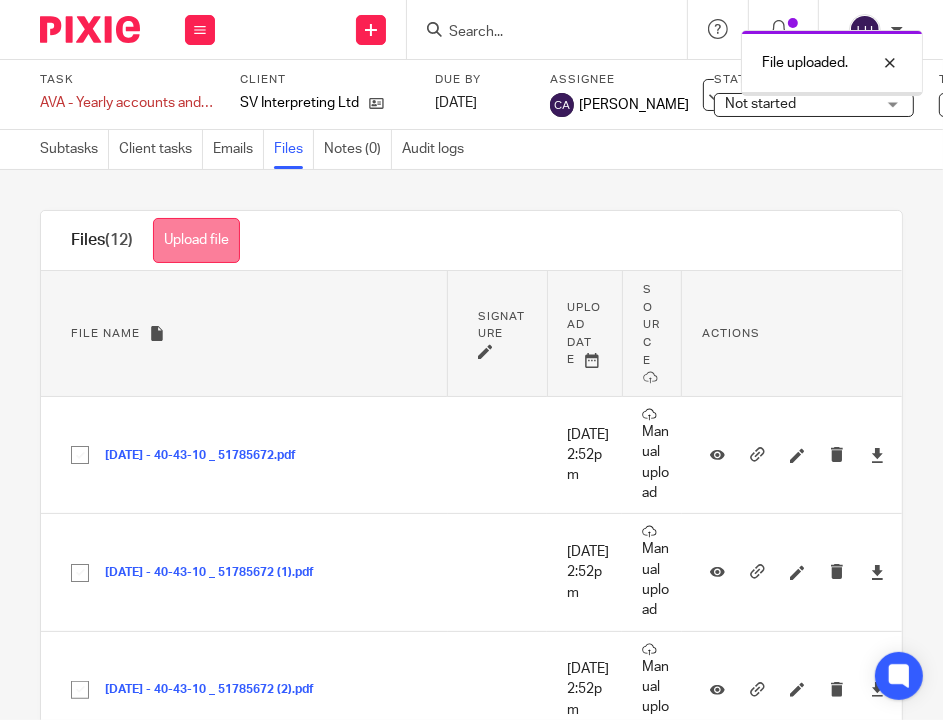 click on "Upload file" at bounding box center [196, 240] 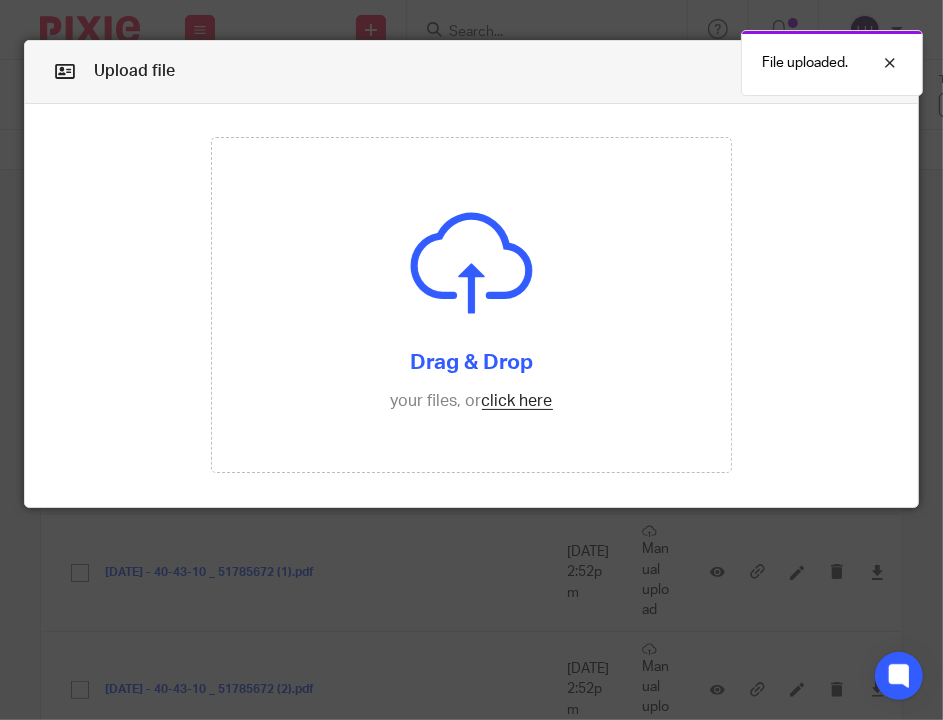 click on "Work
Email
Clients
Team
Reports
Settings
Work
Email
Clients
Team
Reports
Settings
Send new email
Create task
Add client" at bounding box center (471, 360) 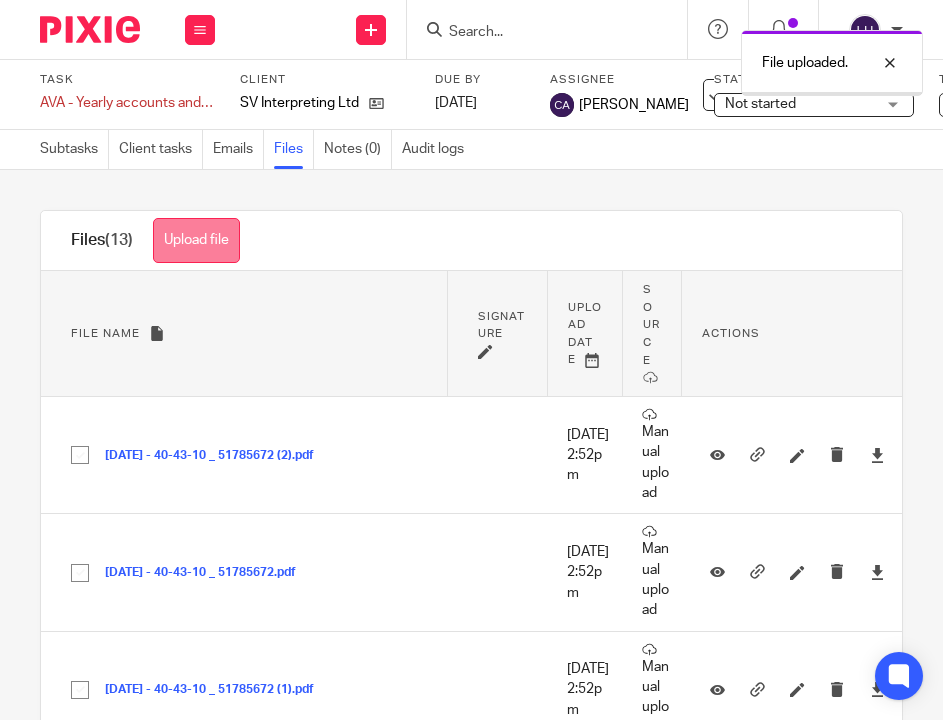 scroll, scrollTop: 0, scrollLeft: 0, axis: both 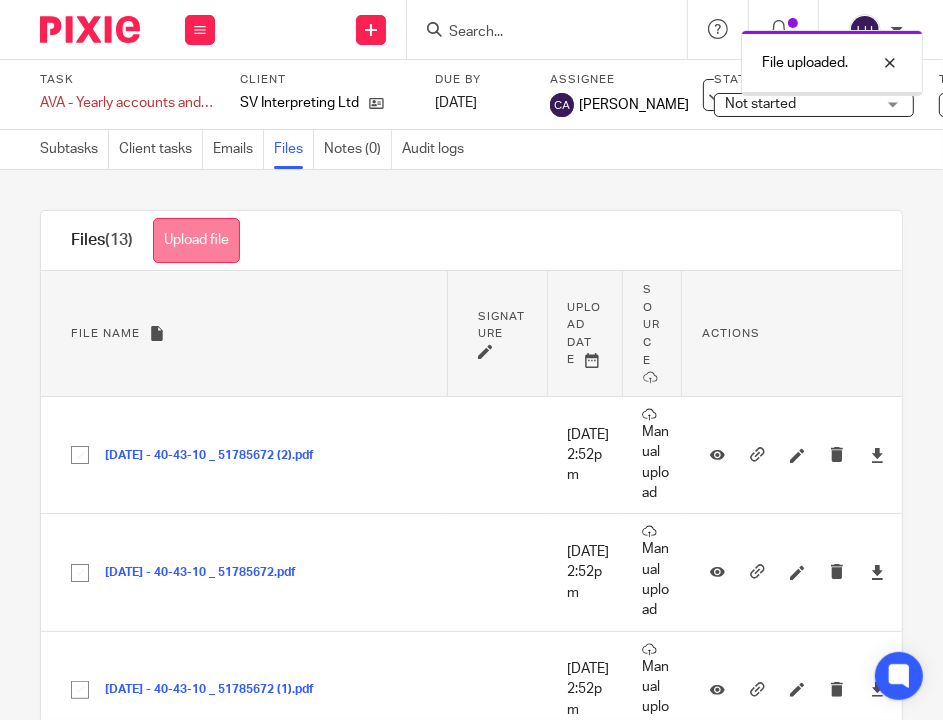 click on "Upload file" at bounding box center (196, 240) 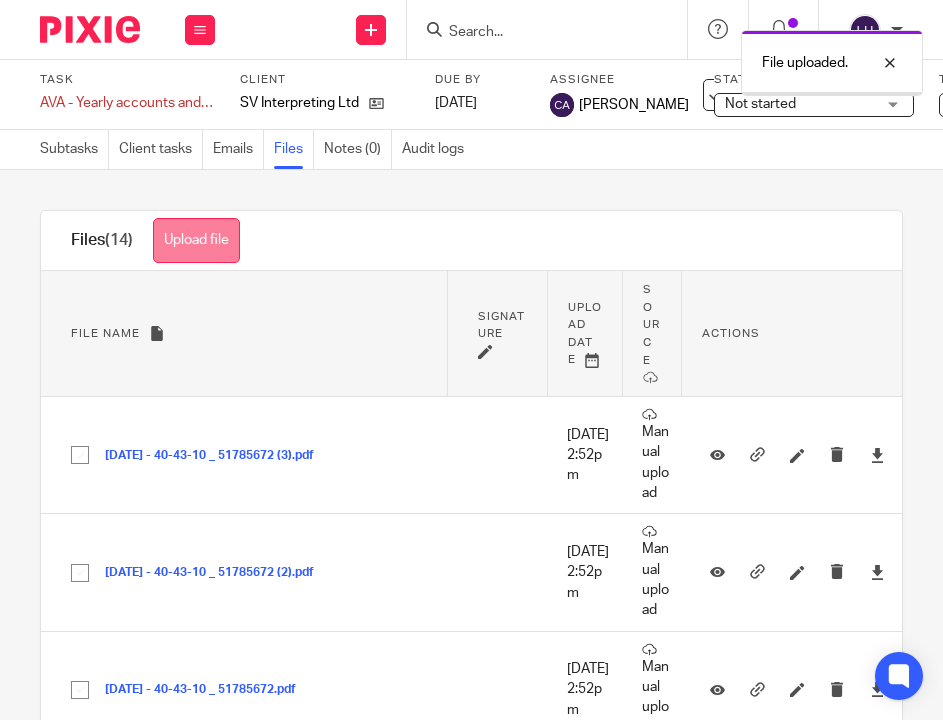 scroll, scrollTop: 0, scrollLeft: 0, axis: both 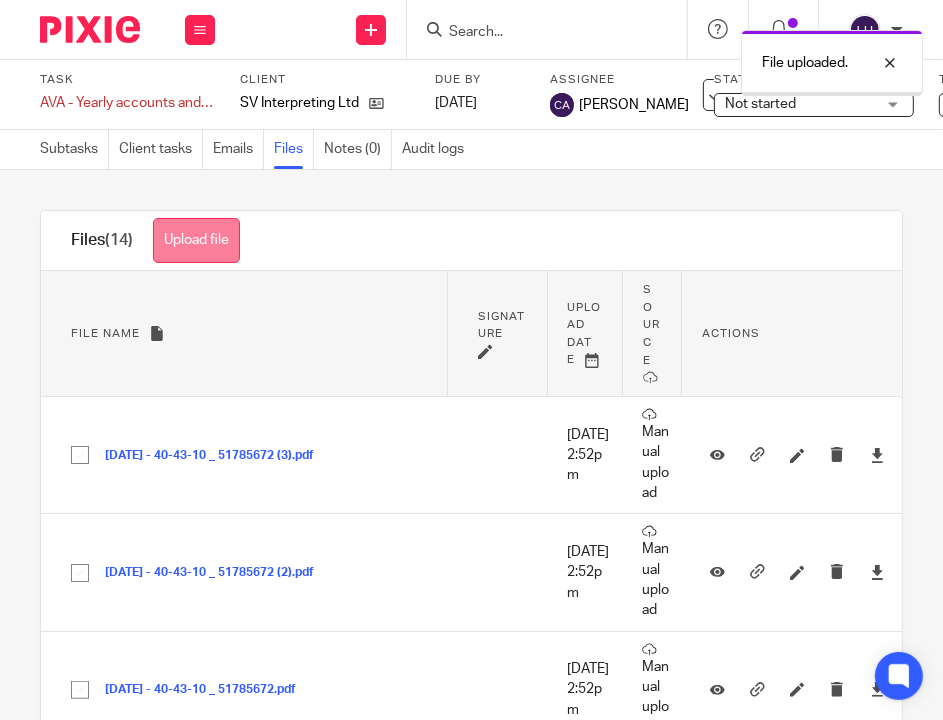 click on "Upload file" at bounding box center (196, 240) 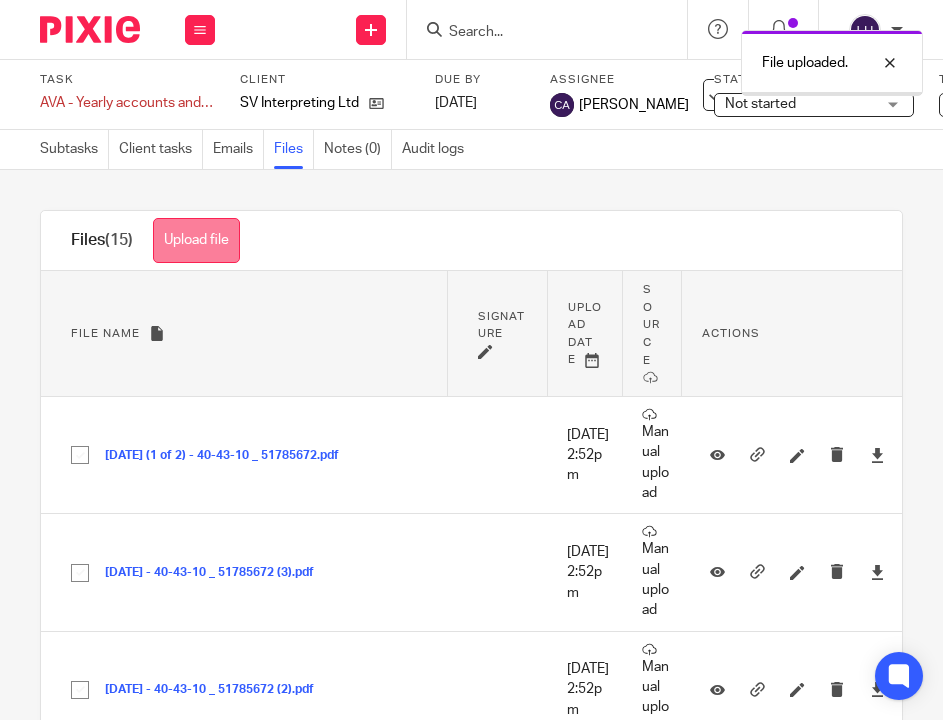 scroll, scrollTop: 0, scrollLeft: 0, axis: both 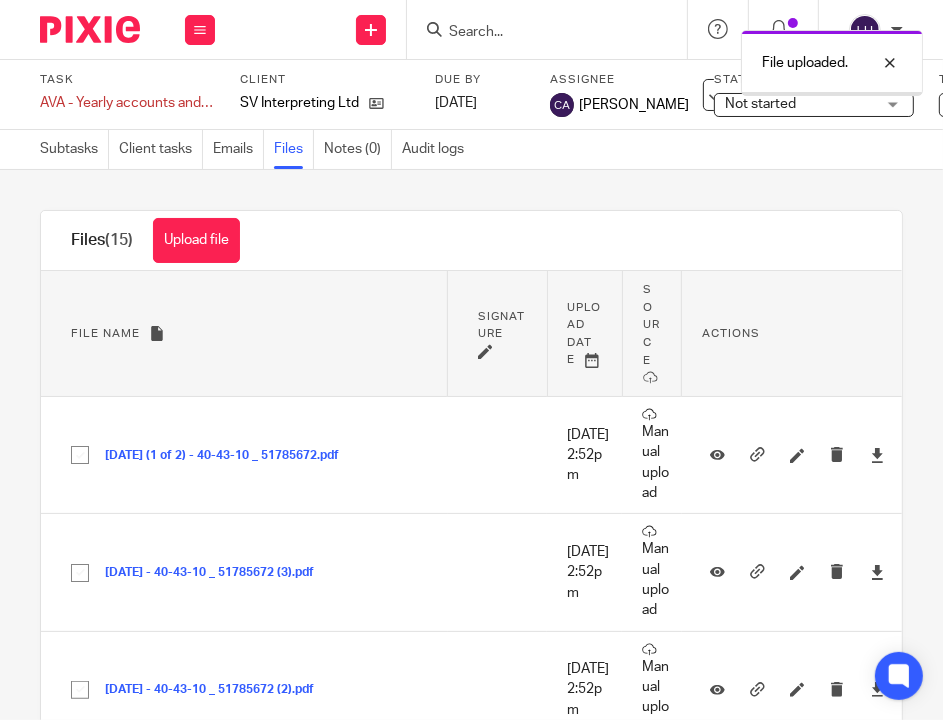 click on "Upload file" at bounding box center (196, 240) 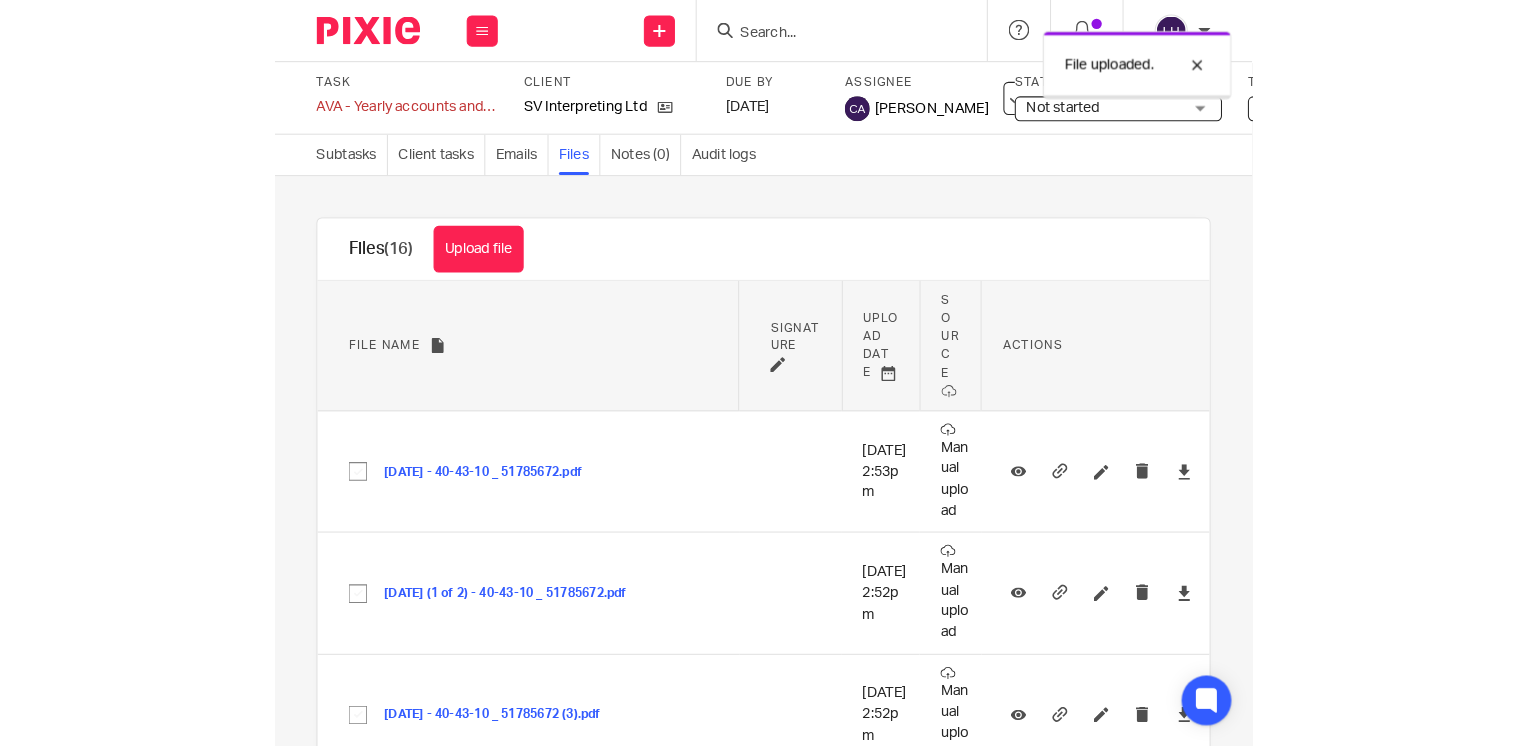 scroll, scrollTop: 0, scrollLeft: 0, axis: both 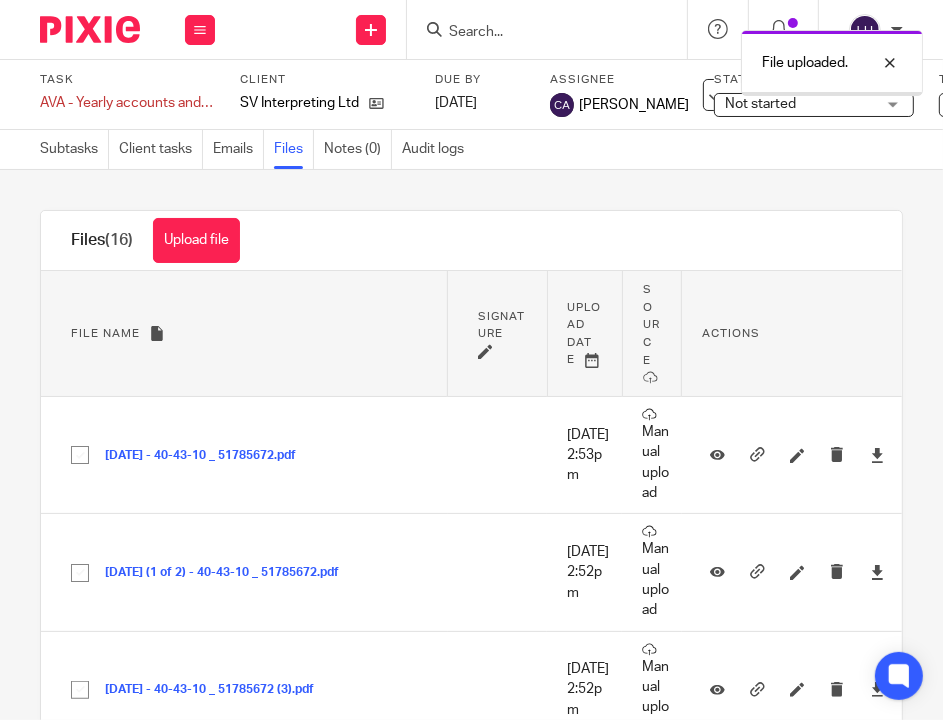 click on "Upload file" at bounding box center [196, 240] 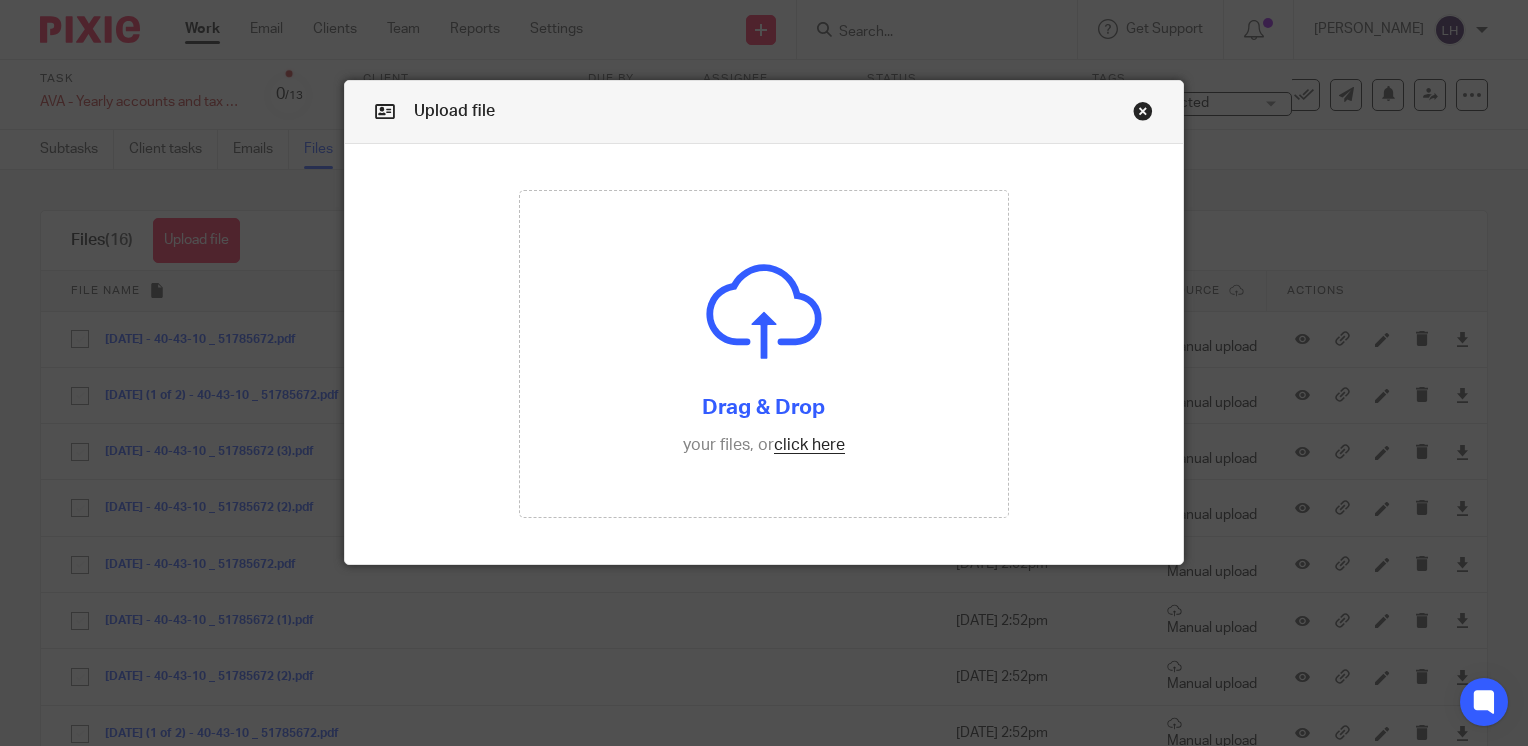click at bounding box center [1143, 114] 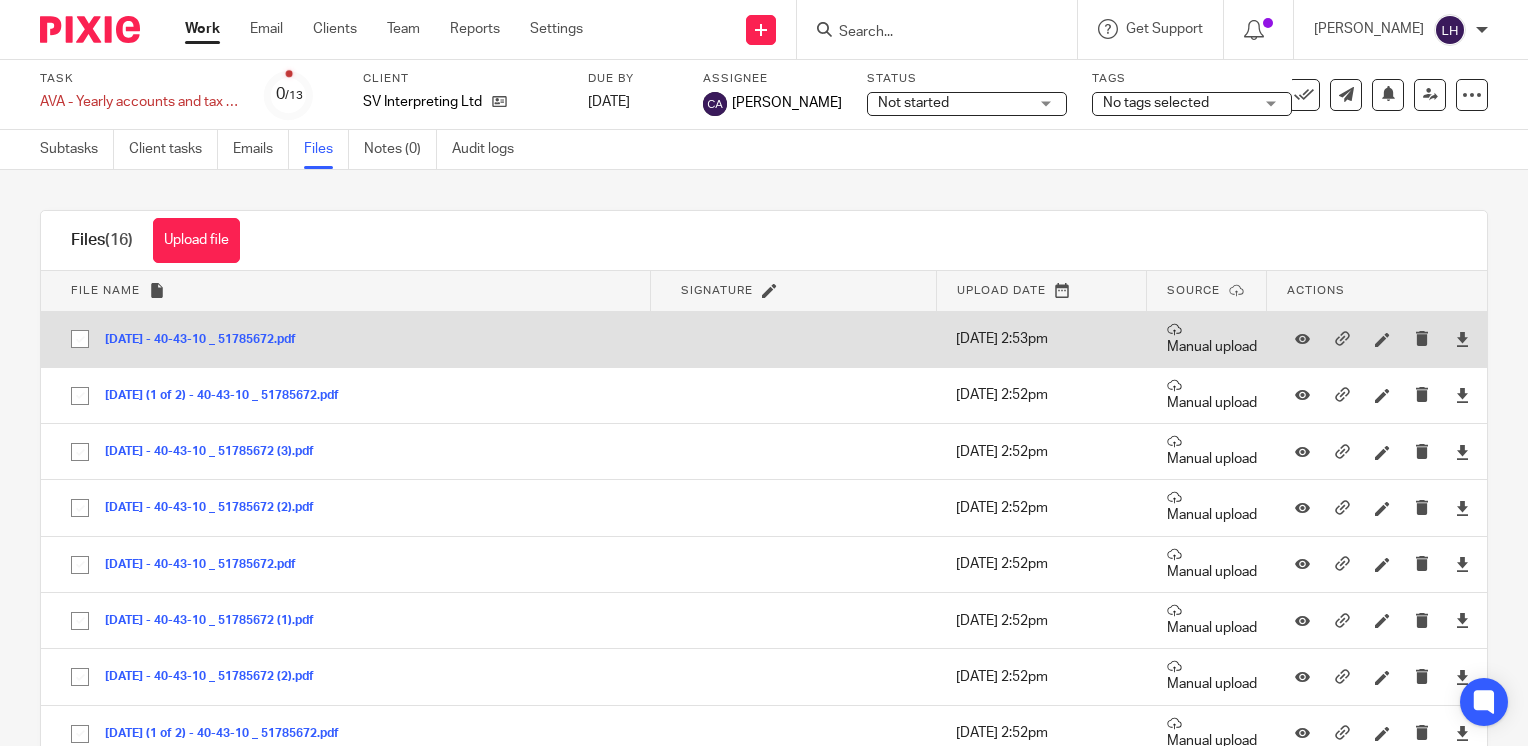 scroll, scrollTop: 0, scrollLeft: 0, axis: both 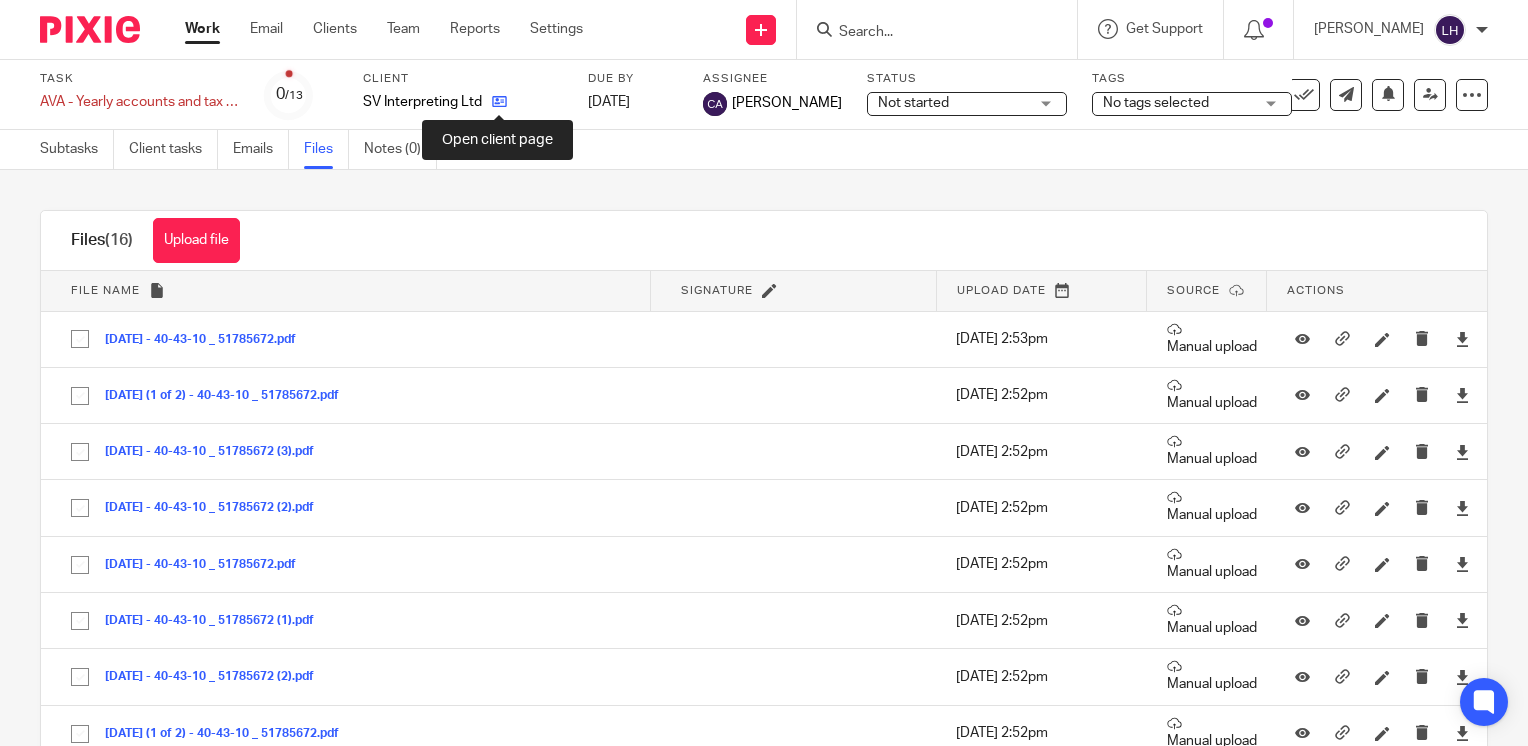 click at bounding box center (499, 101) 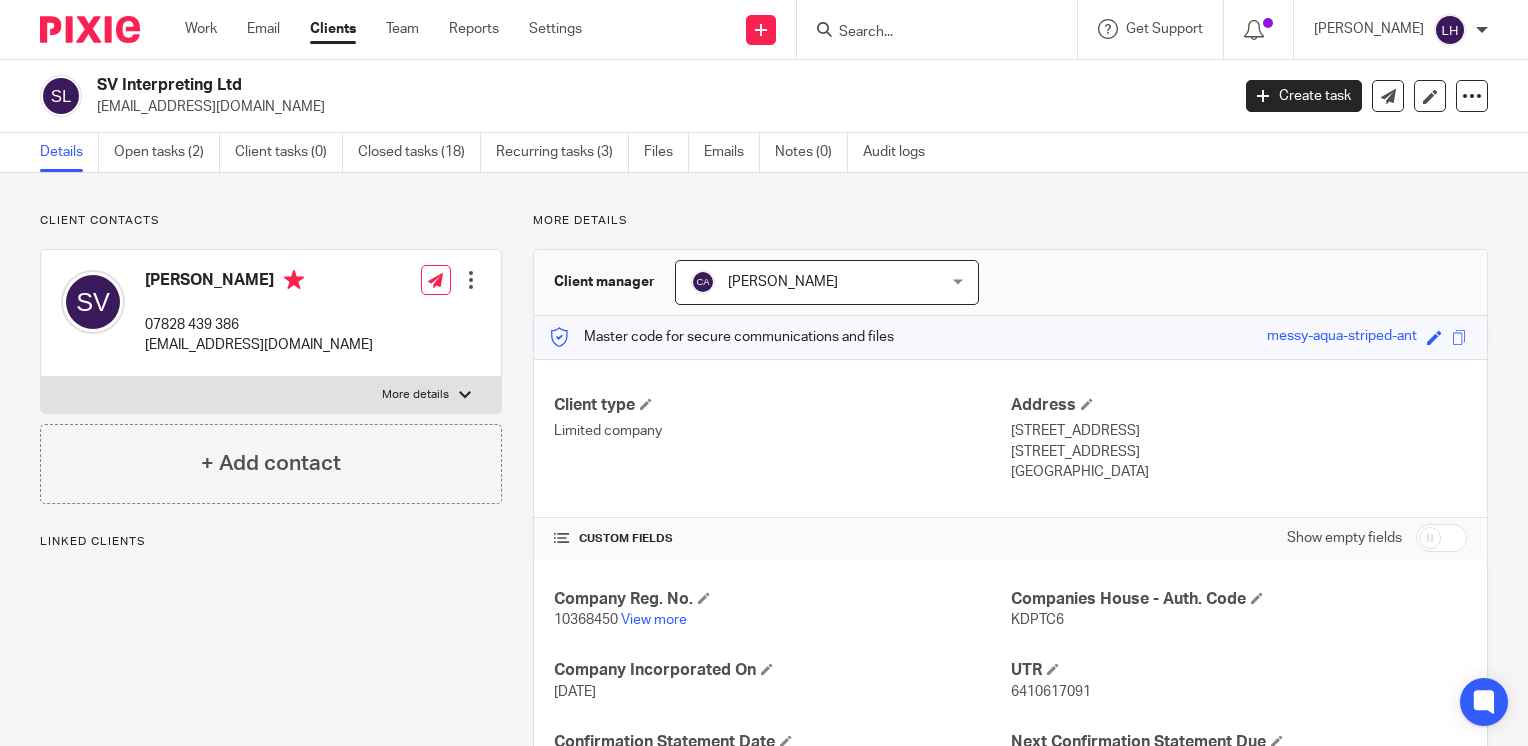 scroll, scrollTop: 0, scrollLeft: 0, axis: both 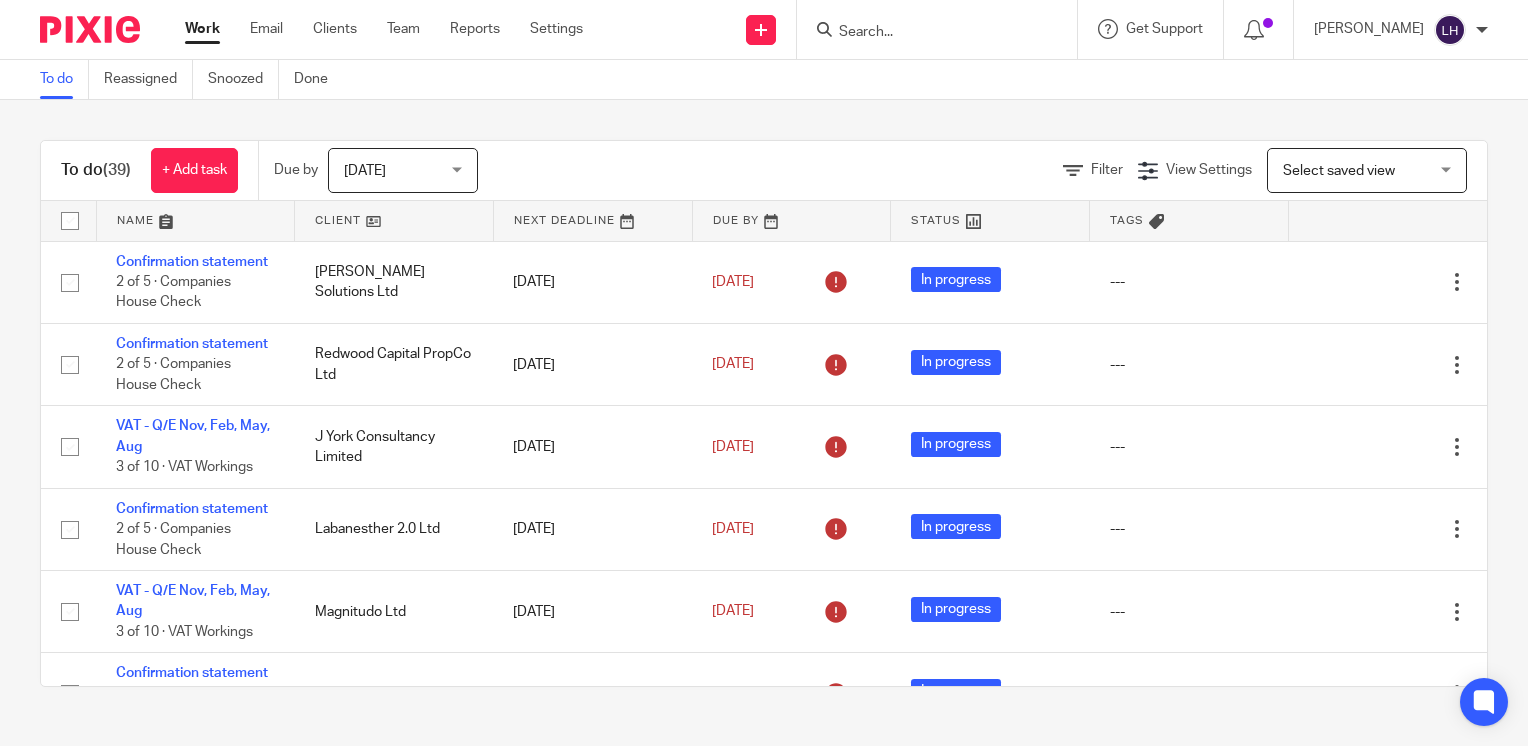 click at bounding box center [927, 33] 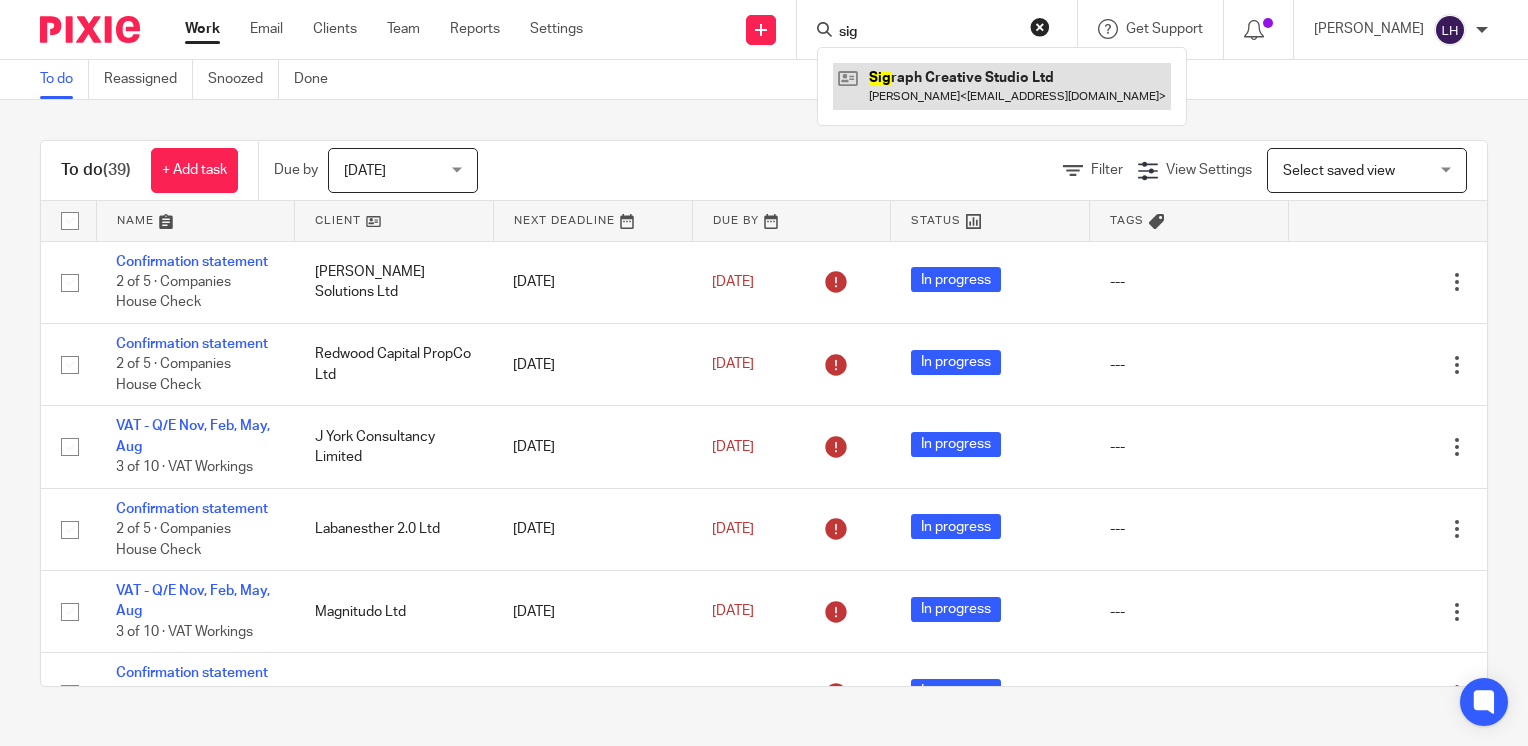 type on "sig" 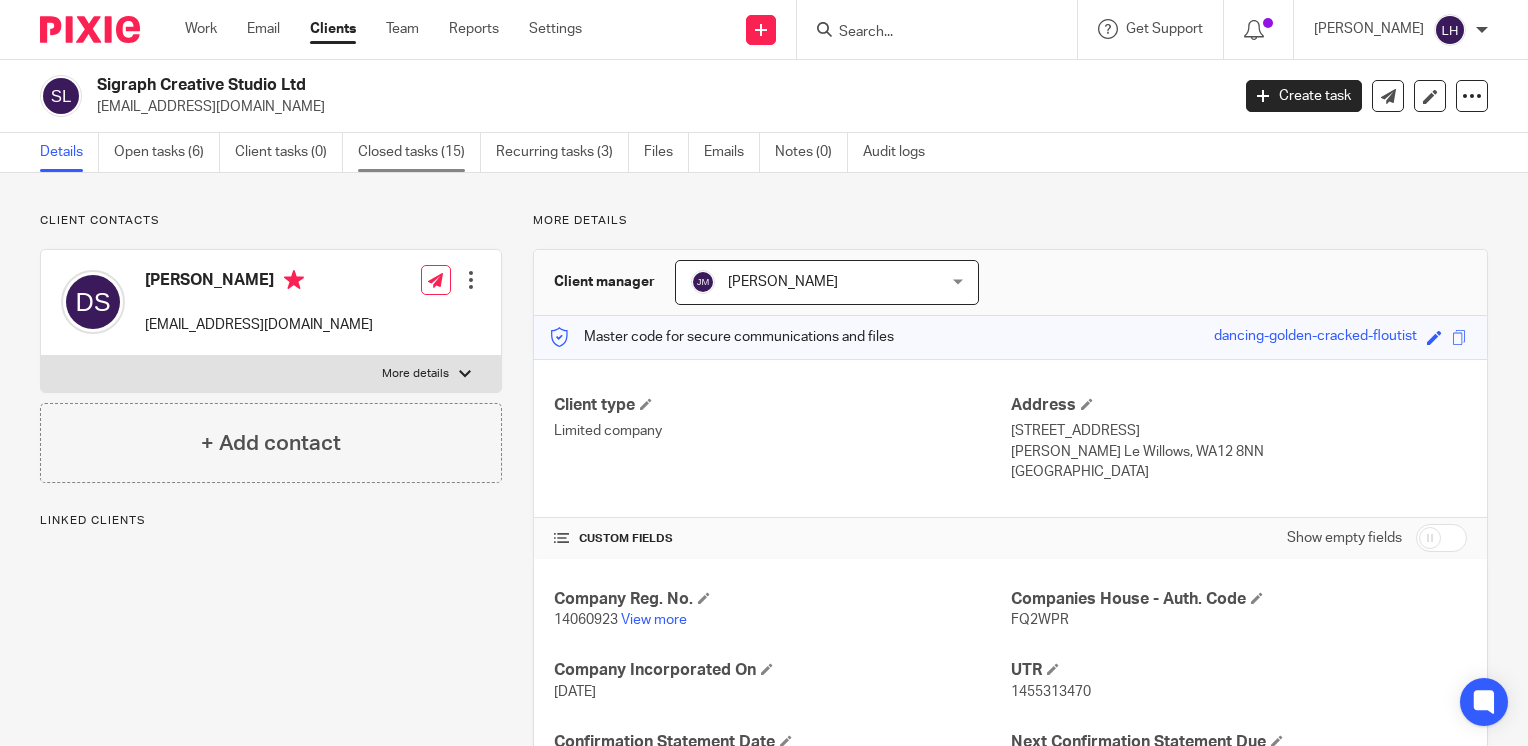 scroll, scrollTop: 0, scrollLeft: 0, axis: both 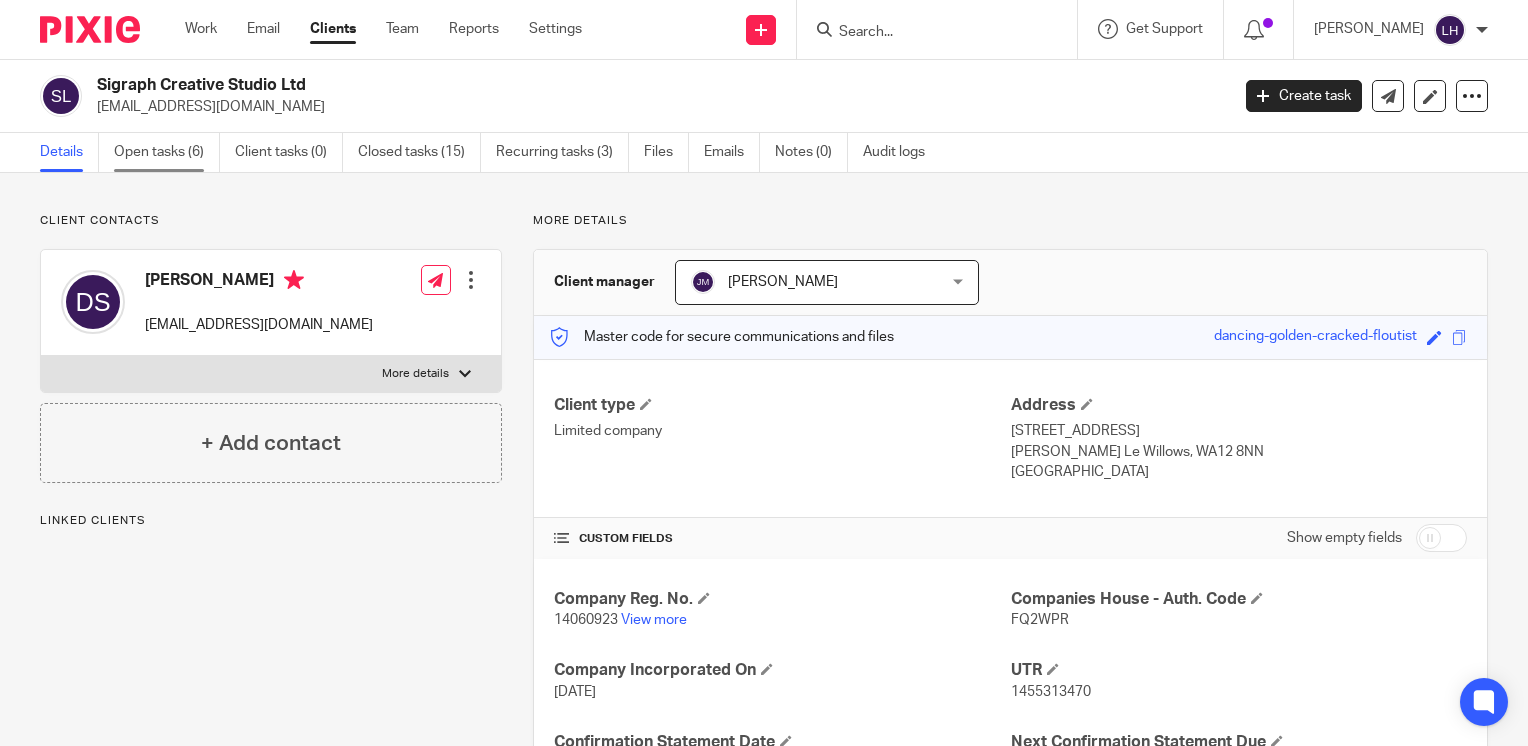 click on "Open tasks (6)" at bounding box center (167, 152) 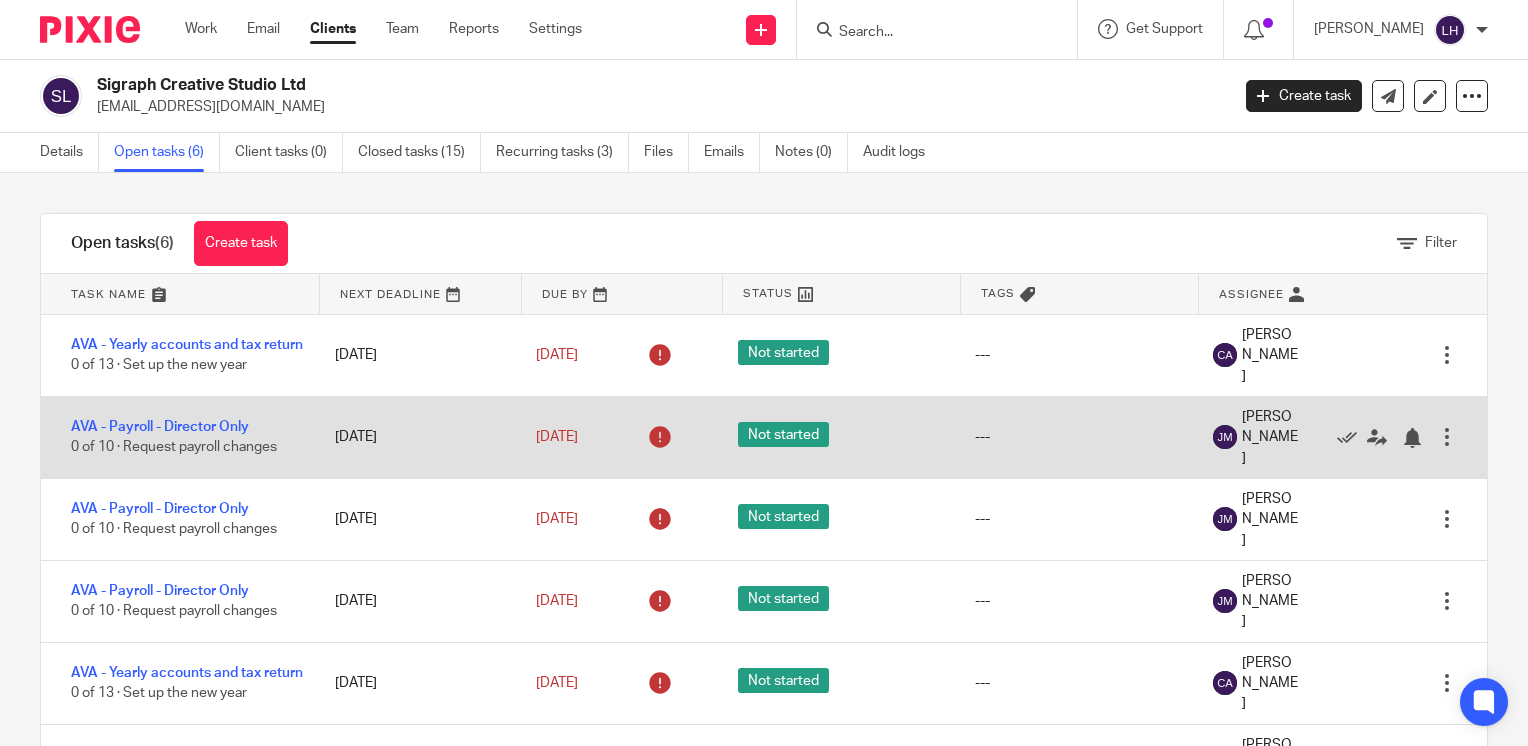 scroll, scrollTop: 0, scrollLeft: 0, axis: both 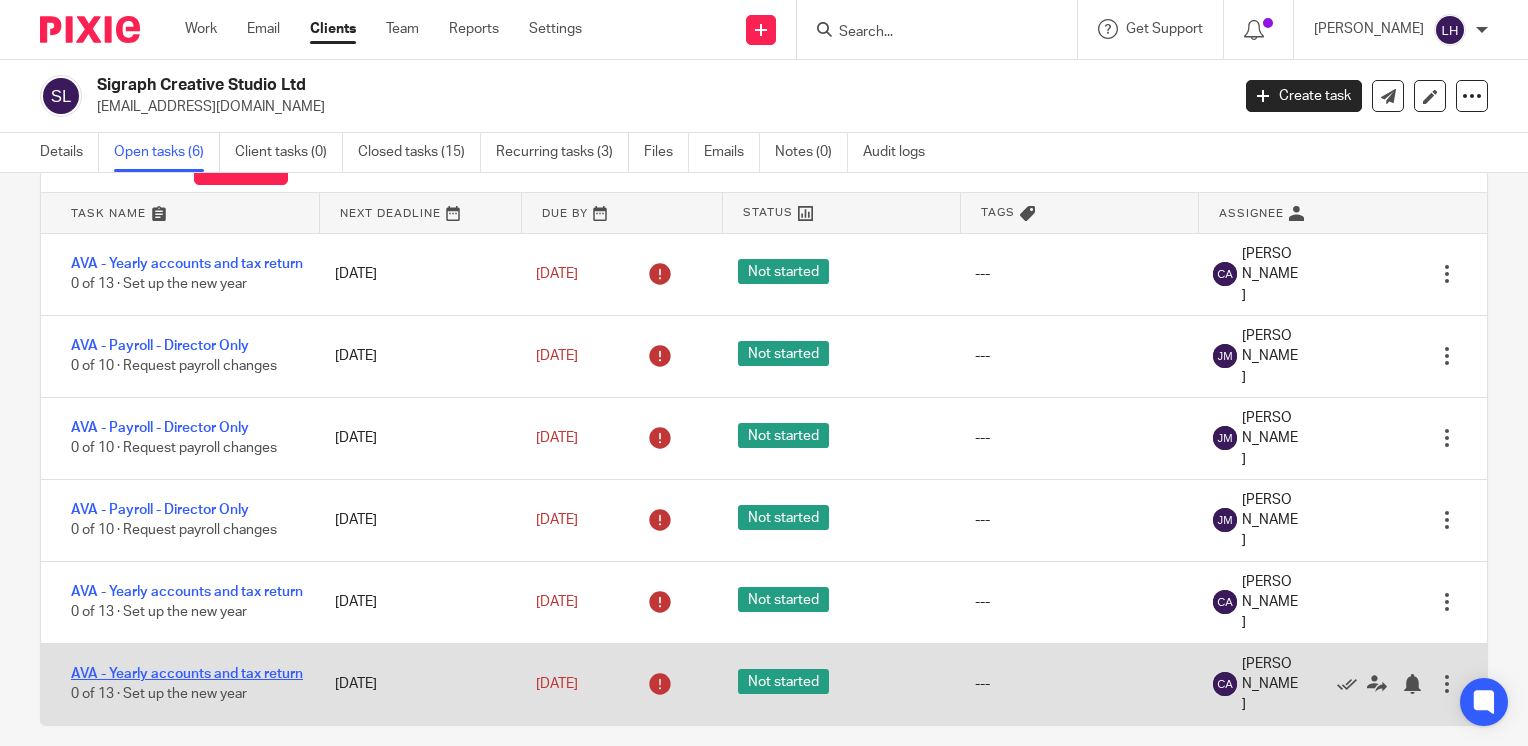 click on "AVA - Yearly accounts and tax return" at bounding box center (187, 674) 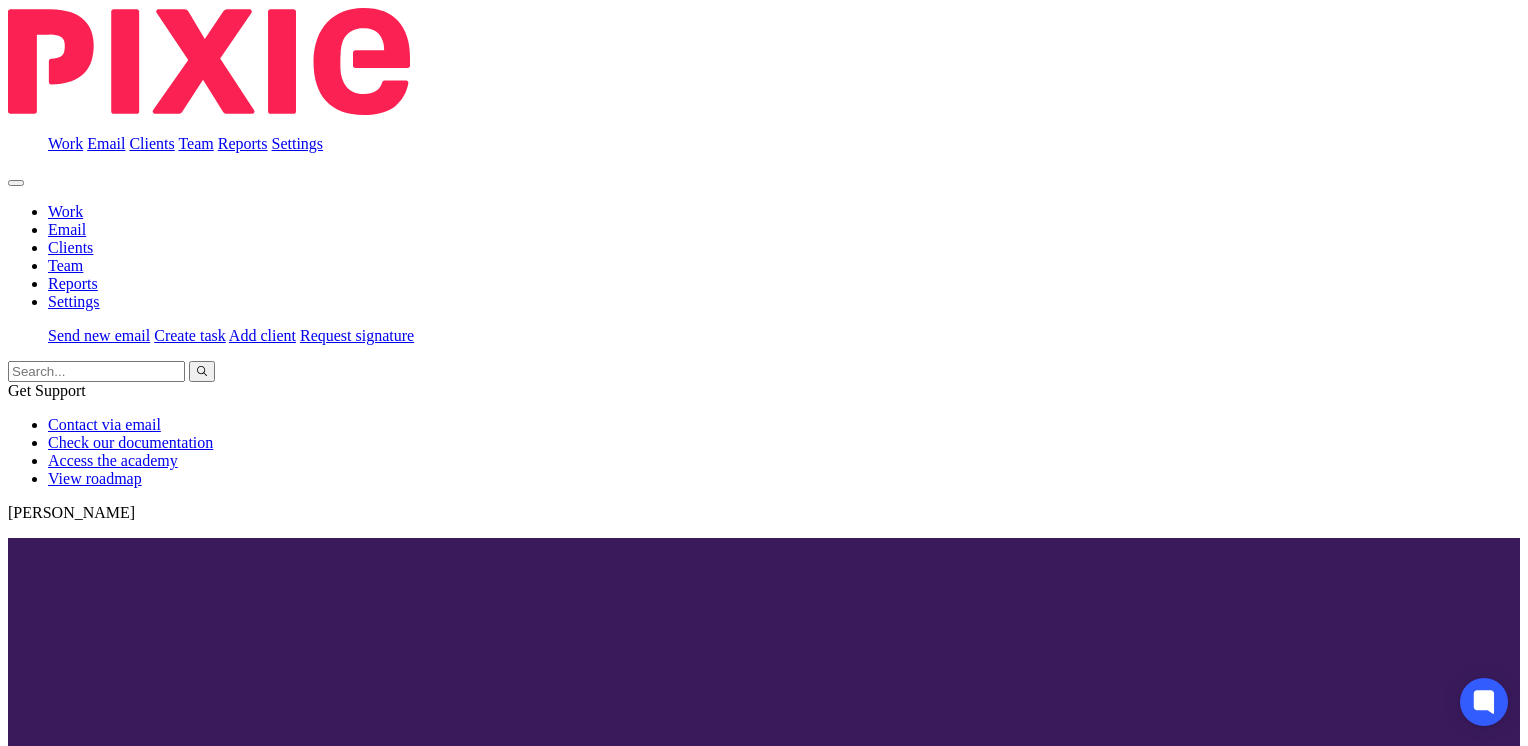 scroll, scrollTop: 0, scrollLeft: 0, axis: both 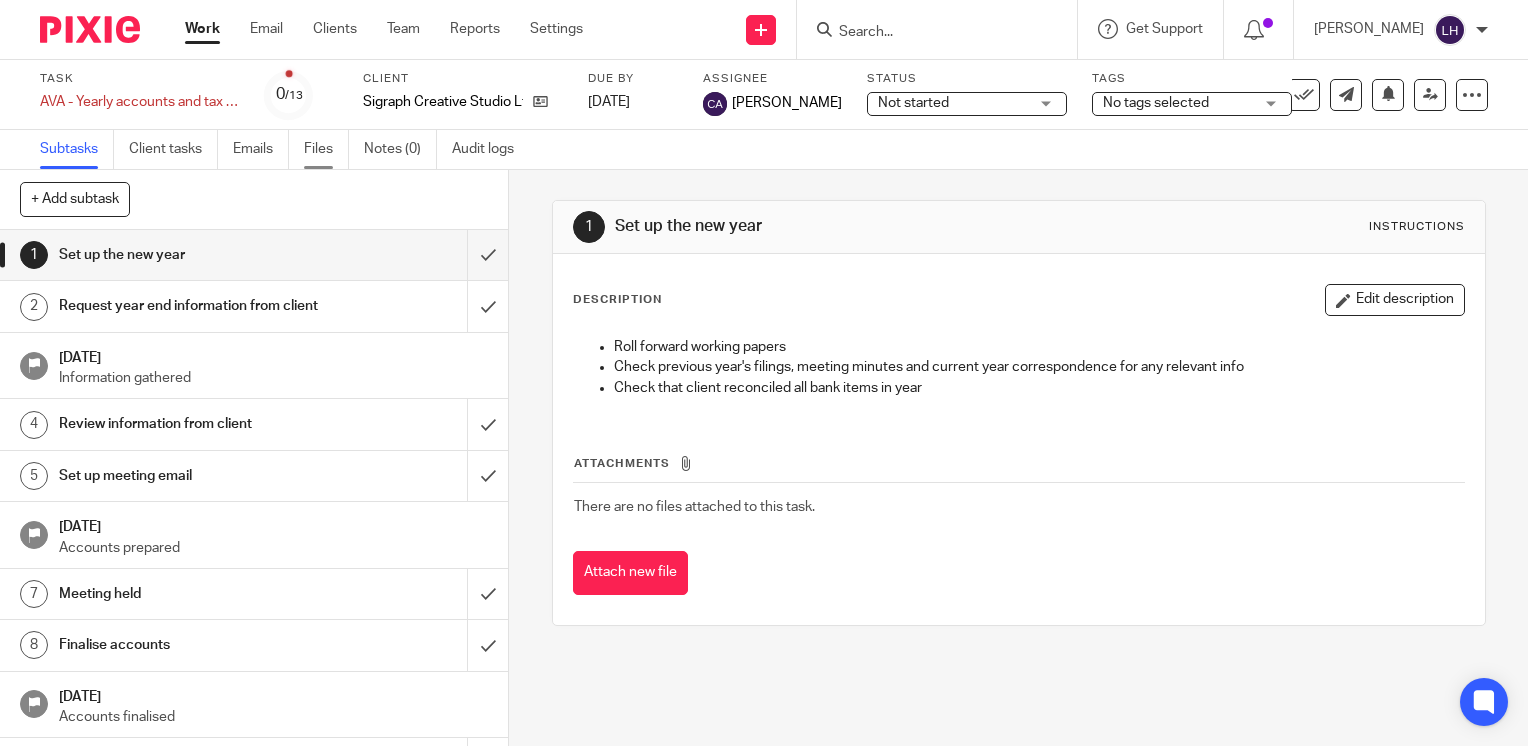 click on "Files" at bounding box center [326, 149] 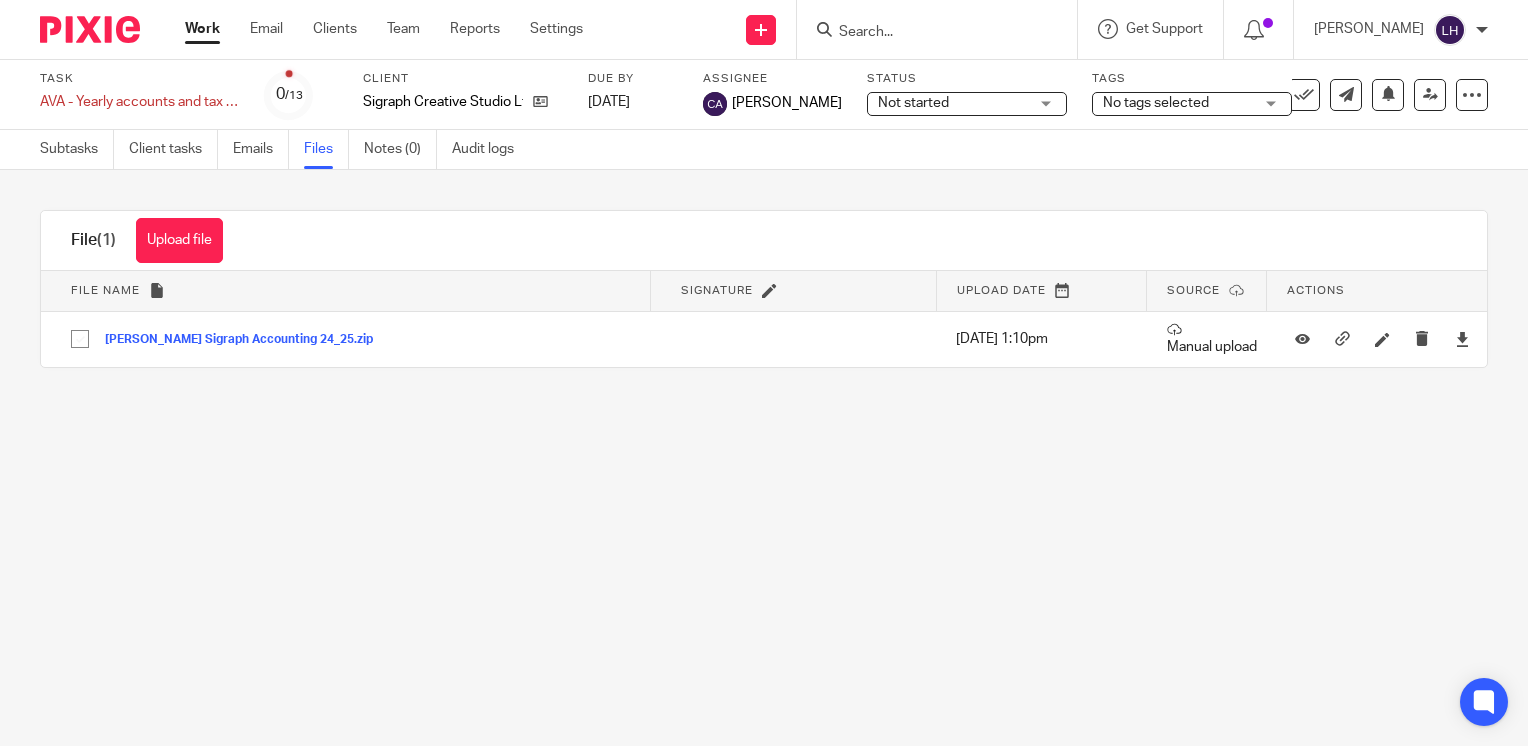 scroll, scrollTop: 0, scrollLeft: 0, axis: both 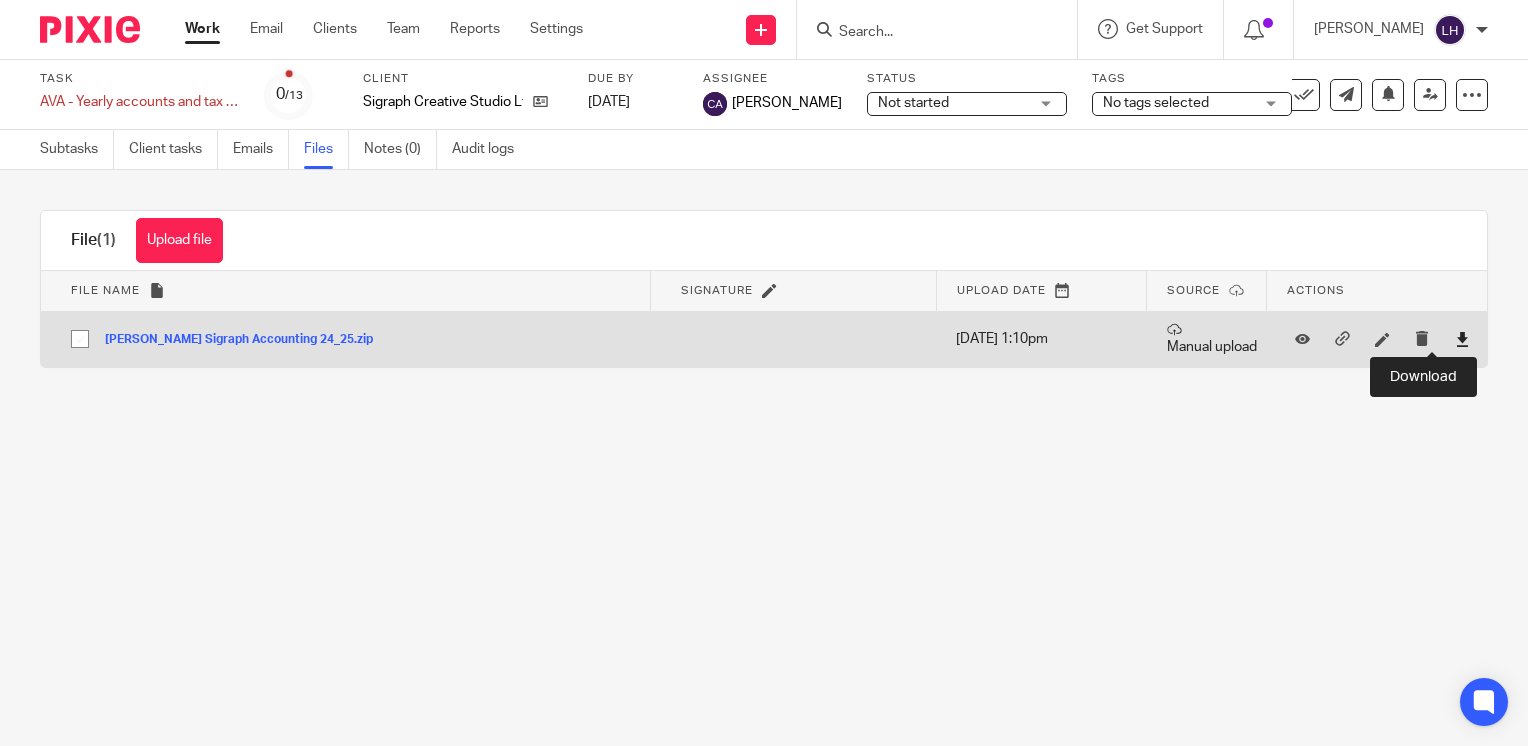 click at bounding box center [1462, 339] 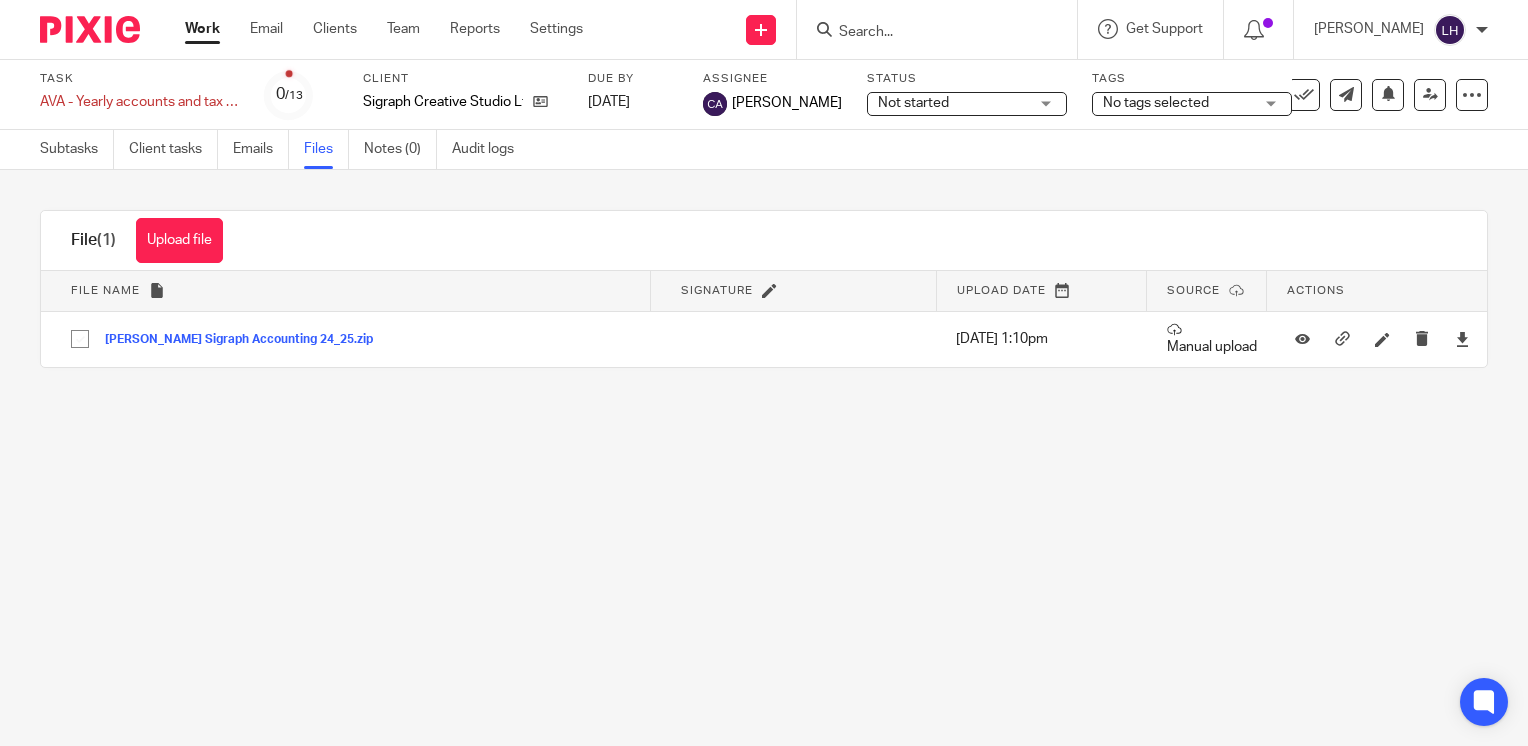 click on "Work" at bounding box center (202, 29) 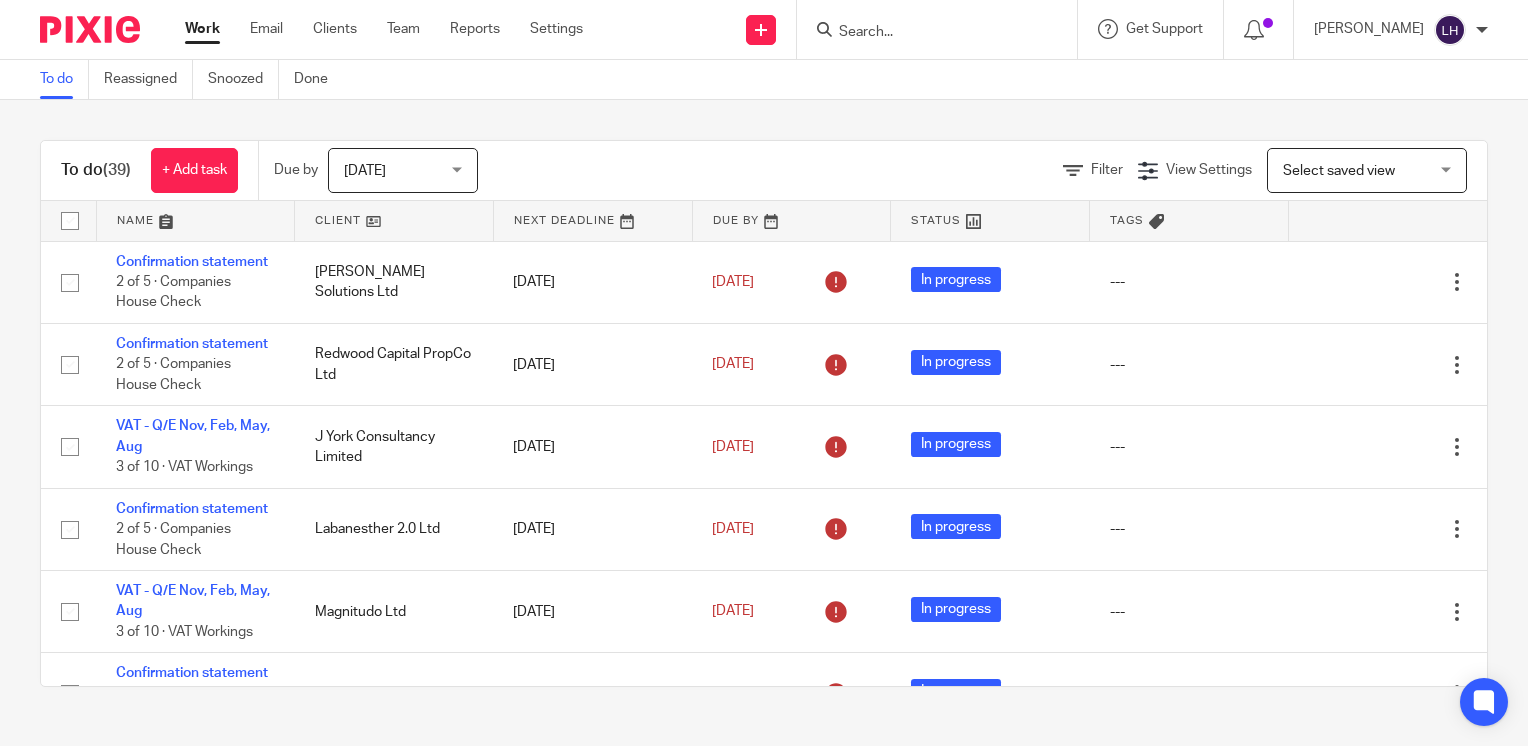 scroll, scrollTop: 0, scrollLeft: 0, axis: both 